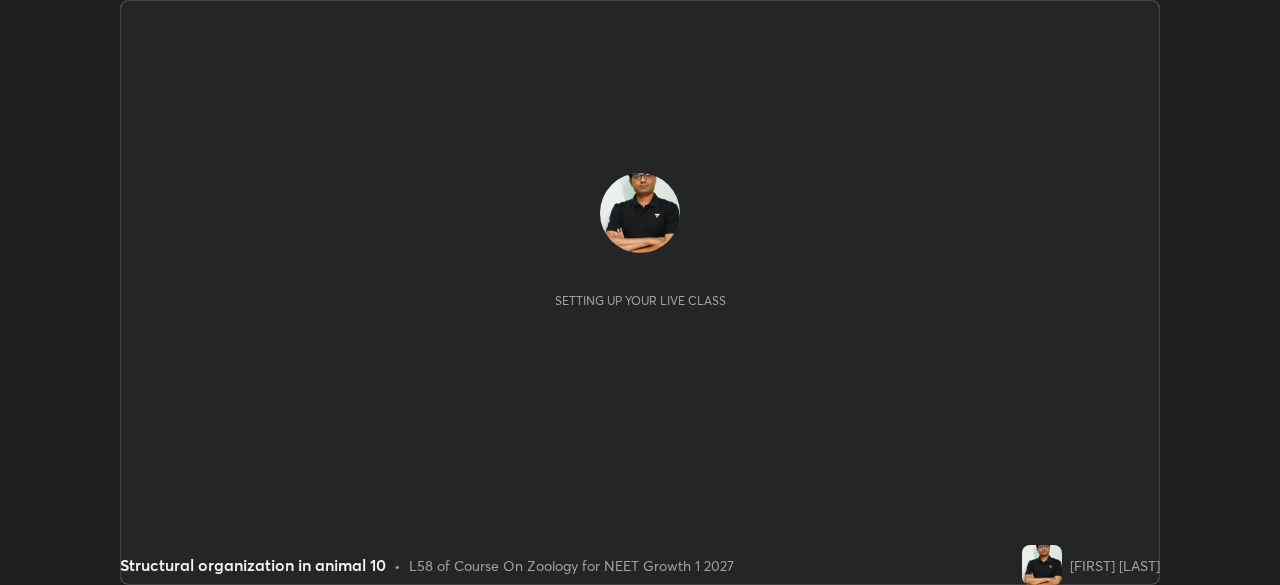 scroll, scrollTop: 0, scrollLeft: 0, axis: both 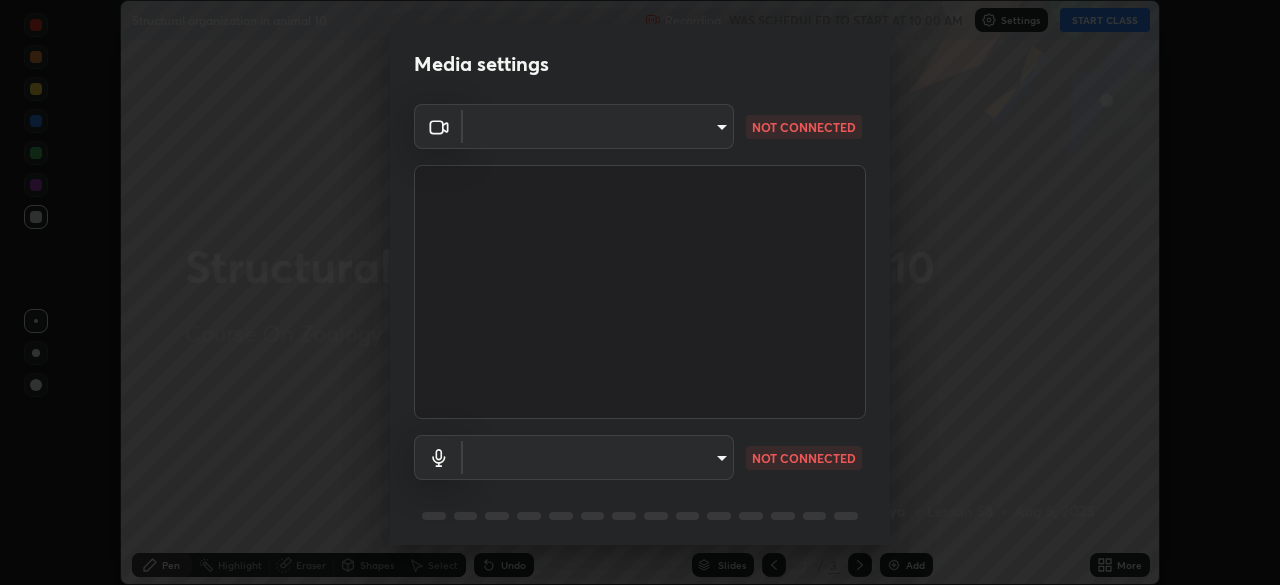 type on "[HASH]" 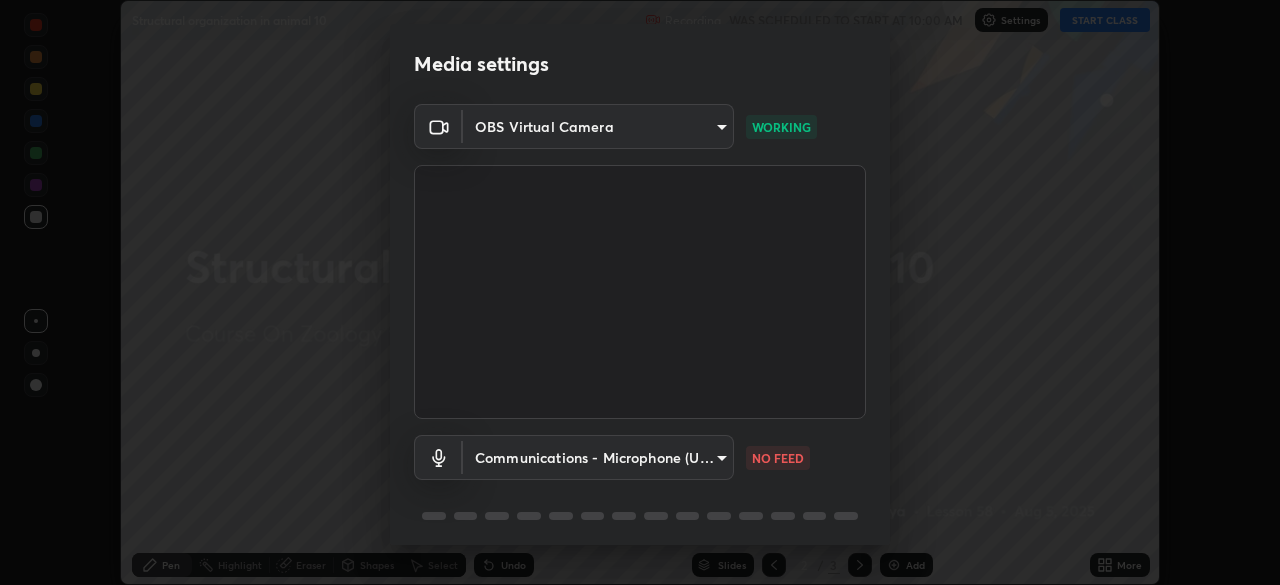 click on "Media settings OBS Virtual Camera [HASH] WORKING Communications - Microphone (USBAudio2.0) communications NO FEED" at bounding box center (640, 328) 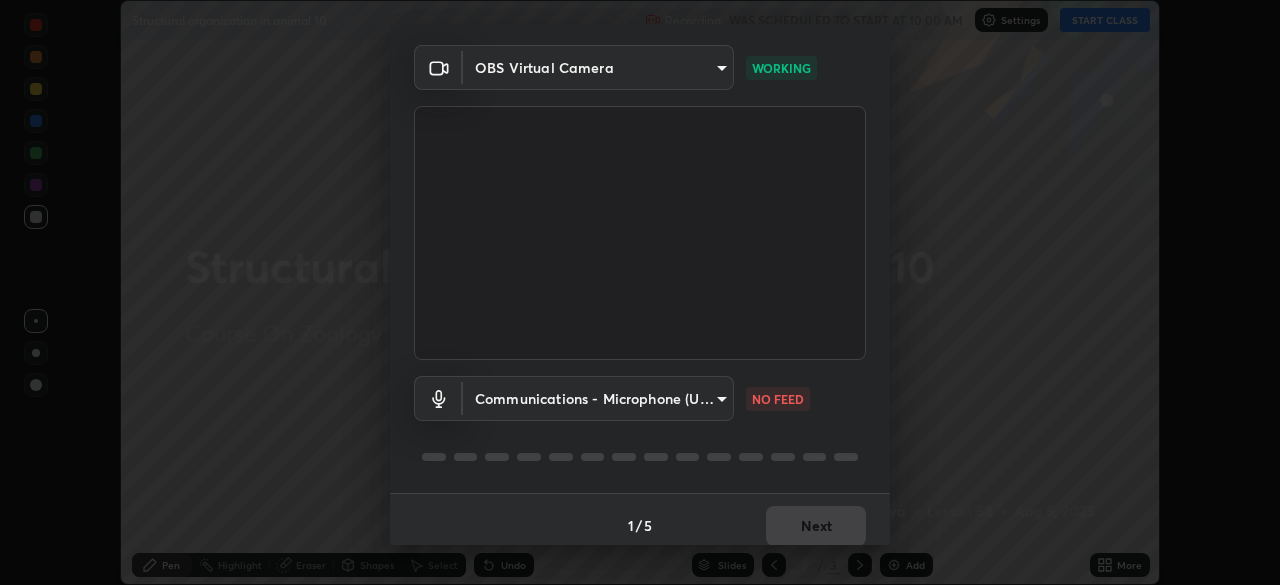 click on "Media settings OBS Virtual Camera [HASH] WORKING Communications - Microphone (USBAudio2.0) communications NO FEED 1 / 5 Next" at bounding box center [640, 292] 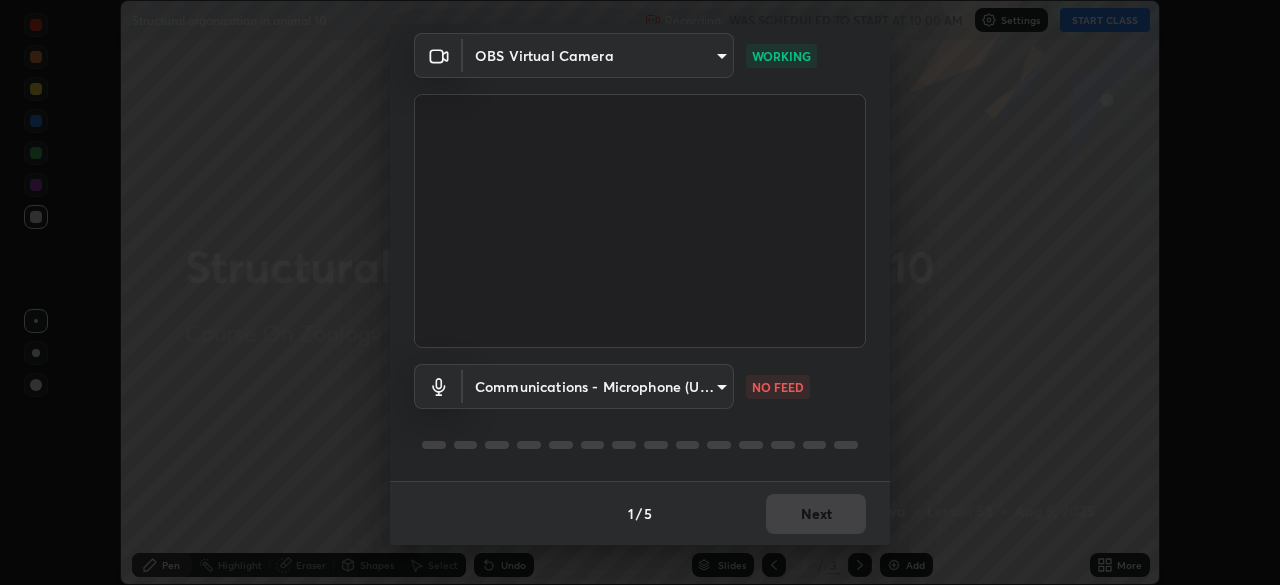 click on "Media settings OBS Virtual Camera [HASH] WORKING Communications - Microphone (USBAudio2.0) communications NO FEED 1 / 5 Next" at bounding box center [640, 292] 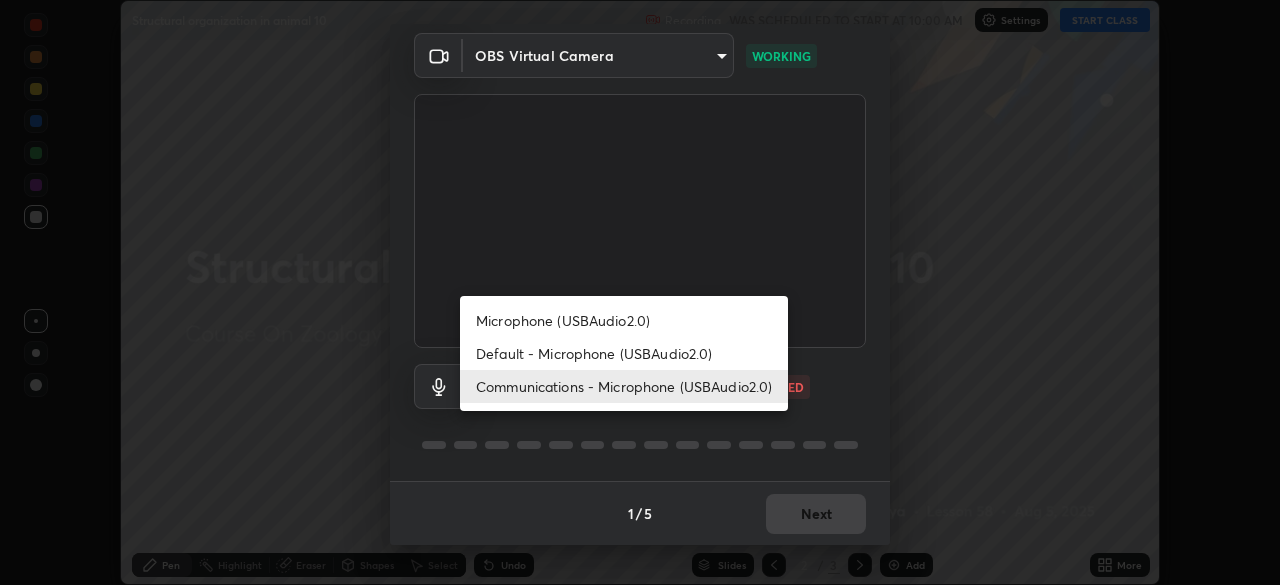 click on "Microphone (USBAudio2.0)" at bounding box center (624, 320) 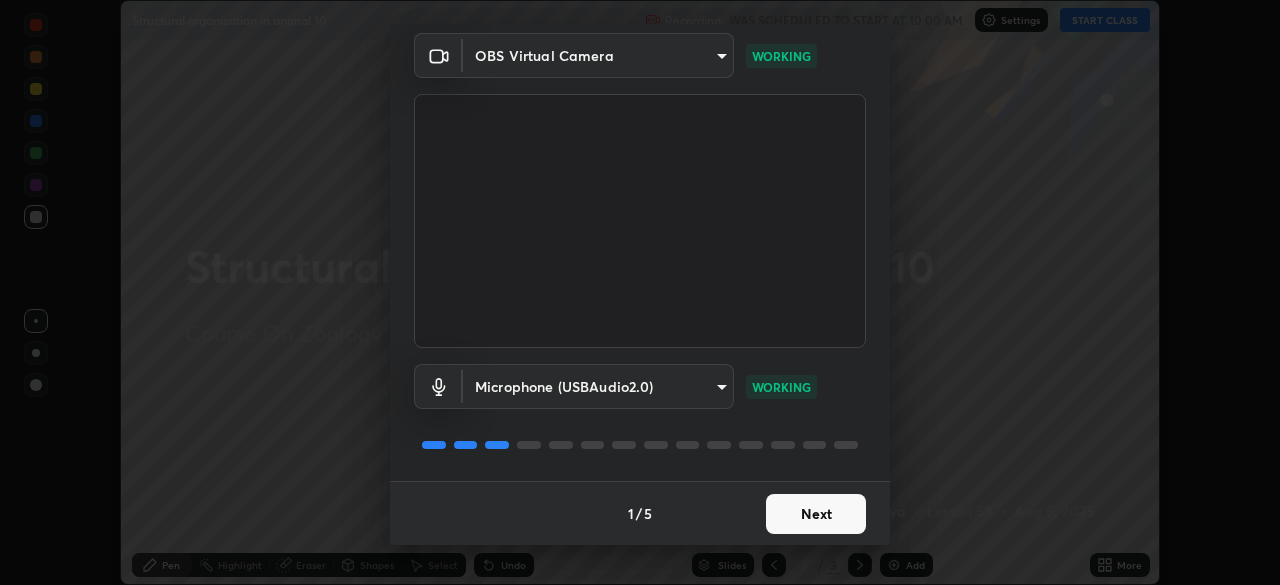 click on "Next" at bounding box center [816, 514] 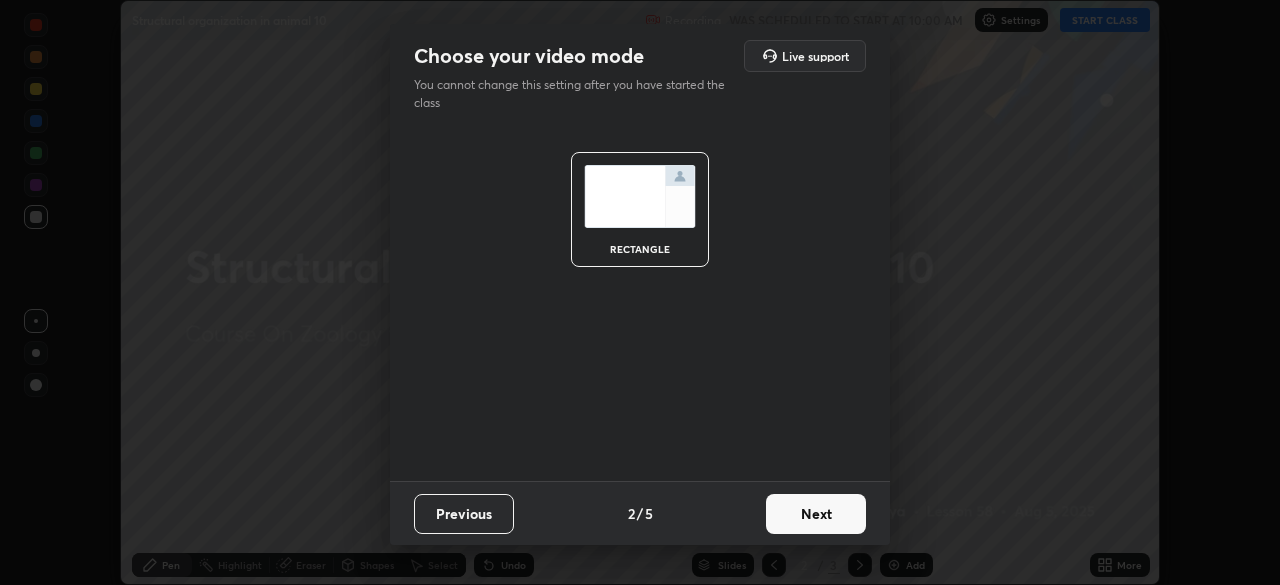 scroll, scrollTop: 0, scrollLeft: 0, axis: both 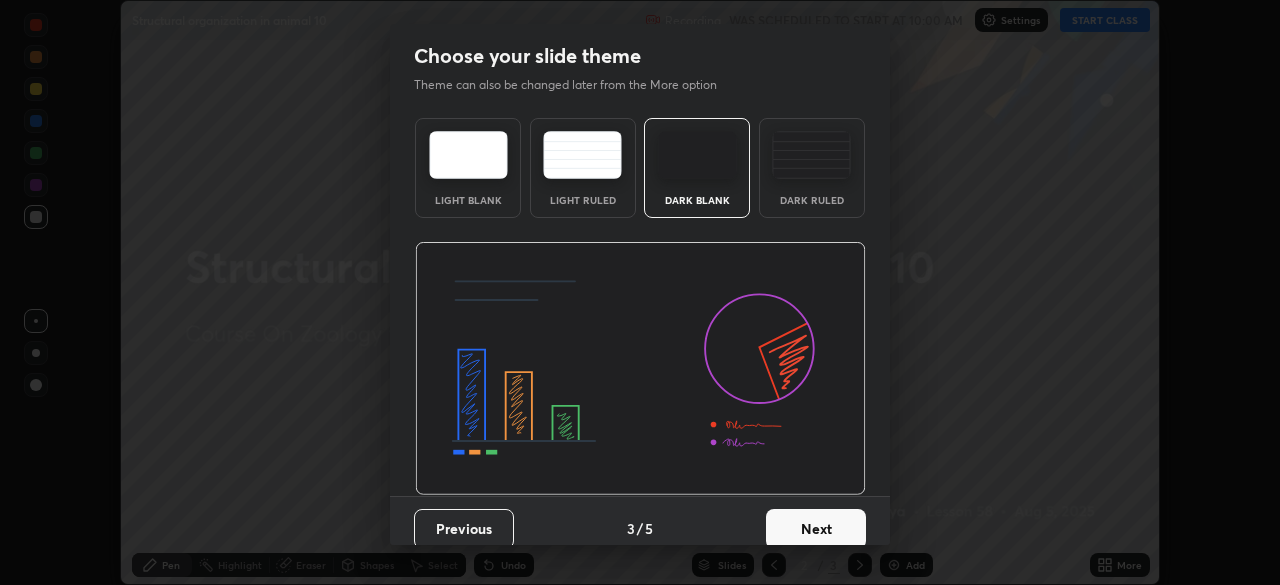 click on "Next" at bounding box center [816, 529] 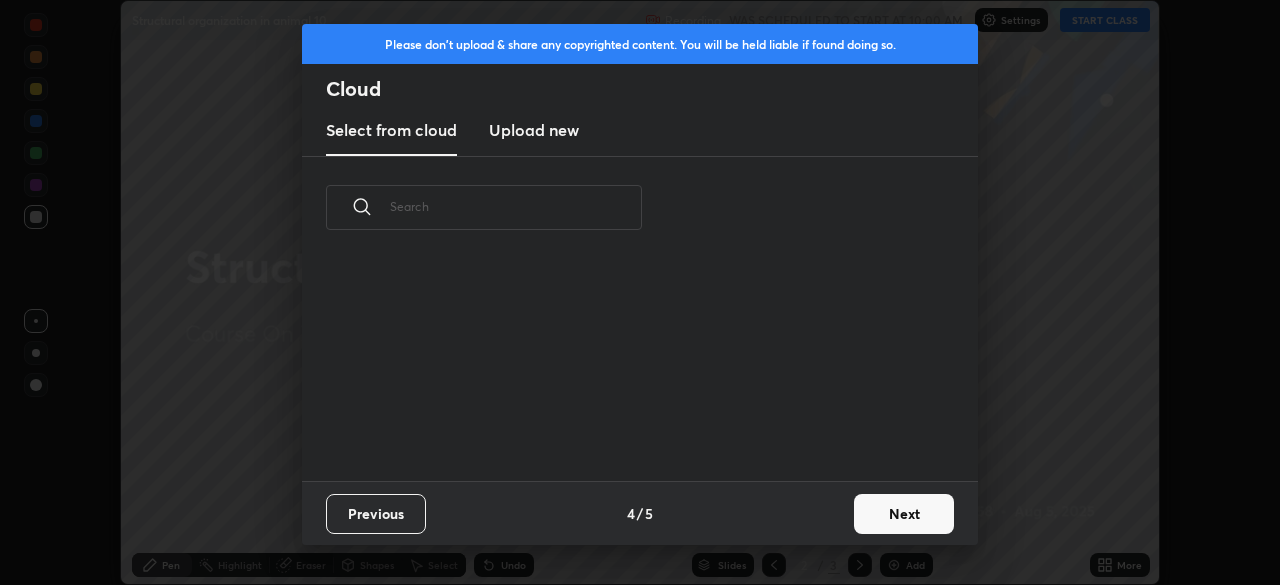scroll, scrollTop: 7, scrollLeft: 11, axis: both 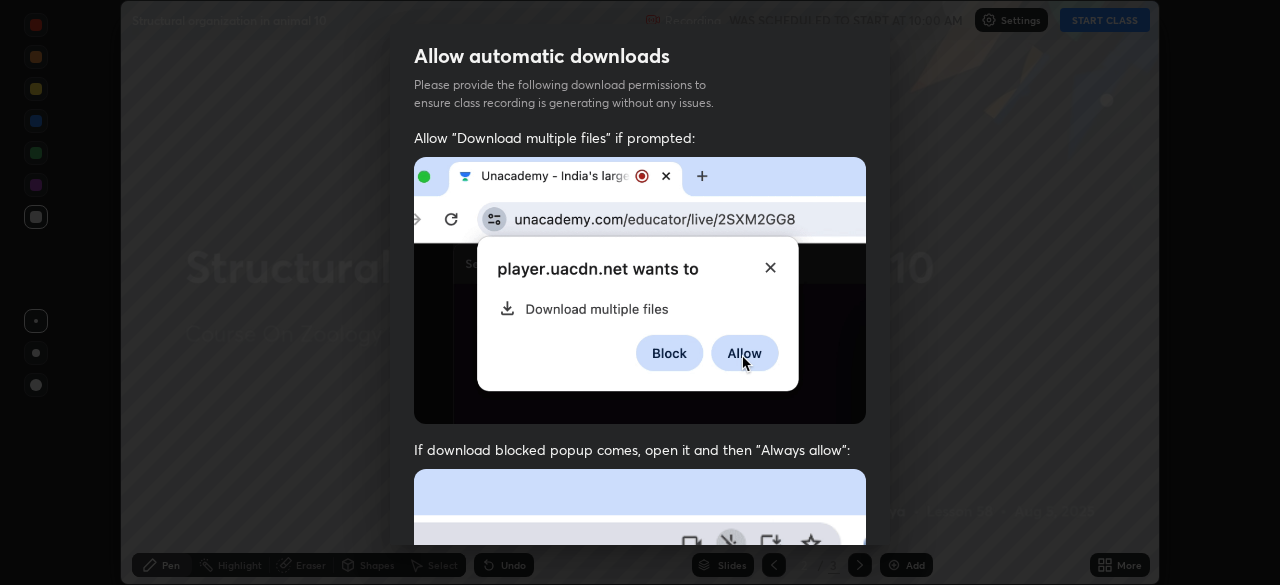 click on "Allow automatic downloads Please provide the following download permissions to ensure class recording is generating without any issues. Allow "Download multiple files" if prompted: If download blocked popup comes, open it and then "Always allow": I agree that if I don't provide required permissions, class recording will not be generated Previous 5 / 5 Done" at bounding box center [640, 292] 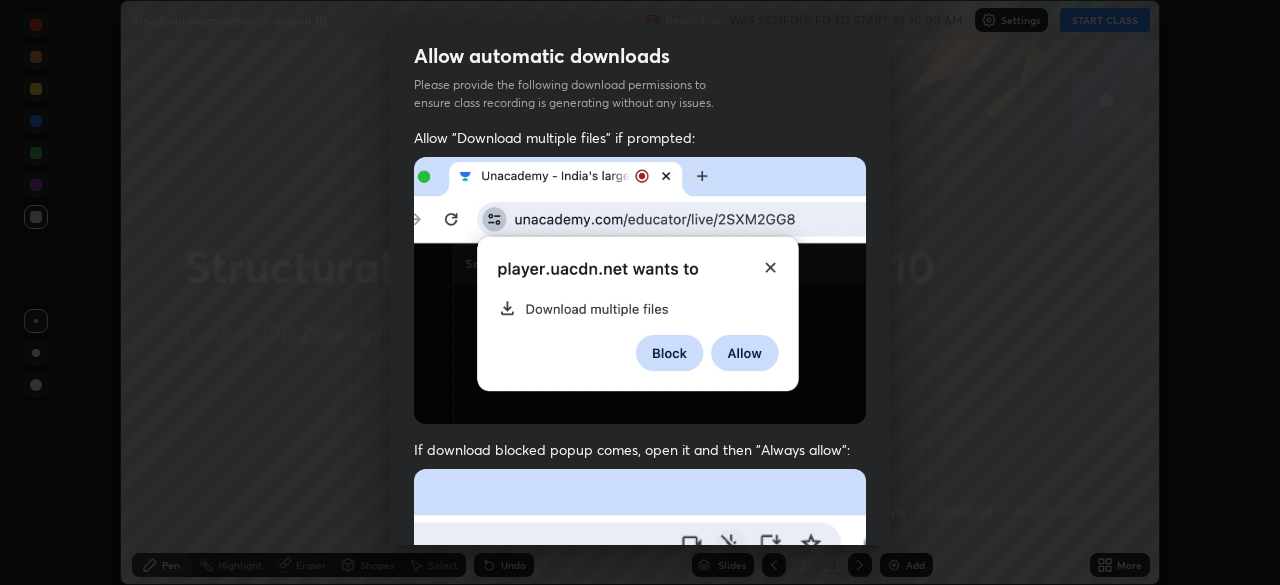 click on "Allow automatic downloads Please provide the following download permissions to ensure class recording is generating without any issues. Allow "Download multiple files" if prompted: If download blocked popup comes, open it and then "Always allow": I agree that if I don't provide required permissions, class recording will not be generated Previous 5 / 5 Done" at bounding box center (640, 292) 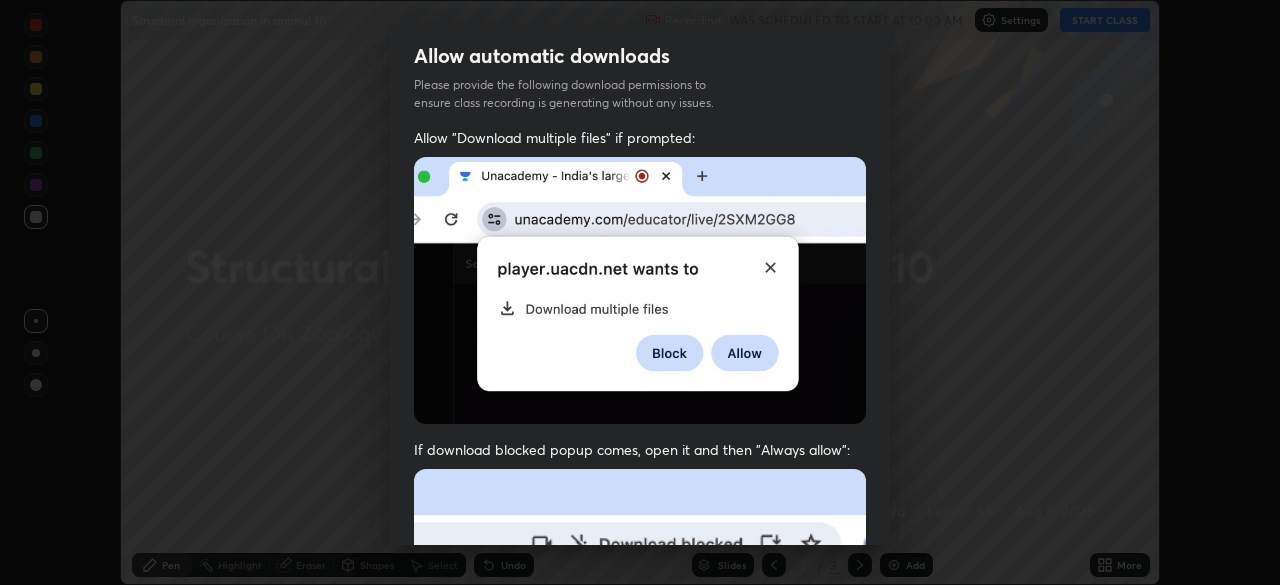 click on "Allow automatic downloads Please provide the following download permissions to ensure class recording is generating without any issues. Allow "Download multiple files" if prompted: If download blocked popup comes, open it and then "Always allow": I agree that if I don't provide required permissions, class recording will not be generated Previous 5 / 5 Done" at bounding box center [640, 292] 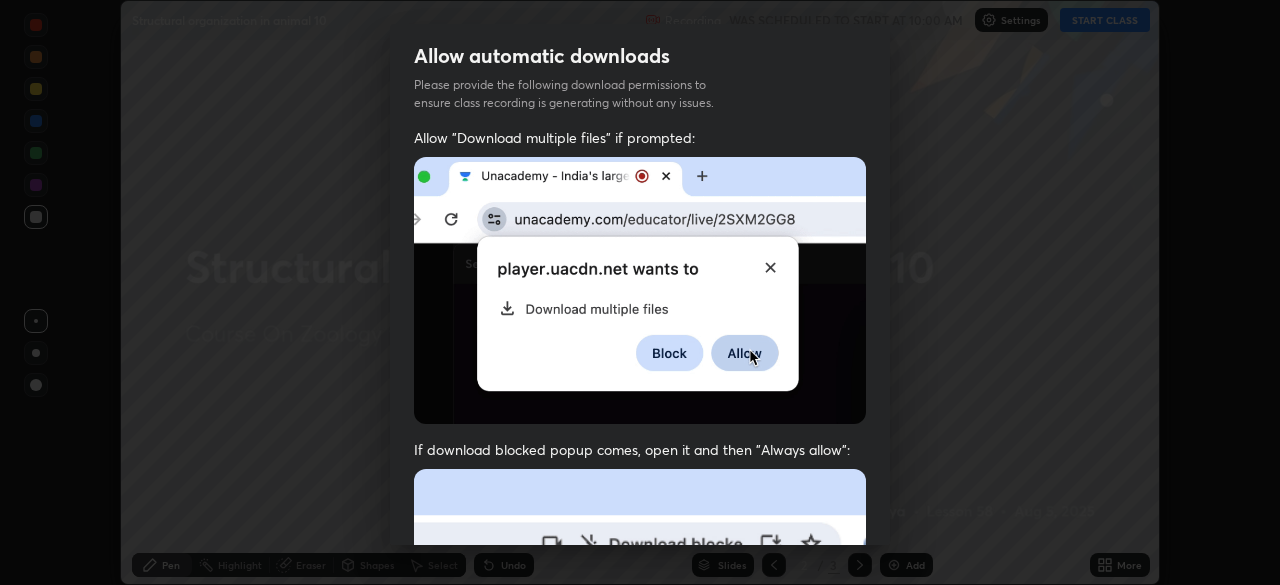 click on "Allow automatic downloads Please provide the following download permissions to ensure class recording is generating without any issues. Allow "Download multiple files" if prompted: If download blocked popup comes, open it and then "Always allow": I agree that if I don't provide required permissions, class recording will not be generated Previous 5 / 5 Done" at bounding box center [640, 292] 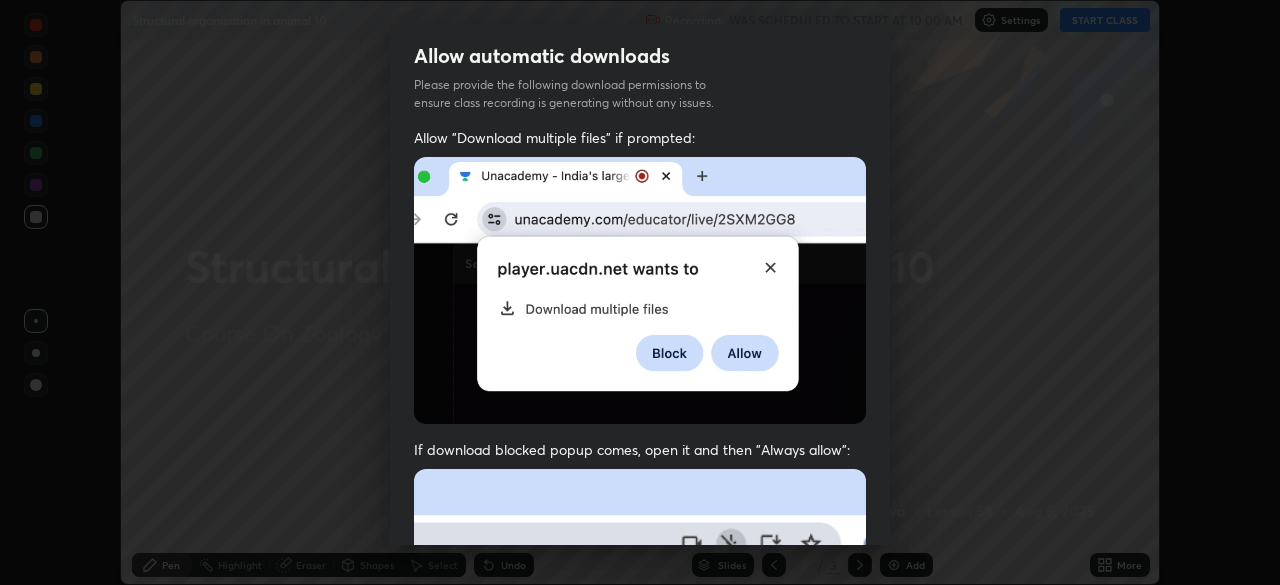 click on "Allow automatic downloads Please provide the following download permissions to ensure class recording is generating without any issues. Allow "Download multiple files" if prompted: If download blocked popup comes, open it and then "Always allow": I agree that if I don't provide required permissions, class recording will not be generated Previous 5 / 5 Done" at bounding box center (640, 292) 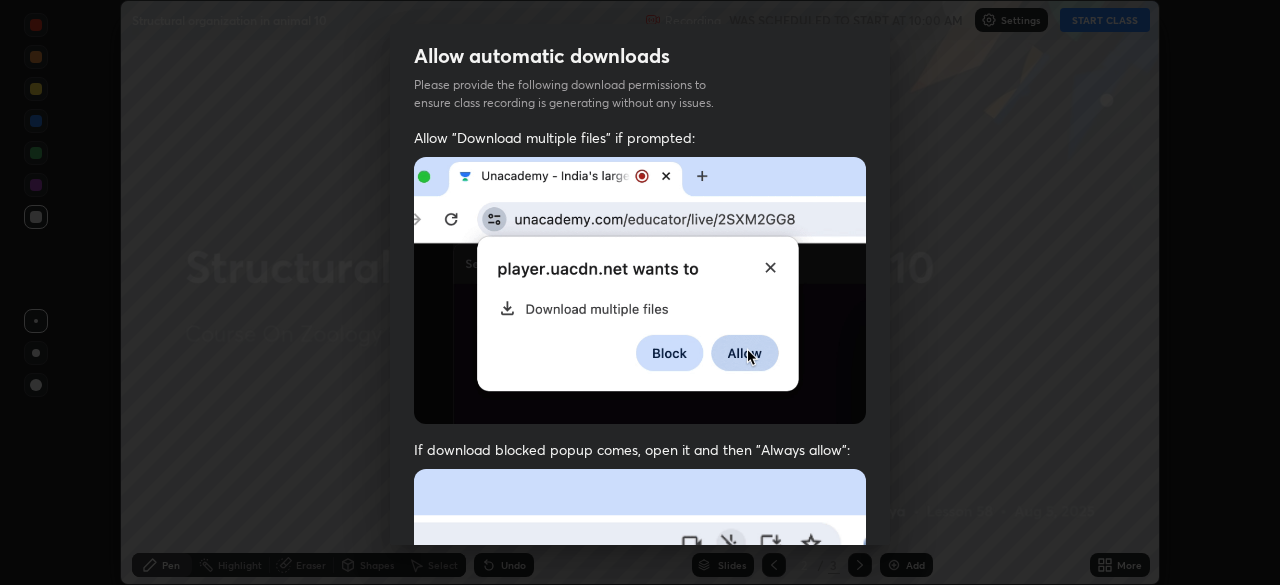 click on "Allow automatic downloads Please provide the following download permissions to ensure class recording is generating without any issues. Allow "Download multiple files" if prompted: If download blocked popup comes, open it and then "Always allow": I agree that if I don't provide required permissions, class recording will not be generated Previous 5 / 5 Done" at bounding box center [640, 292] 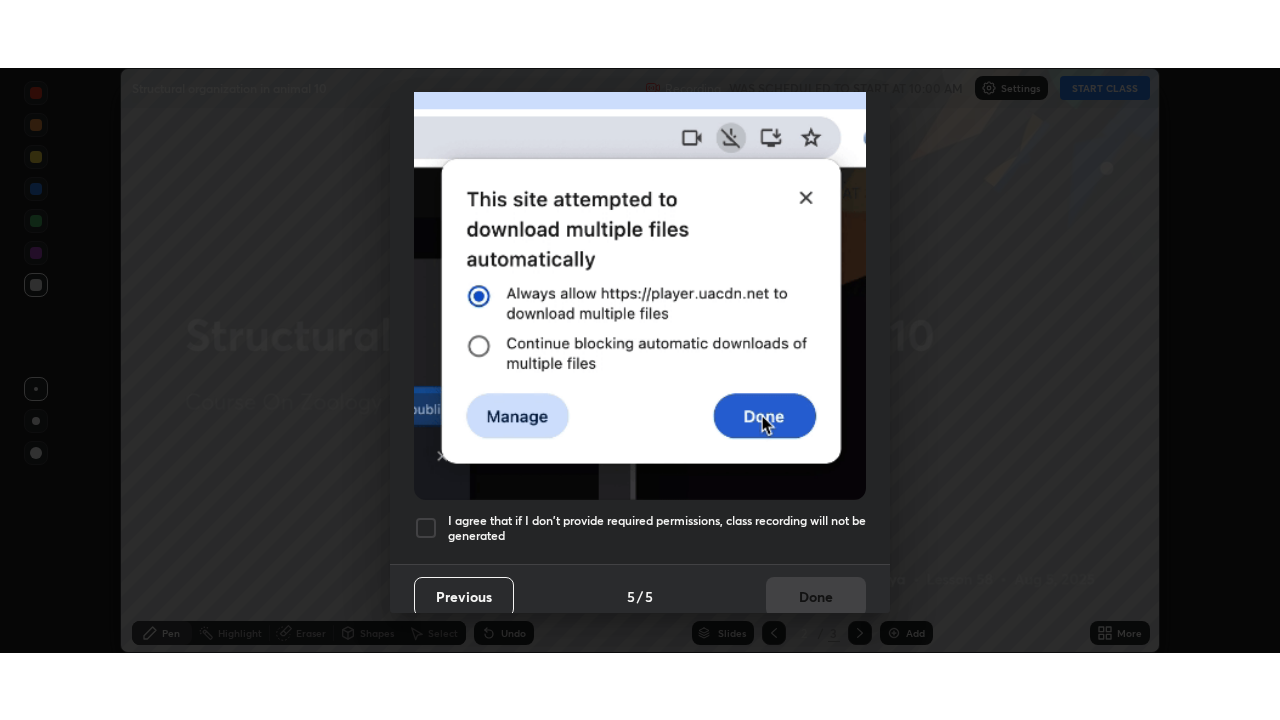 scroll, scrollTop: 479, scrollLeft: 0, axis: vertical 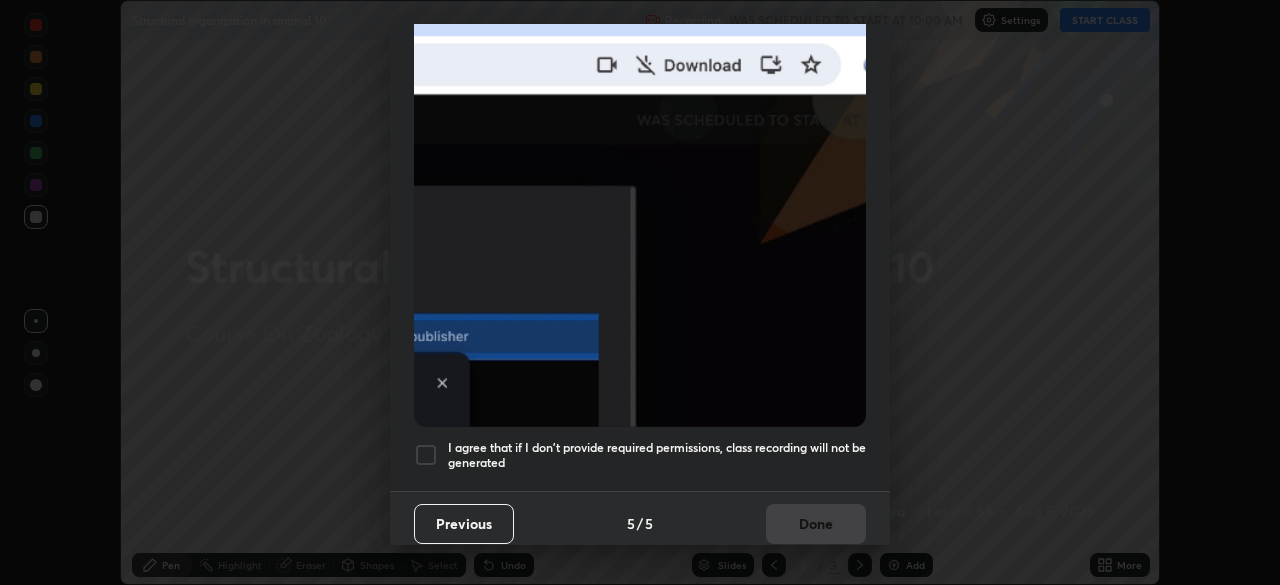 click at bounding box center (426, 455) 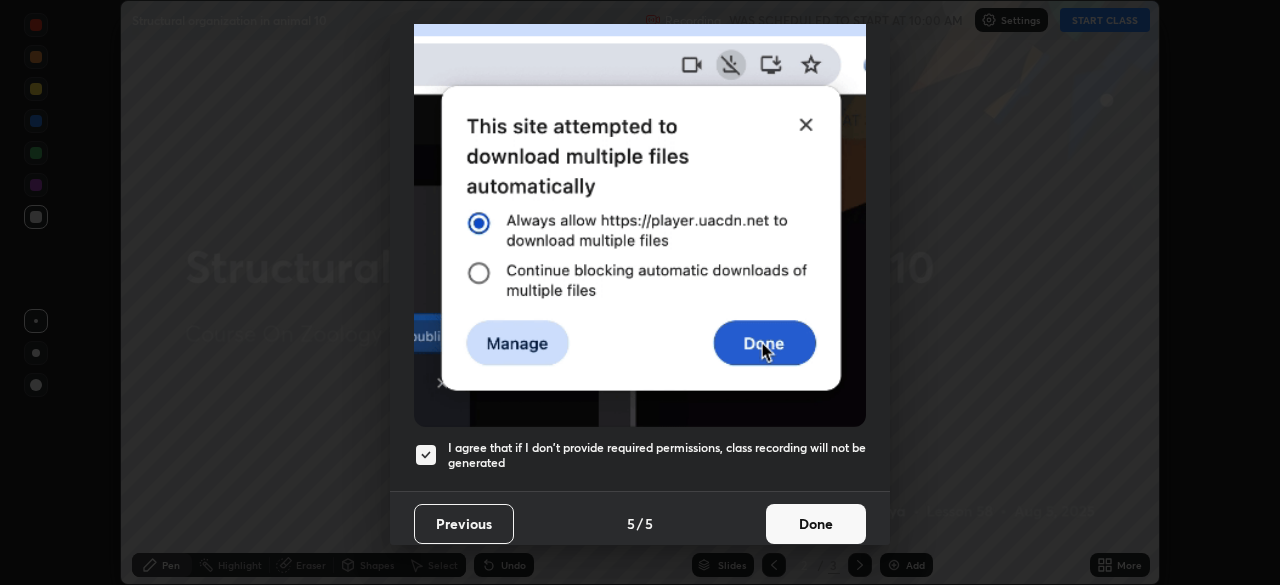 click on "Done" at bounding box center [816, 524] 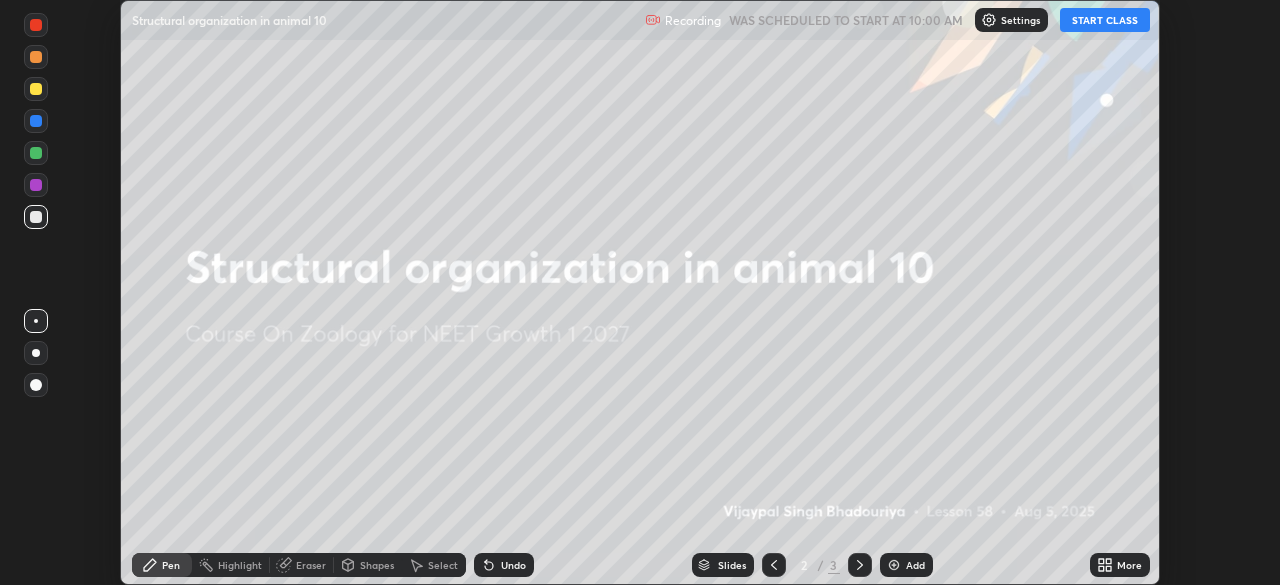 click on "START CLASS" at bounding box center (1105, 20) 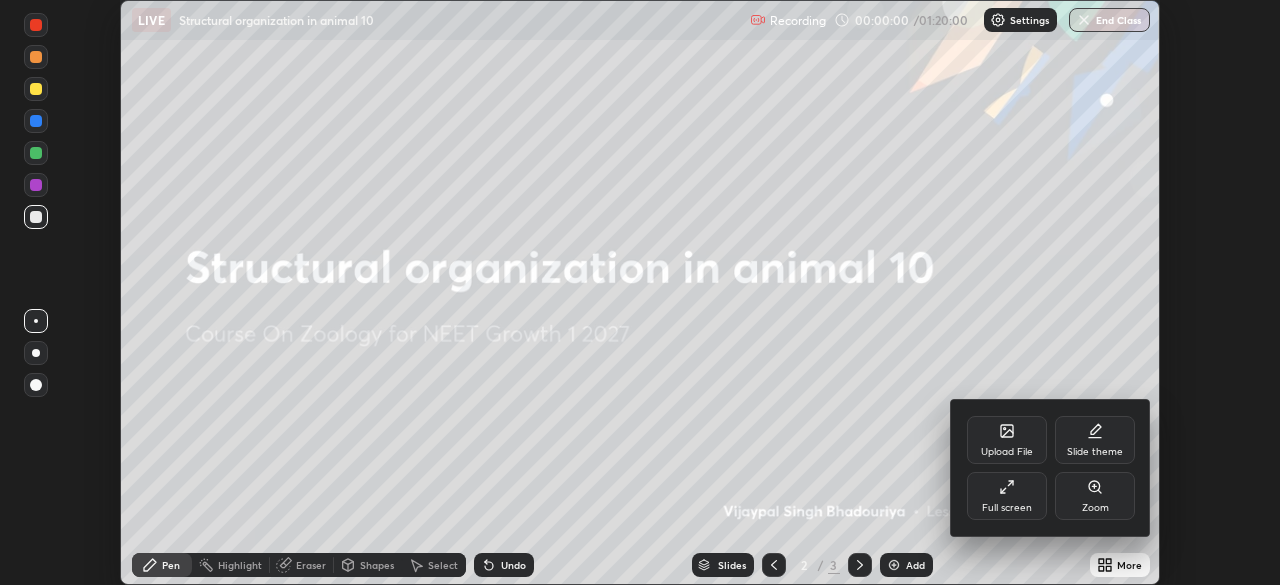 click on "Full screen" at bounding box center [1007, 496] 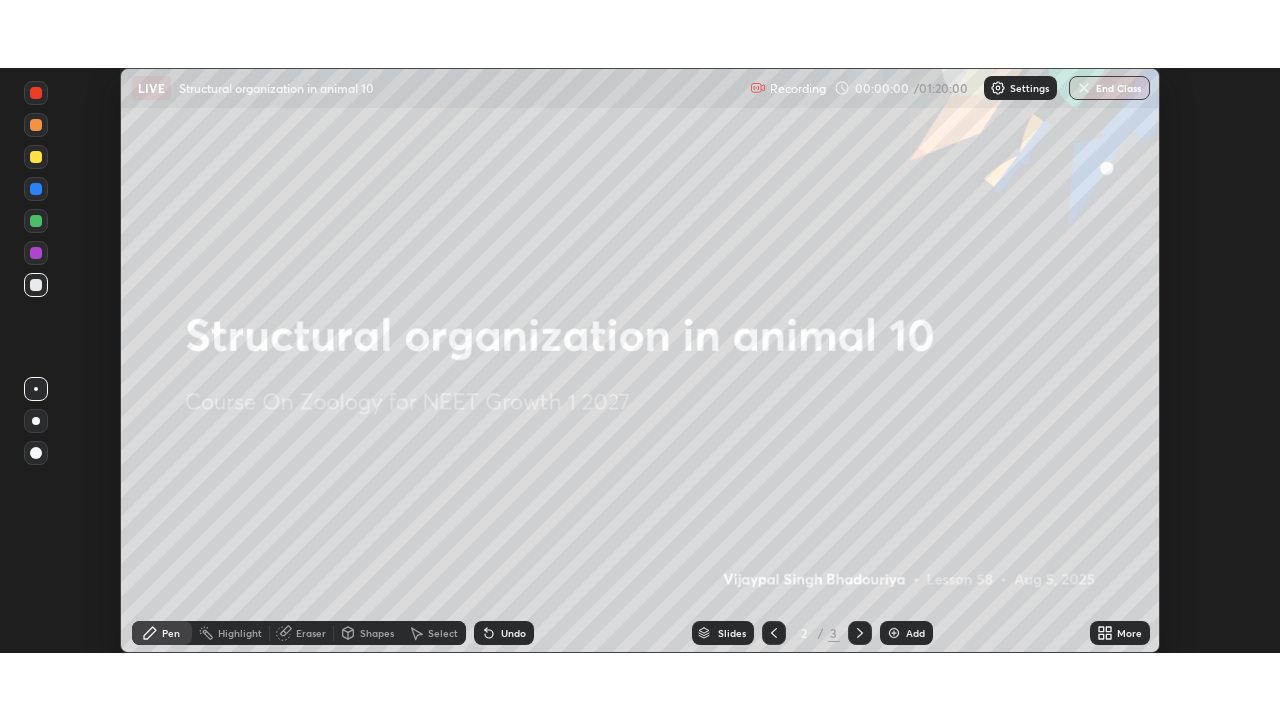 scroll, scrollTop: 99280, scrollLeft: 98720, axis: both 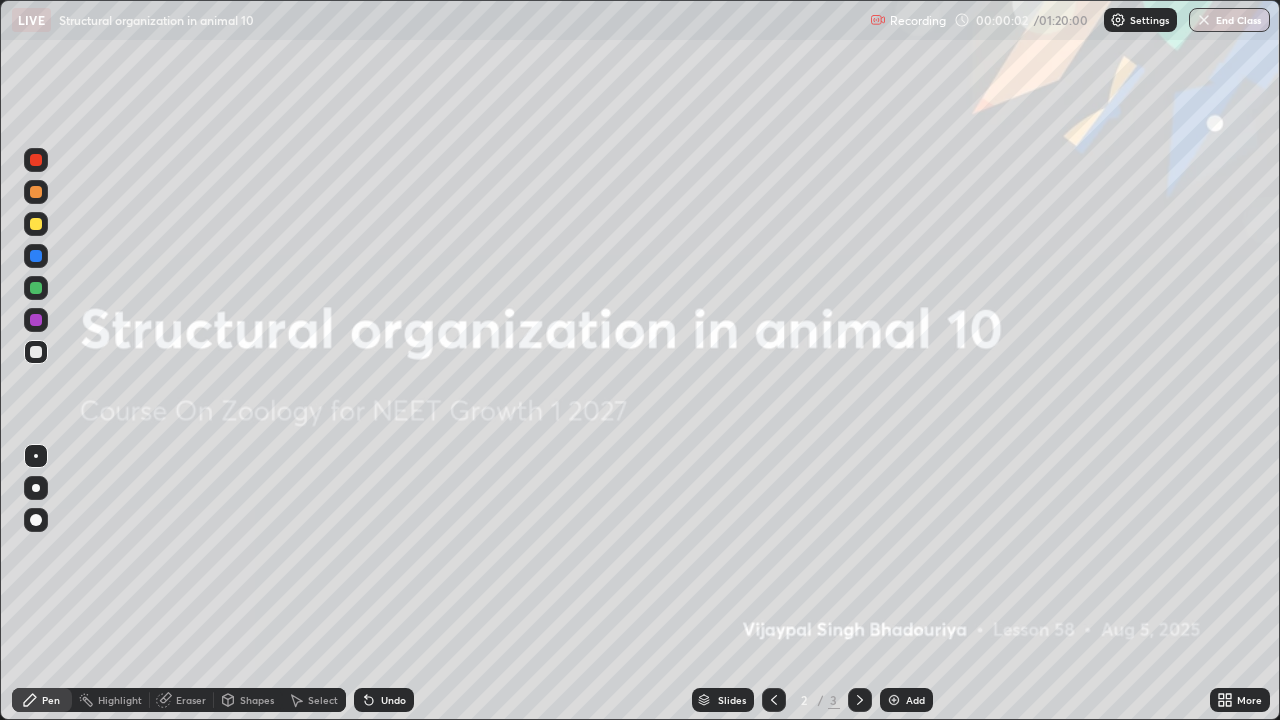 click at bounding box center (894, 700) 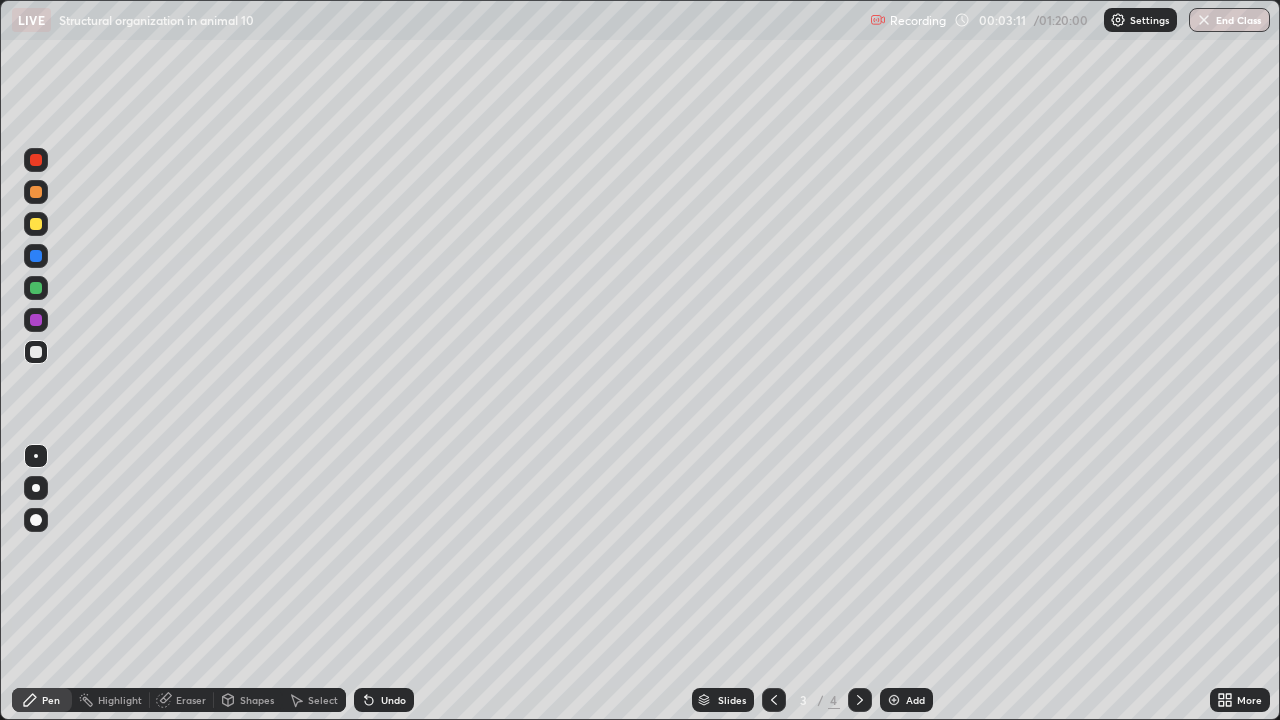 click 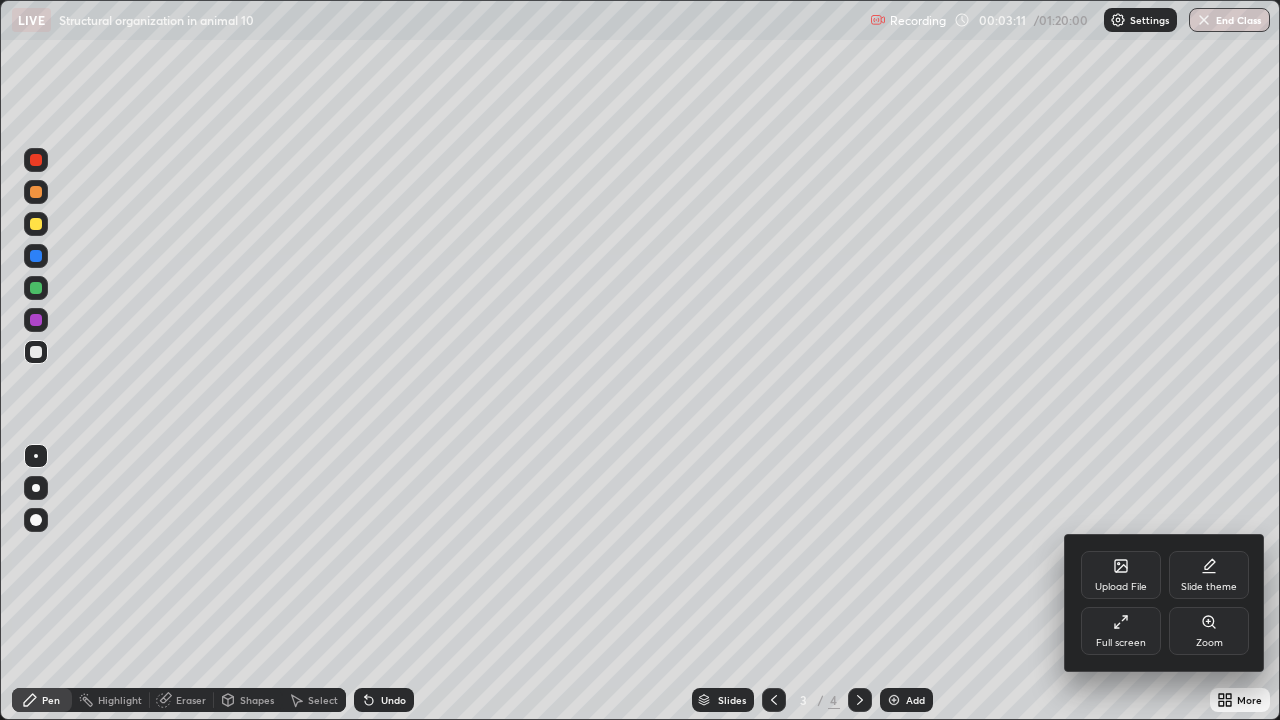 click on "Upload File" at bounding box center [1121, 587] 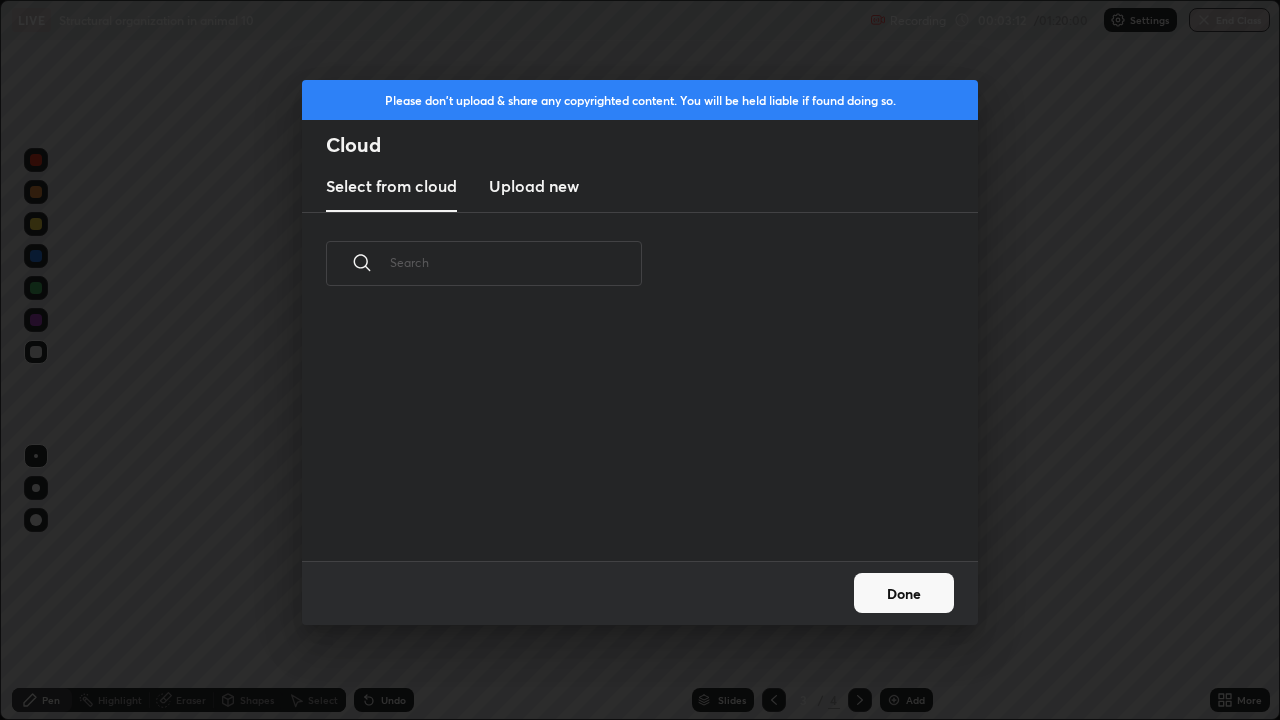 scroll, scrollTop: 7, scrollLeft: 11, axis: both 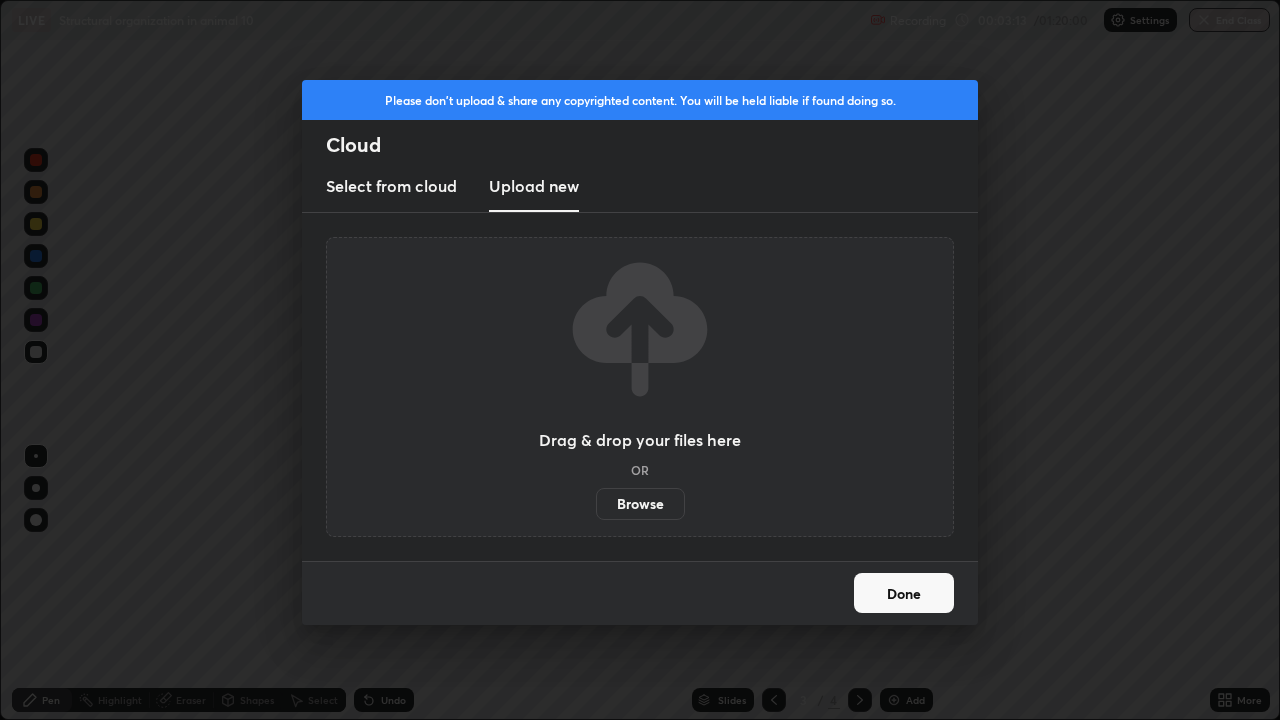 click on "Browse" at bounding box center (640, 504) 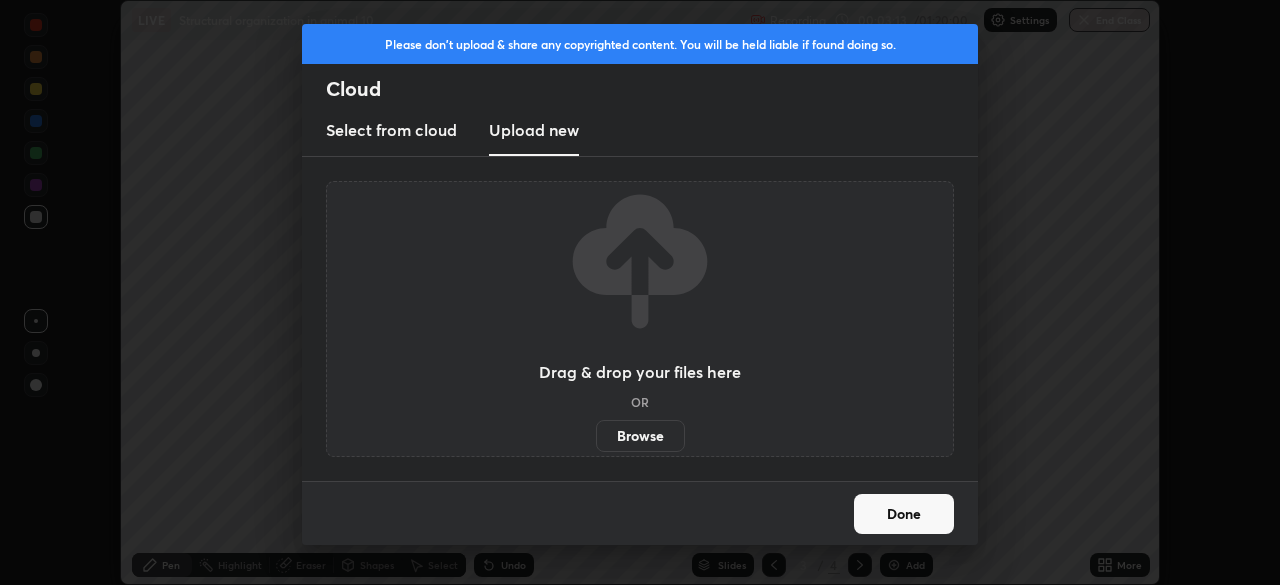 scroll, scrollTop: 585, scrollLeft: 1280, axis: both 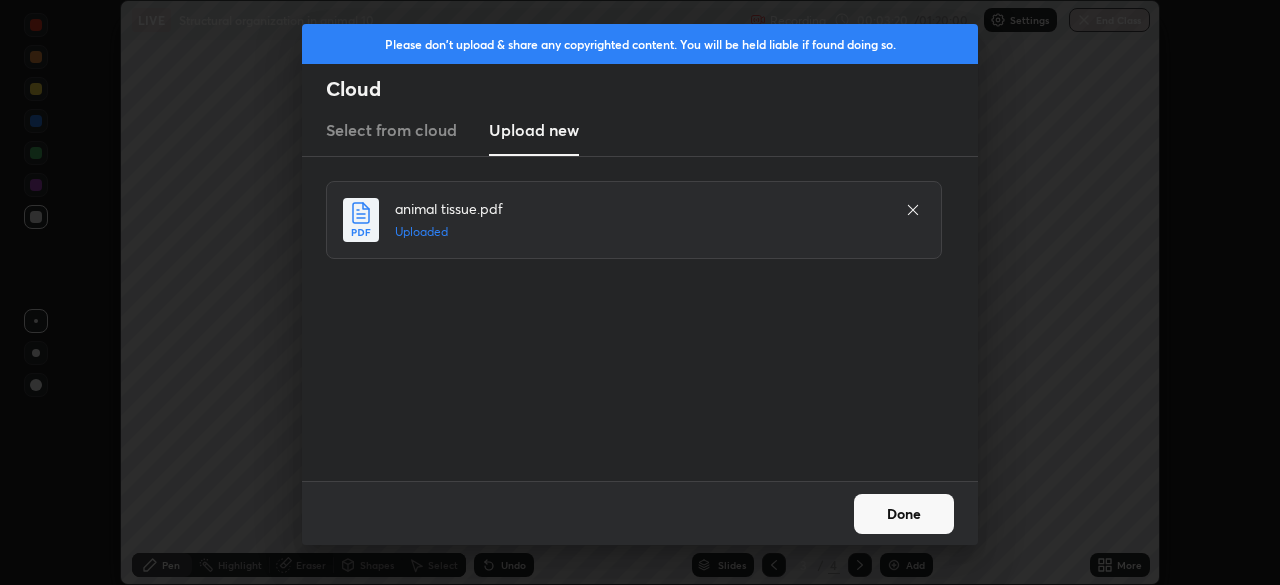 click on "Done" at bounding box center [904, 514] 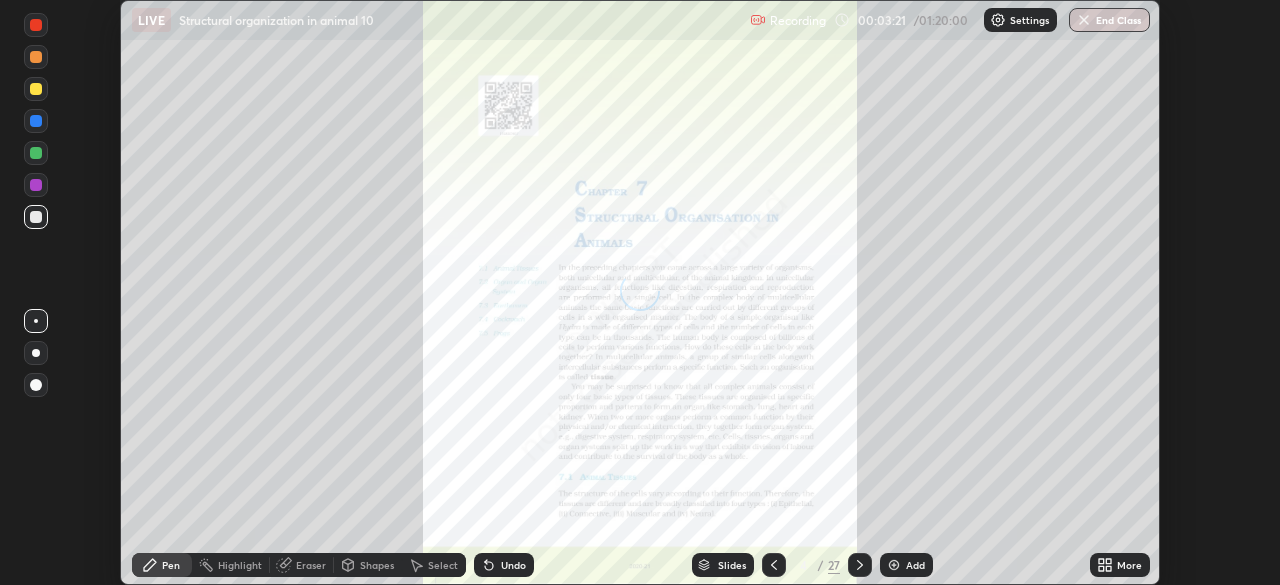 click on "More" at bounding box center (1120, 565) 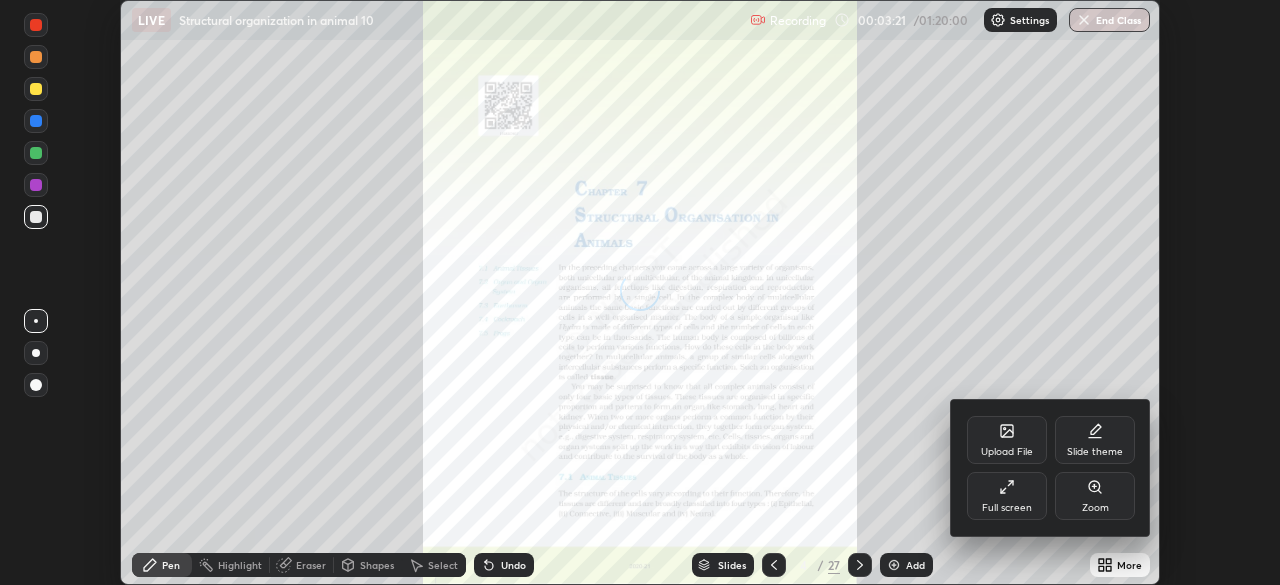click on "Full screen" at bounding box center [1007, 496] 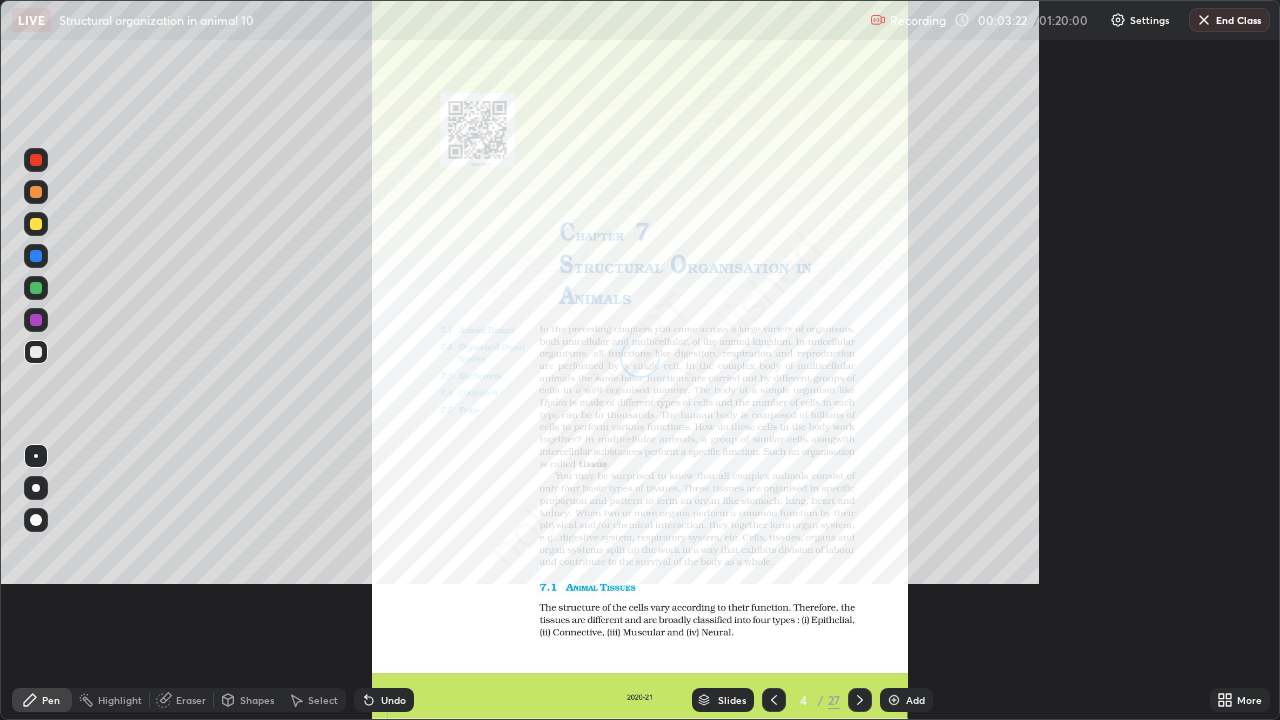 scroll, scrollTop: 99280, scrollLeft: 98720, axis: both 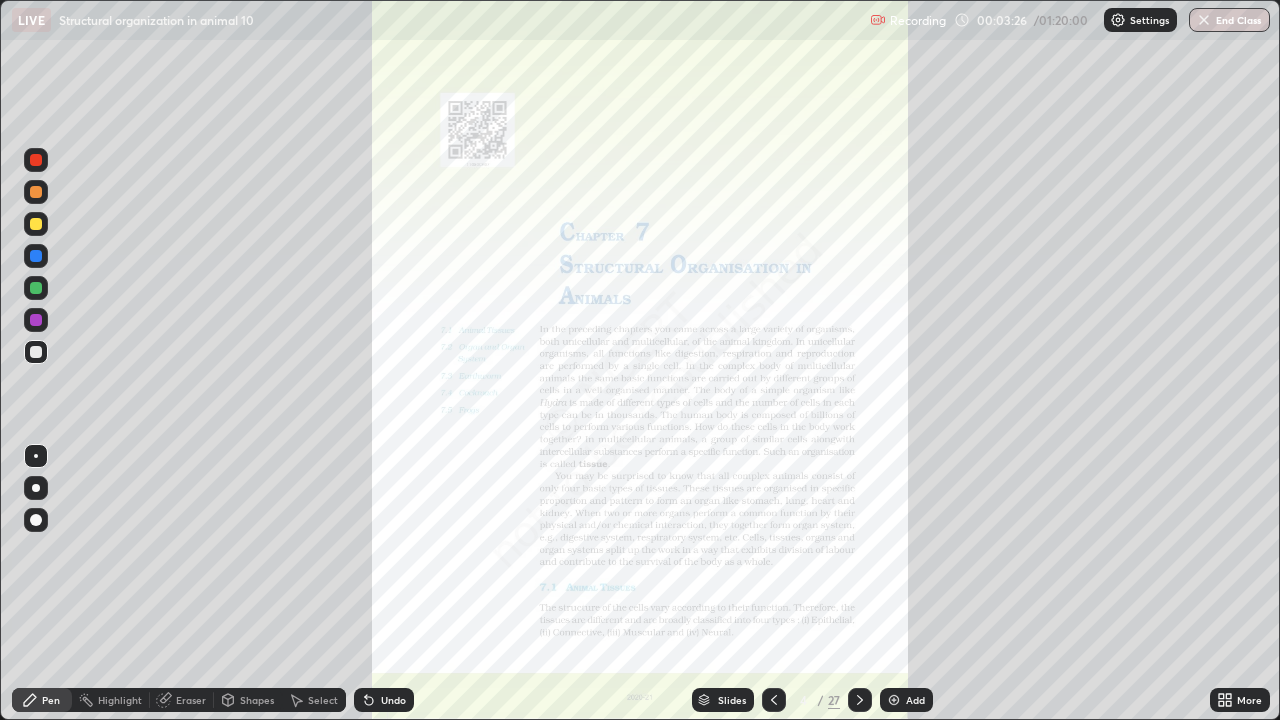 click on "Slides" at bounding box center (723, 700) 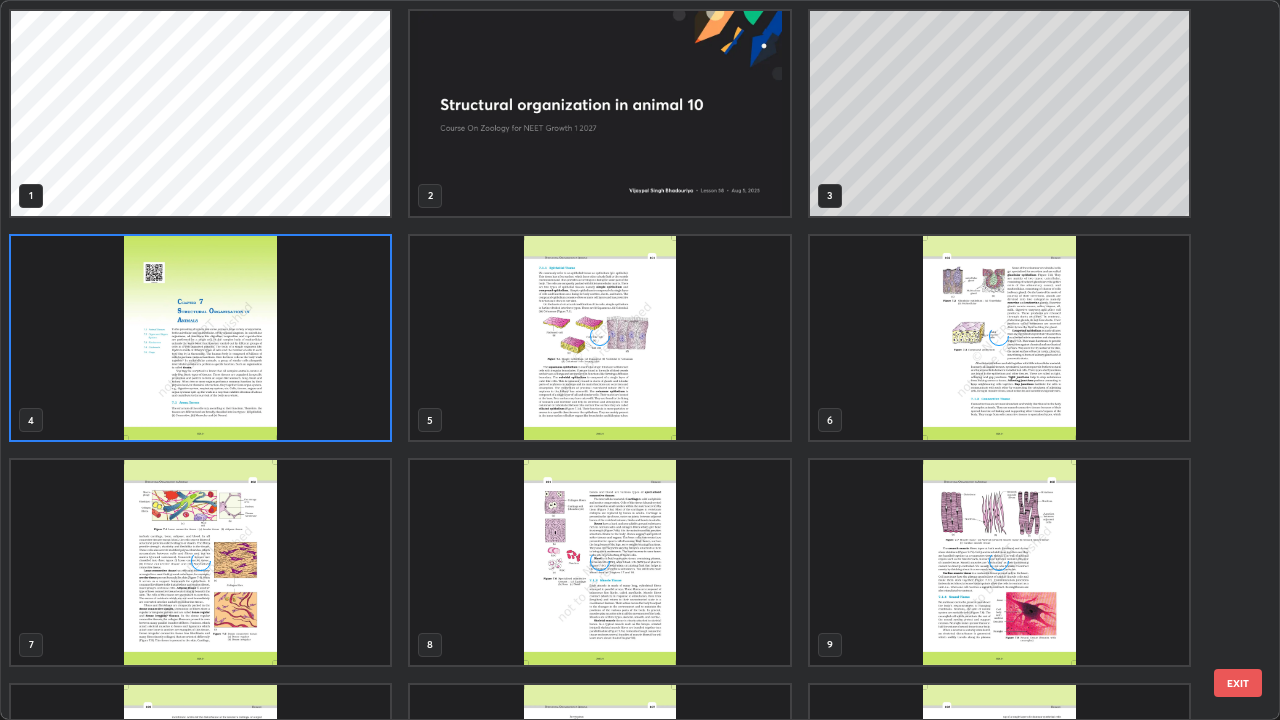 scroll, scrollTop: 7, scrollLeft: 11, axis: both 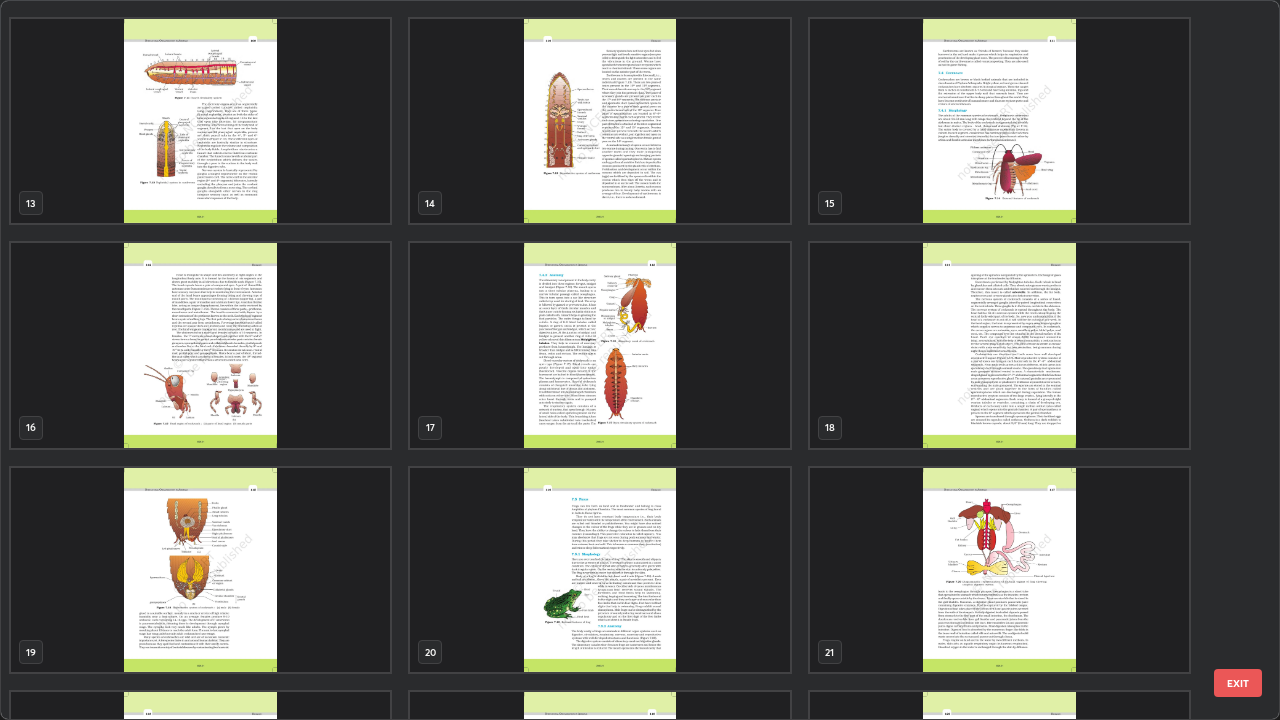 click at bounding box center [999, 121] 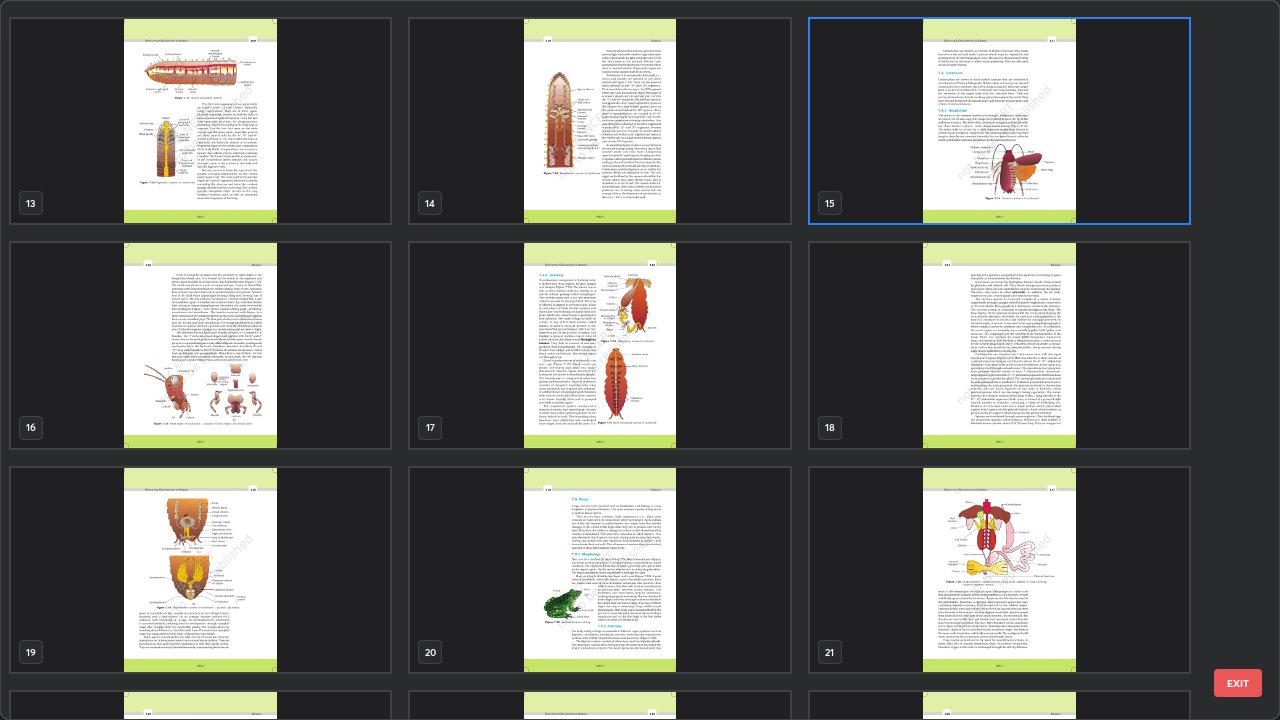click at bounding box center [999, 121] 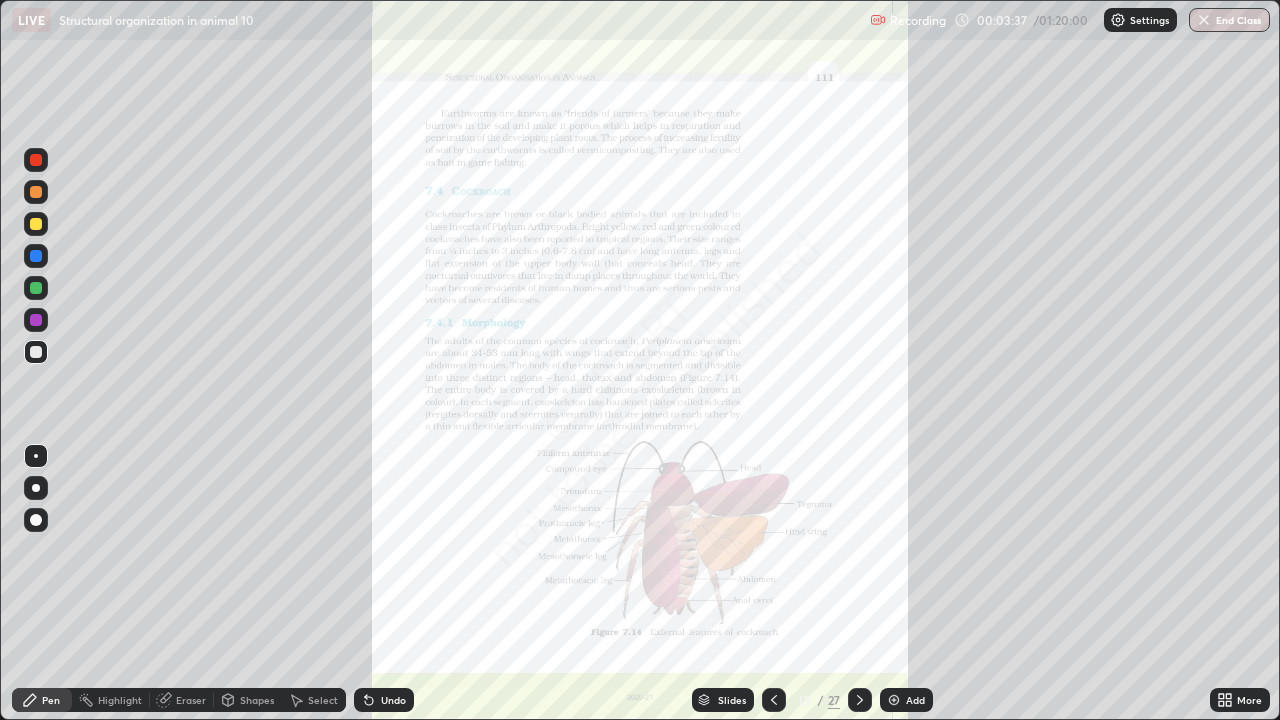 click 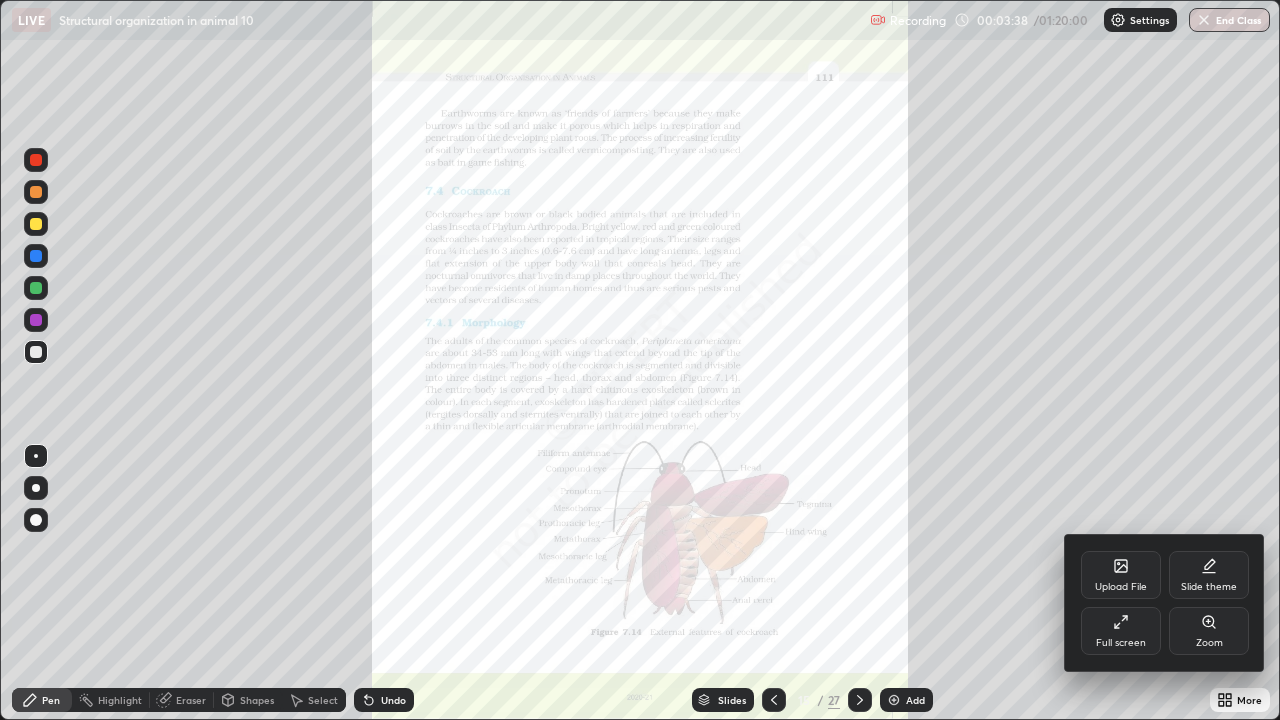 click on "Zoom" at bounding box center [1209, 631] 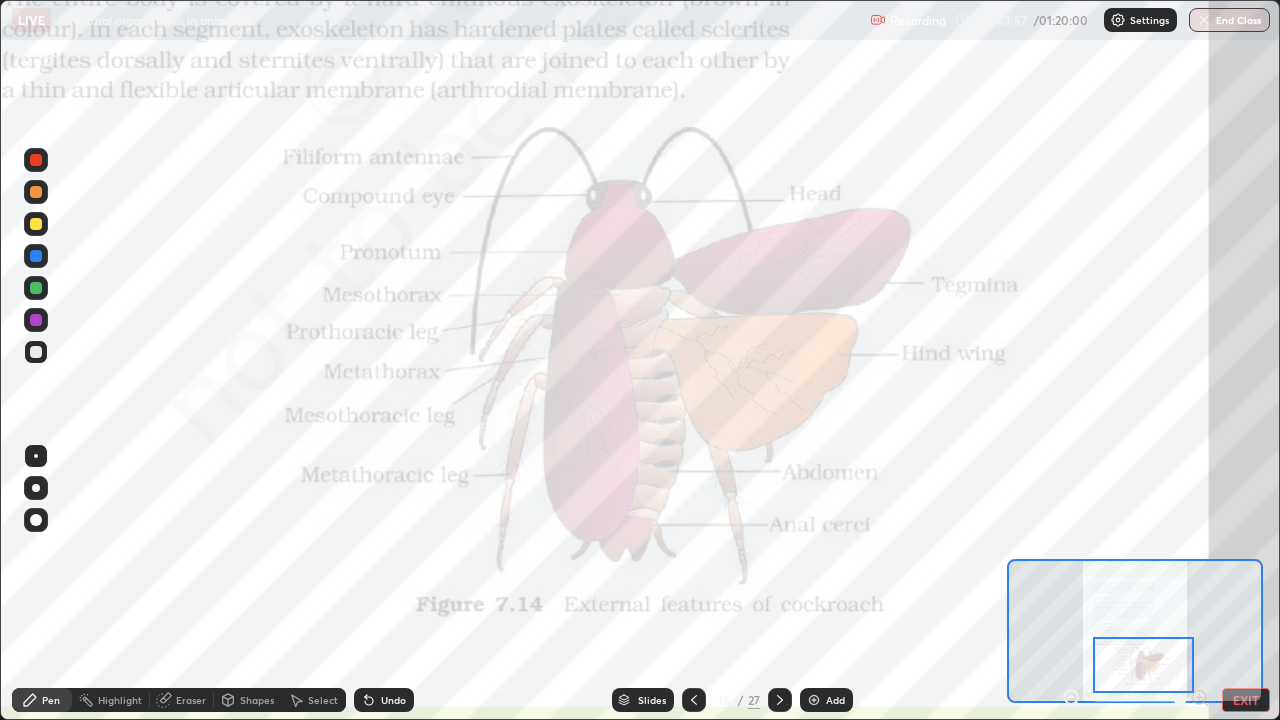 click at bounding box center [36, 256] 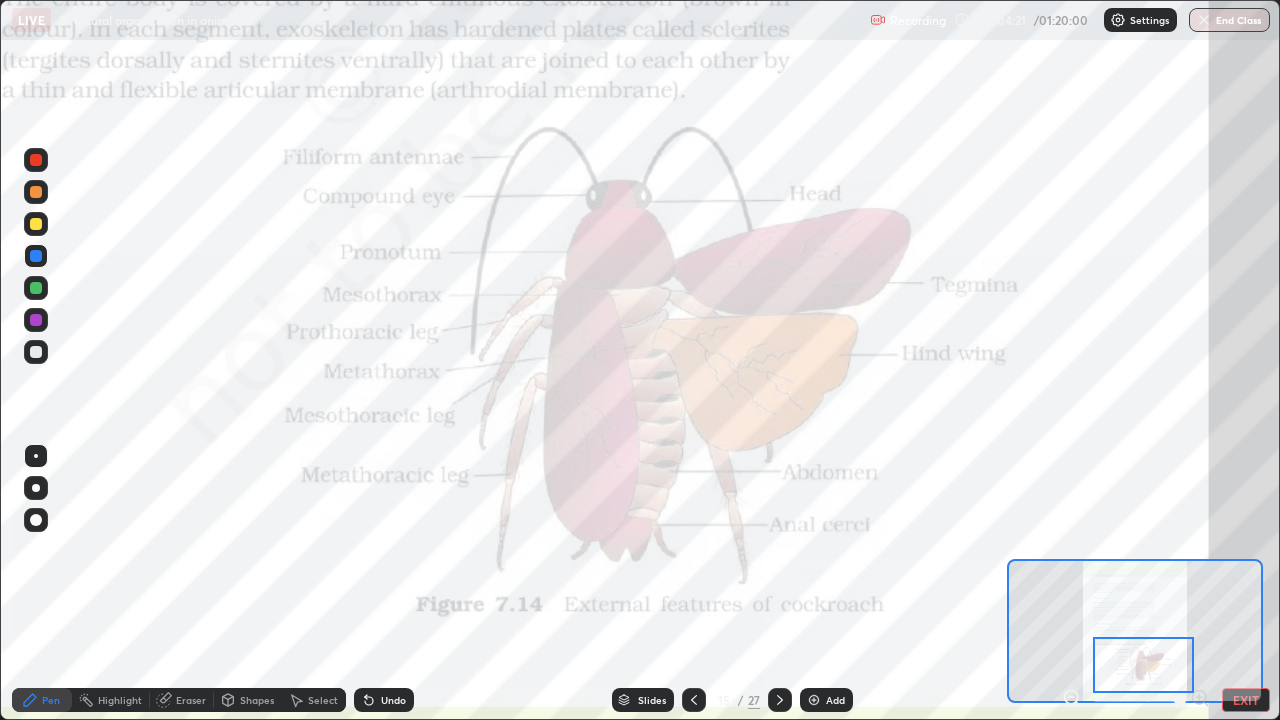 click on "Eraser" at bounding box center (191, 700) 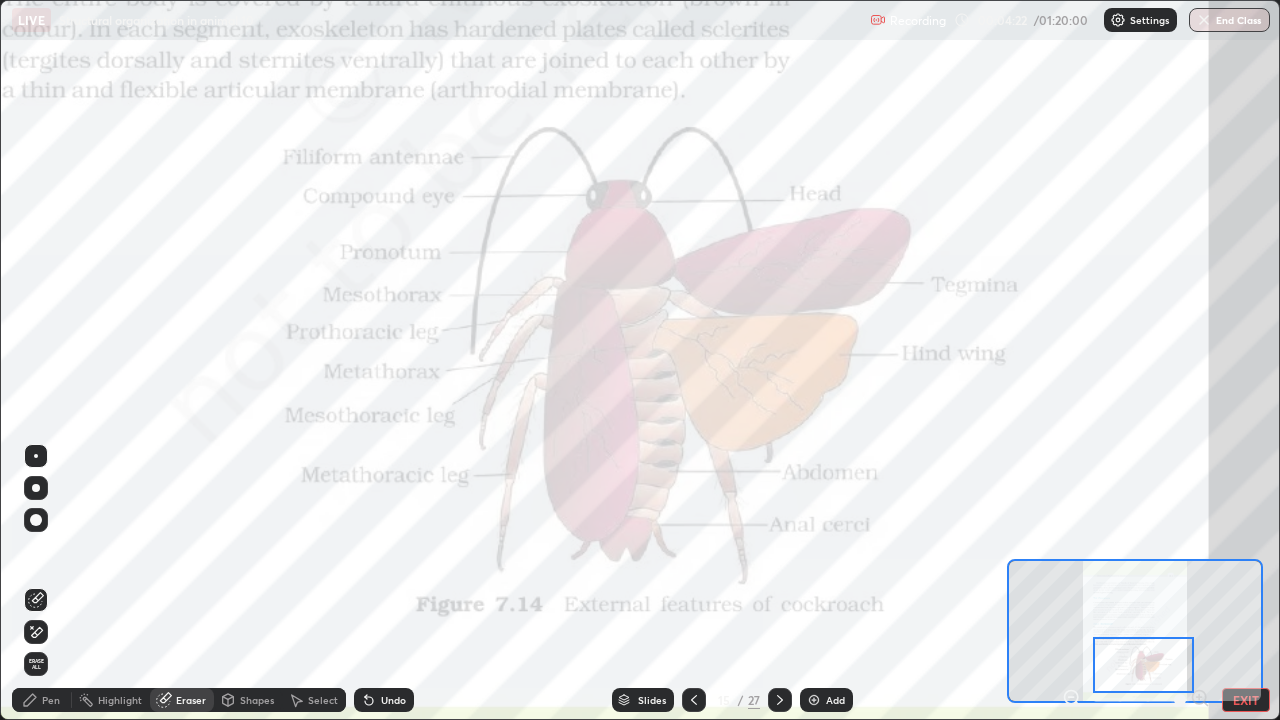 click on "Erase all" at bounding box center [36, 664] 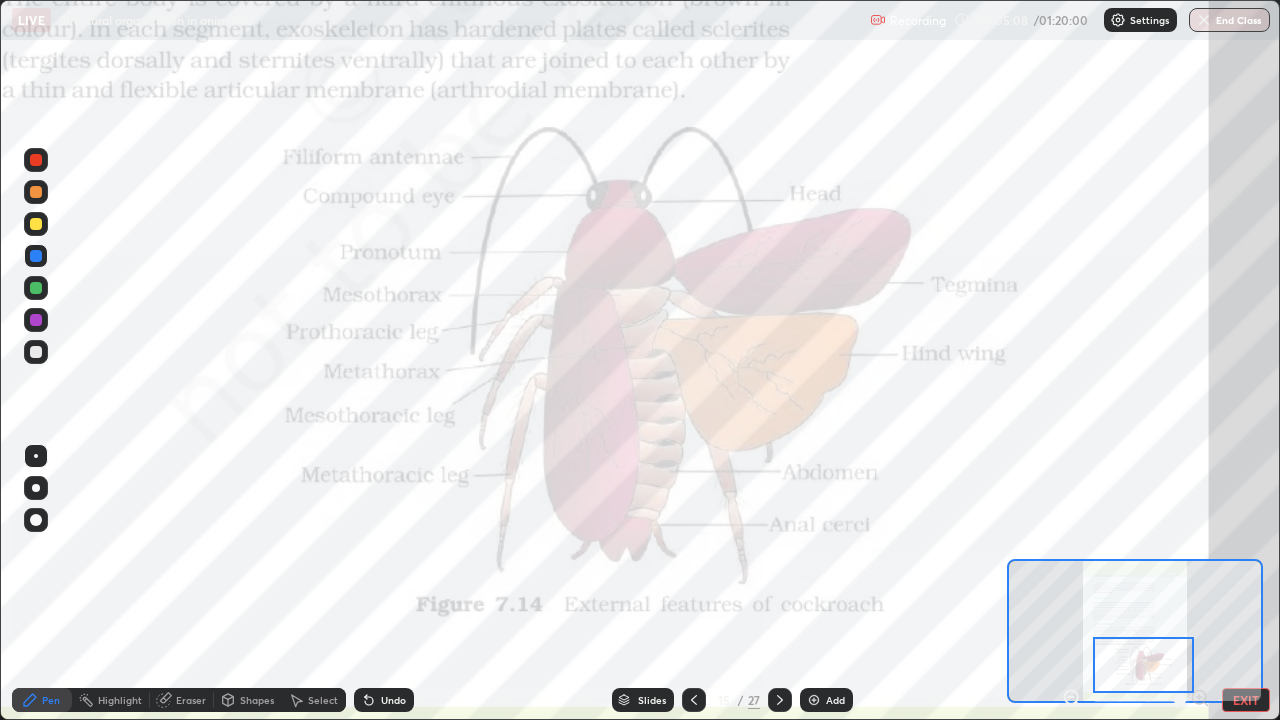 click on "Eraser" at bounding box center [191, 700] 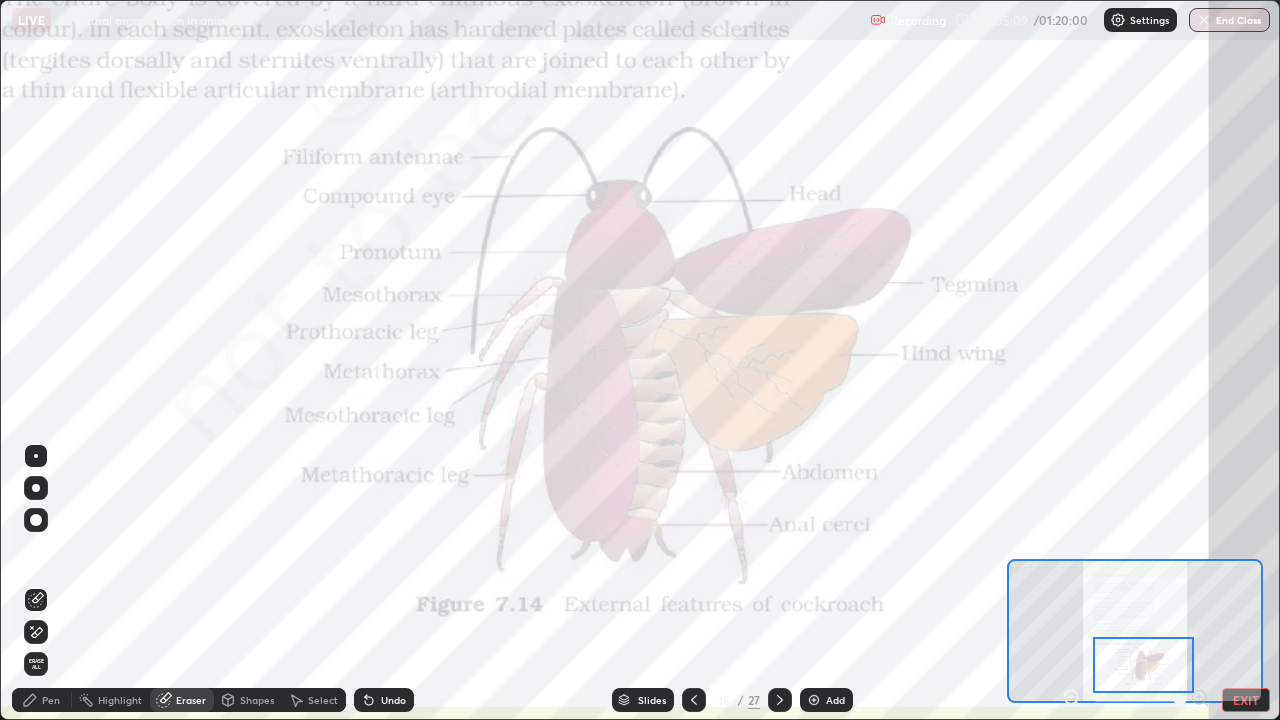 click on "Erase all" at bounding box center [36, 664] 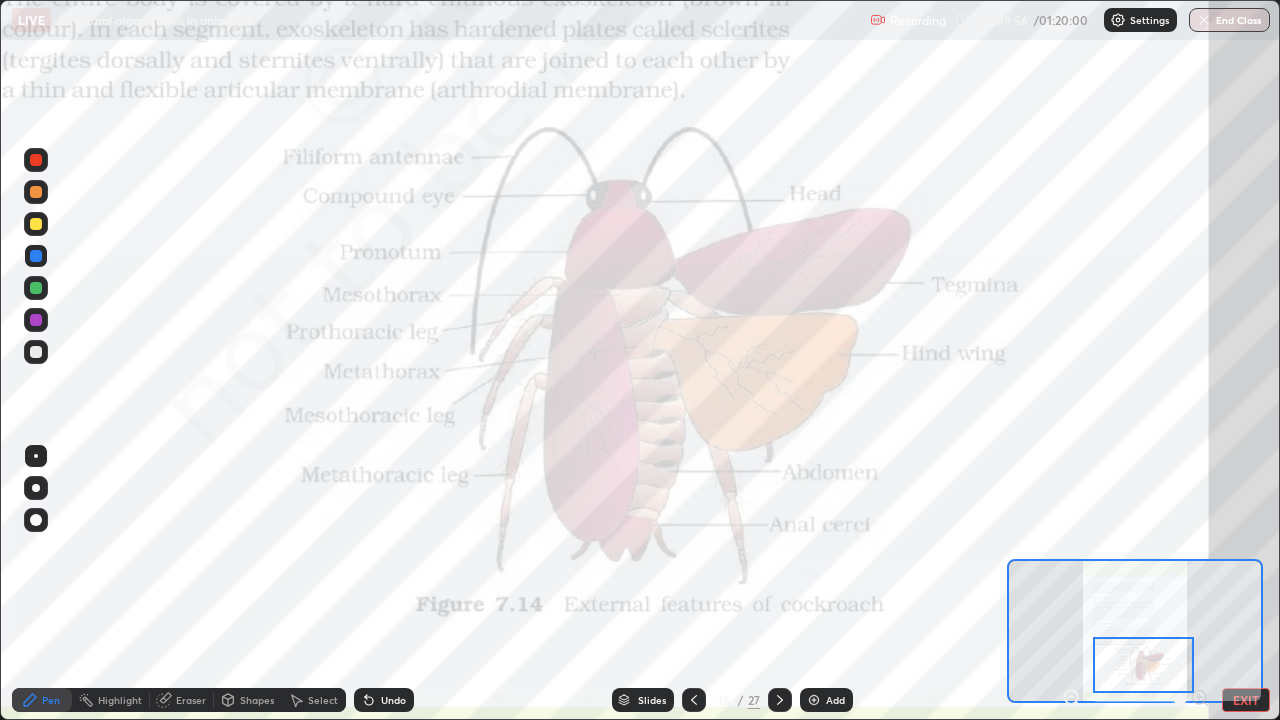 click on "Eraser" at bounding box center (182, 700) 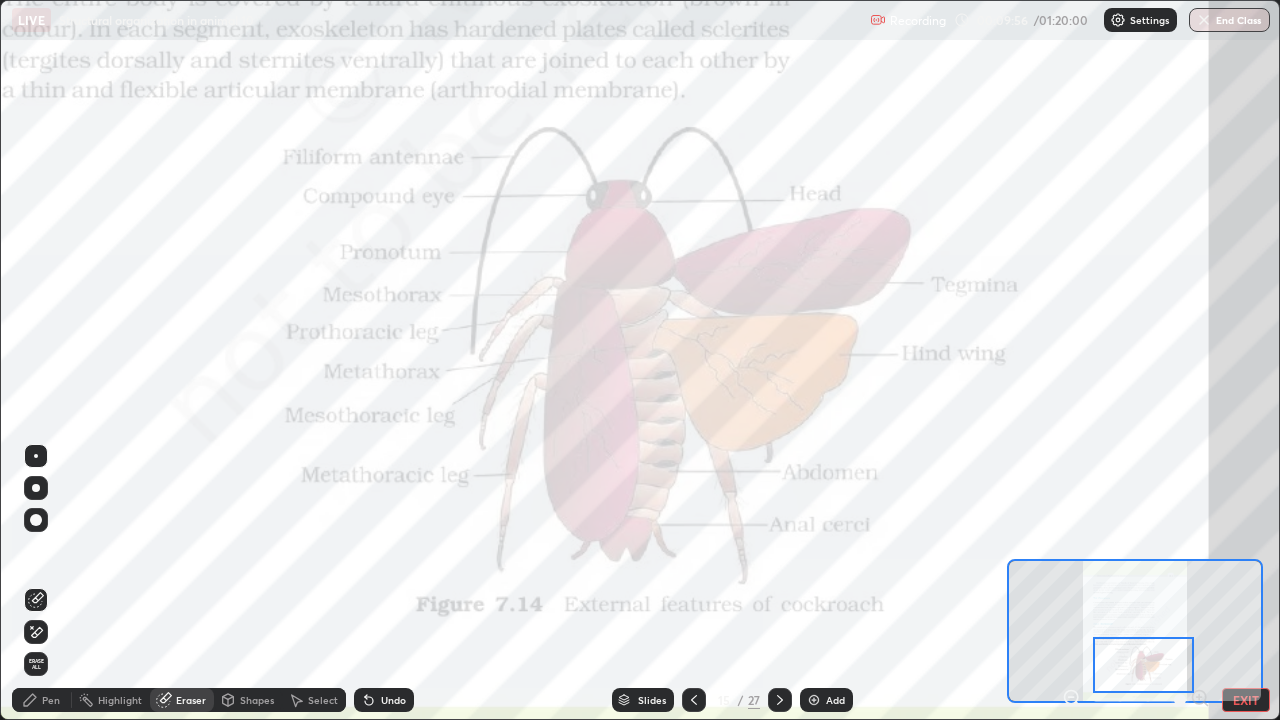click on "Erase all" at bounding box center [36, 664] 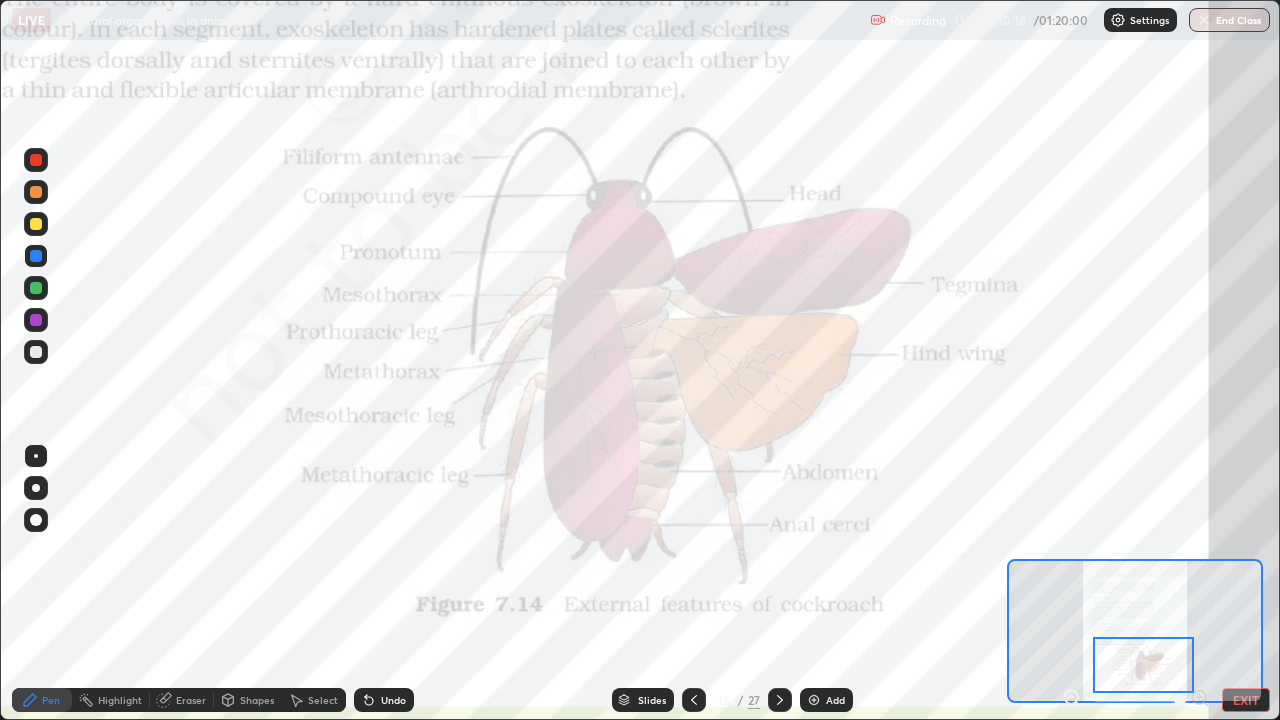 click at bounding box center (36, 160) 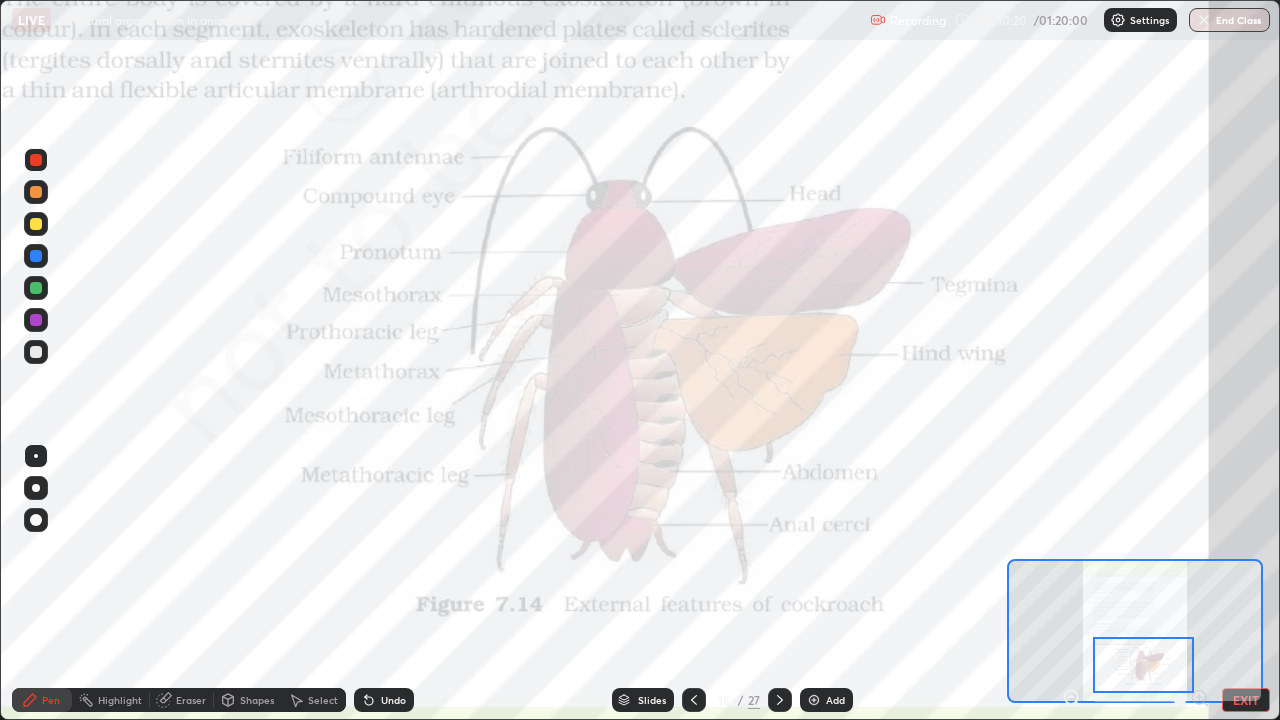 click at bounding box center (36, 320) 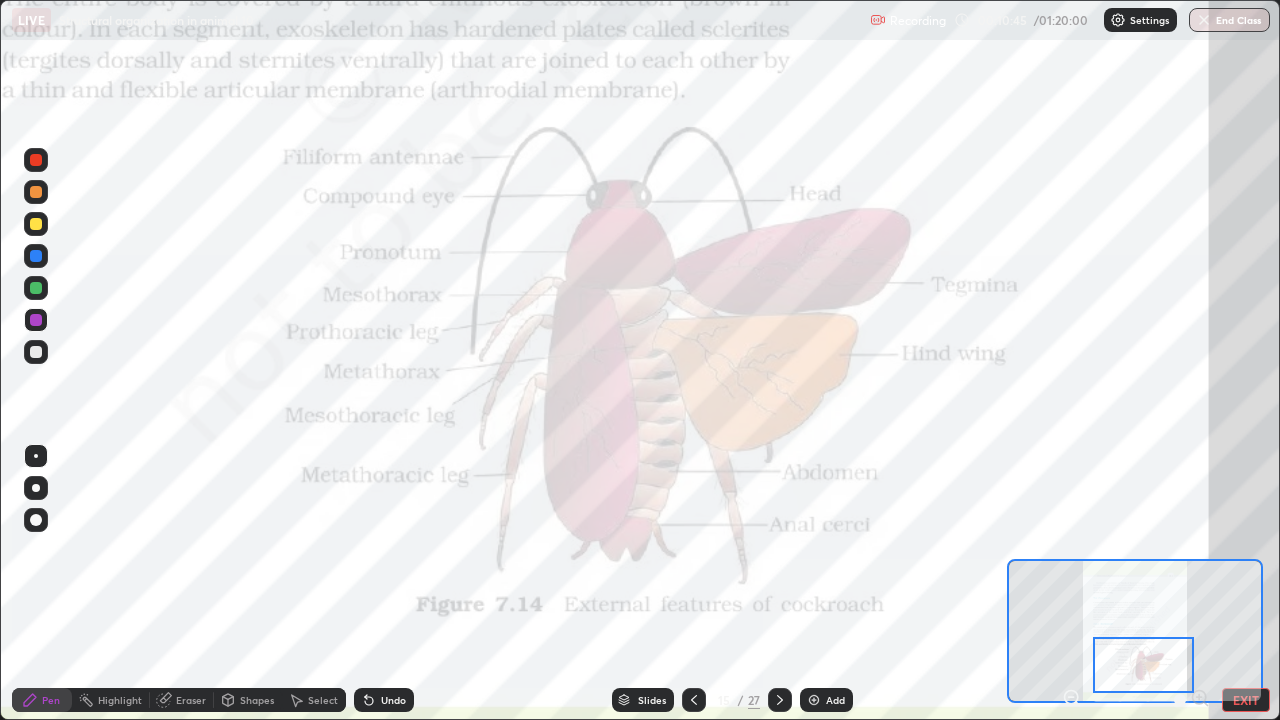 click at bounding box center (36, 352) 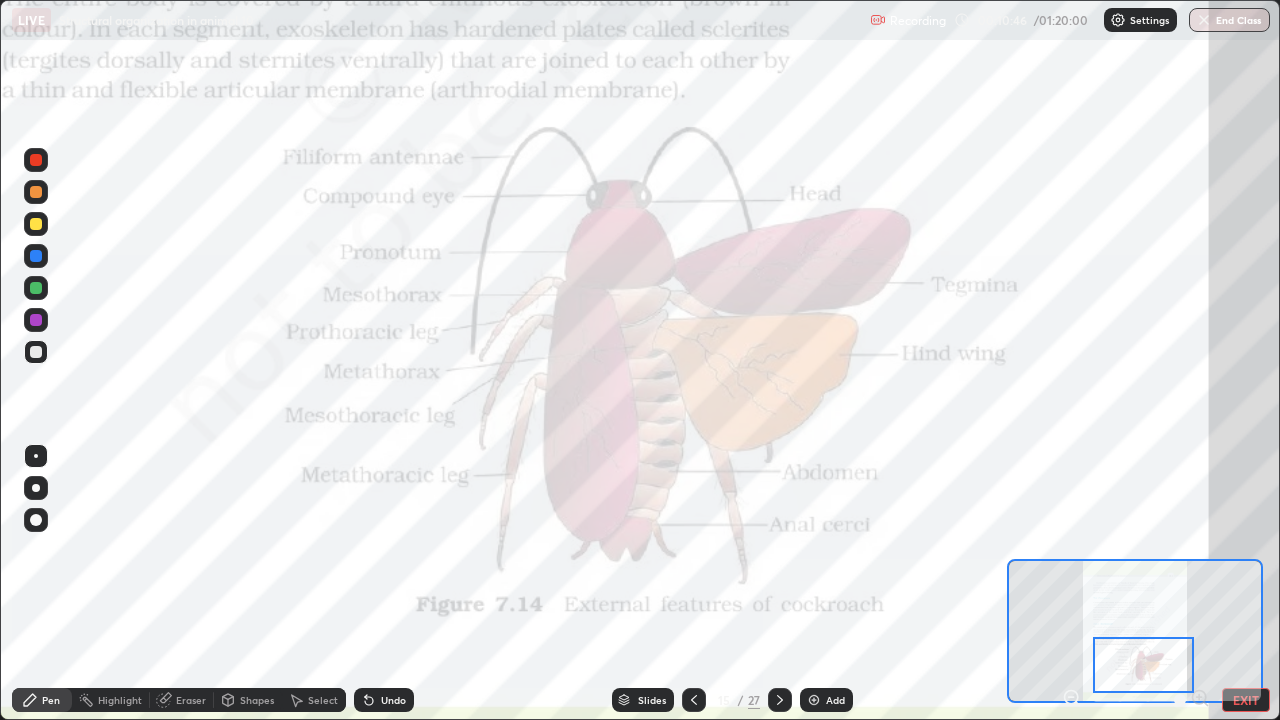 click at bounding box center (36, 288) 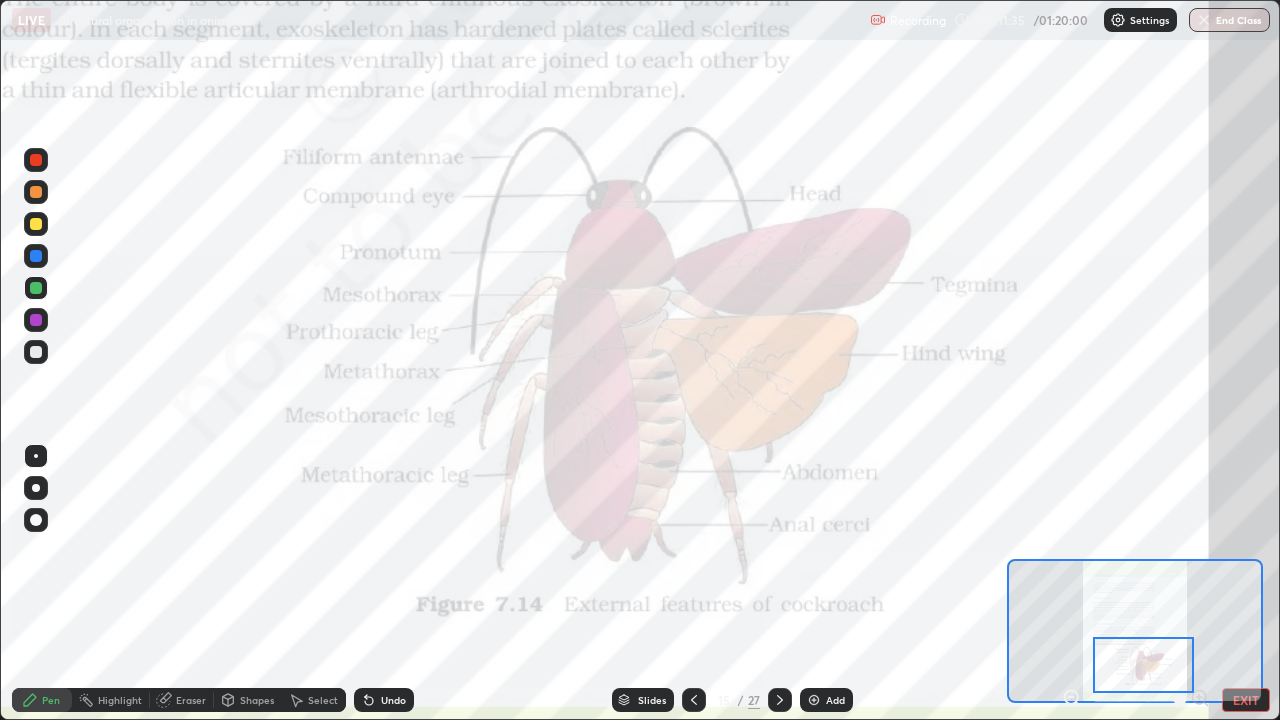 click at bounding box center (814, 700) 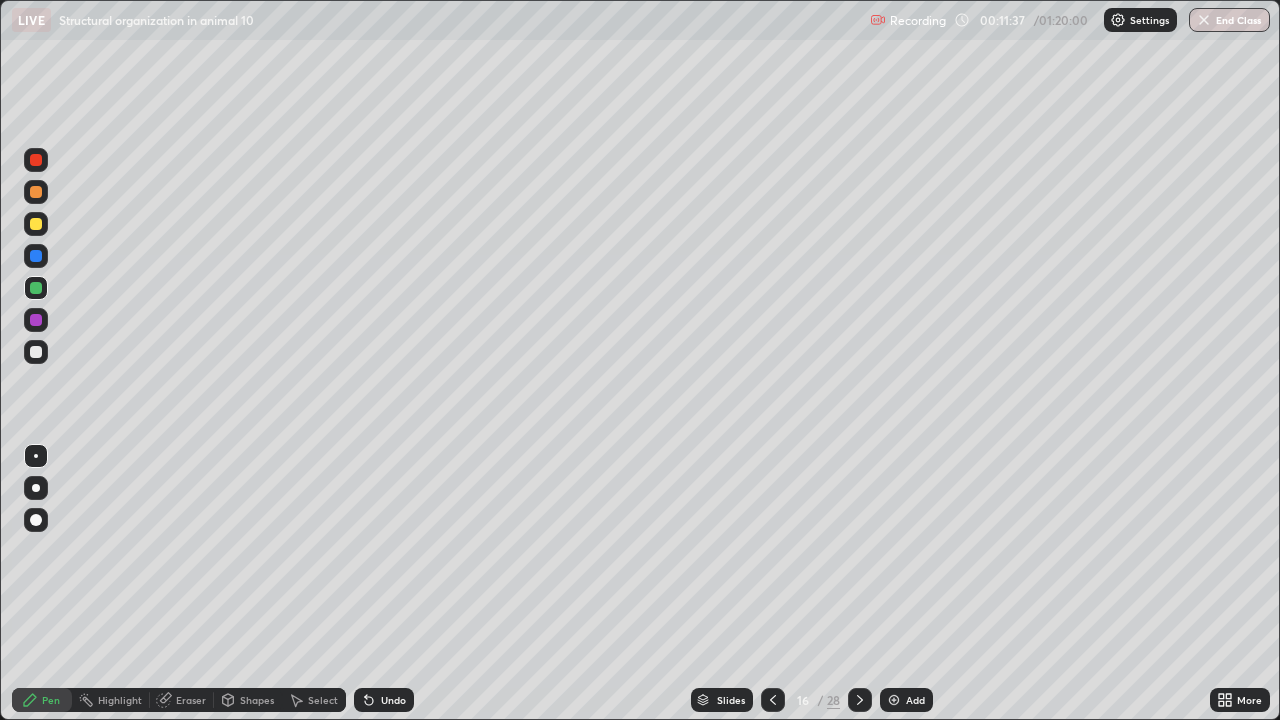 click on "Slides" at bounding box center [731, 700] 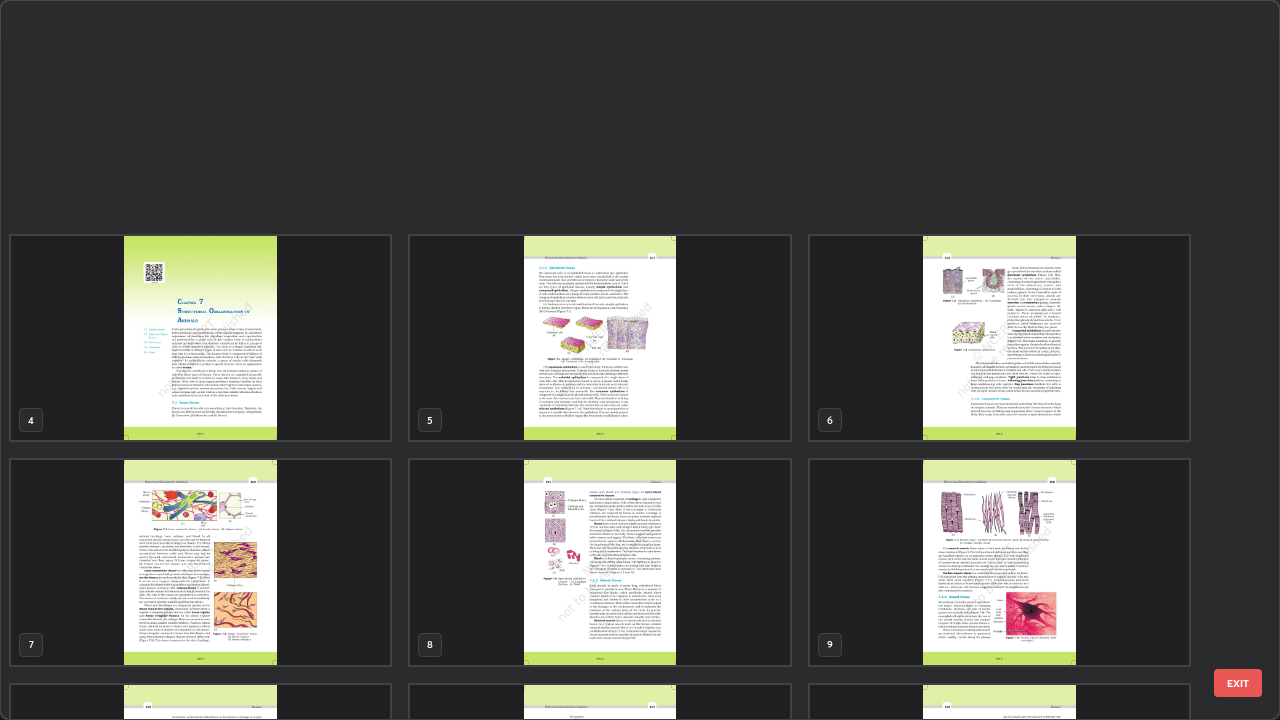scroll, scrollTop: 629, scrollLeft: 0, axis: vertical 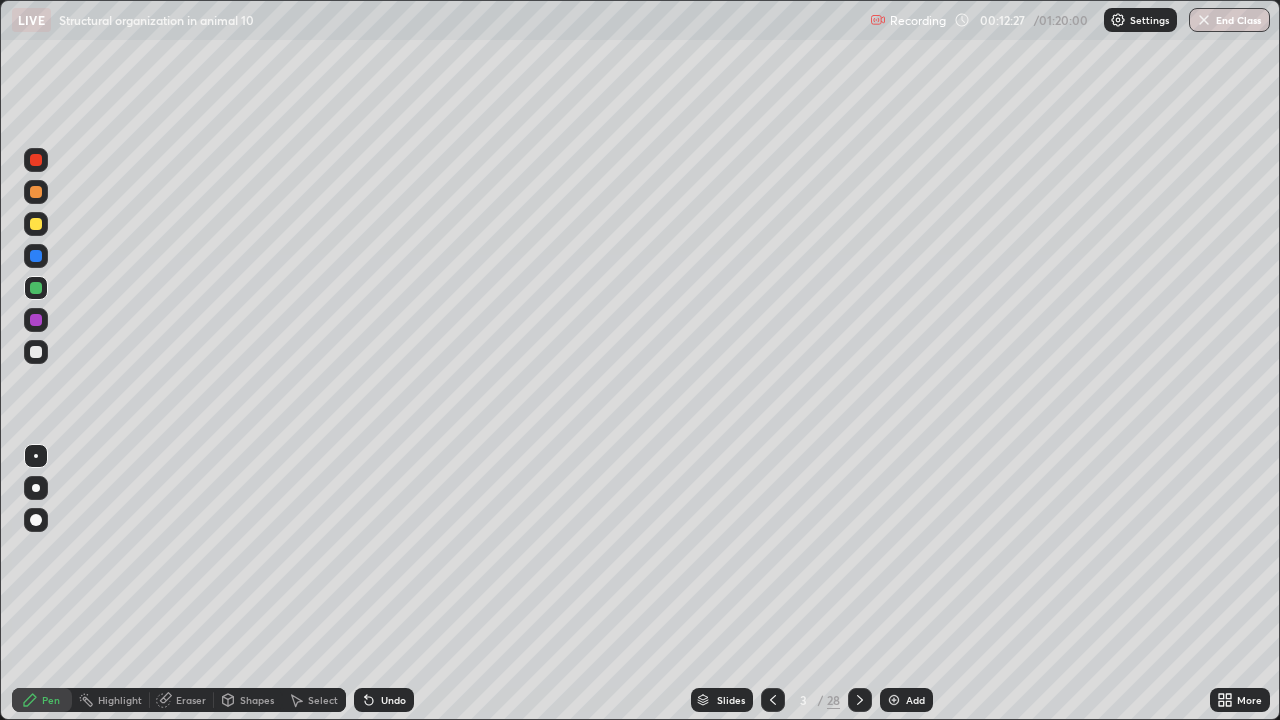 click at bounding box center (36, 352) 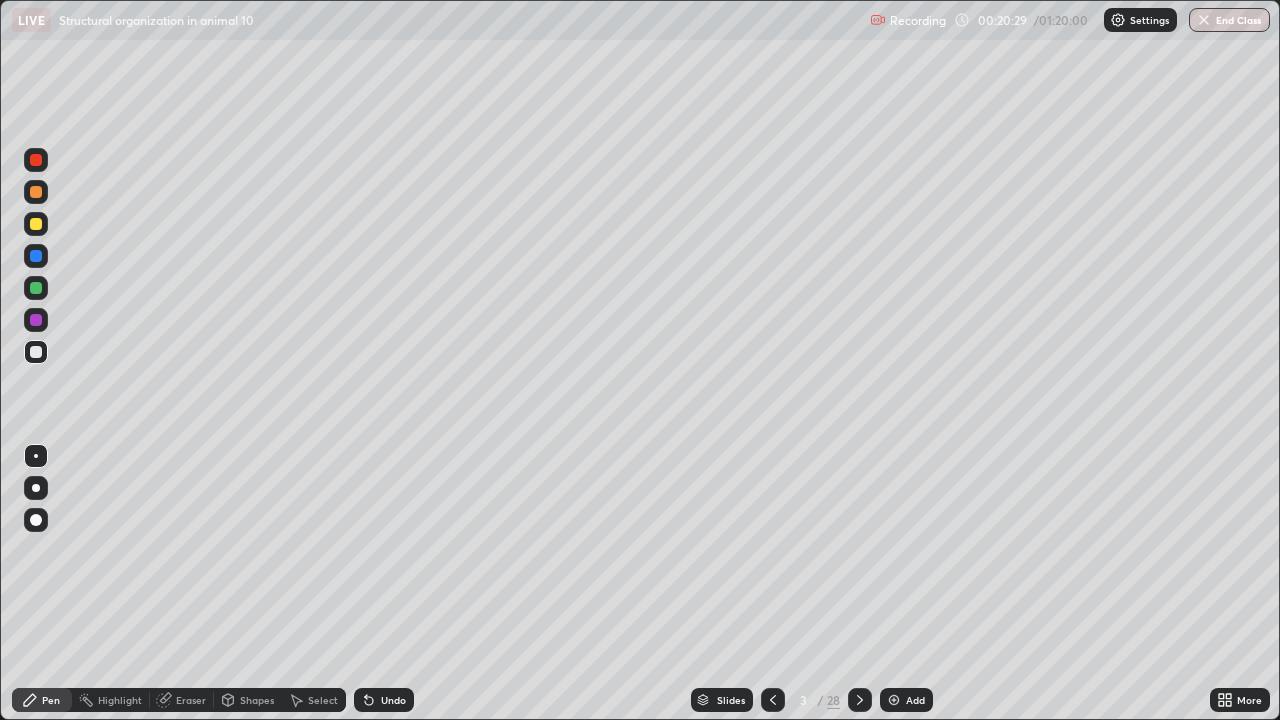 click at bounding box center (36, 320) 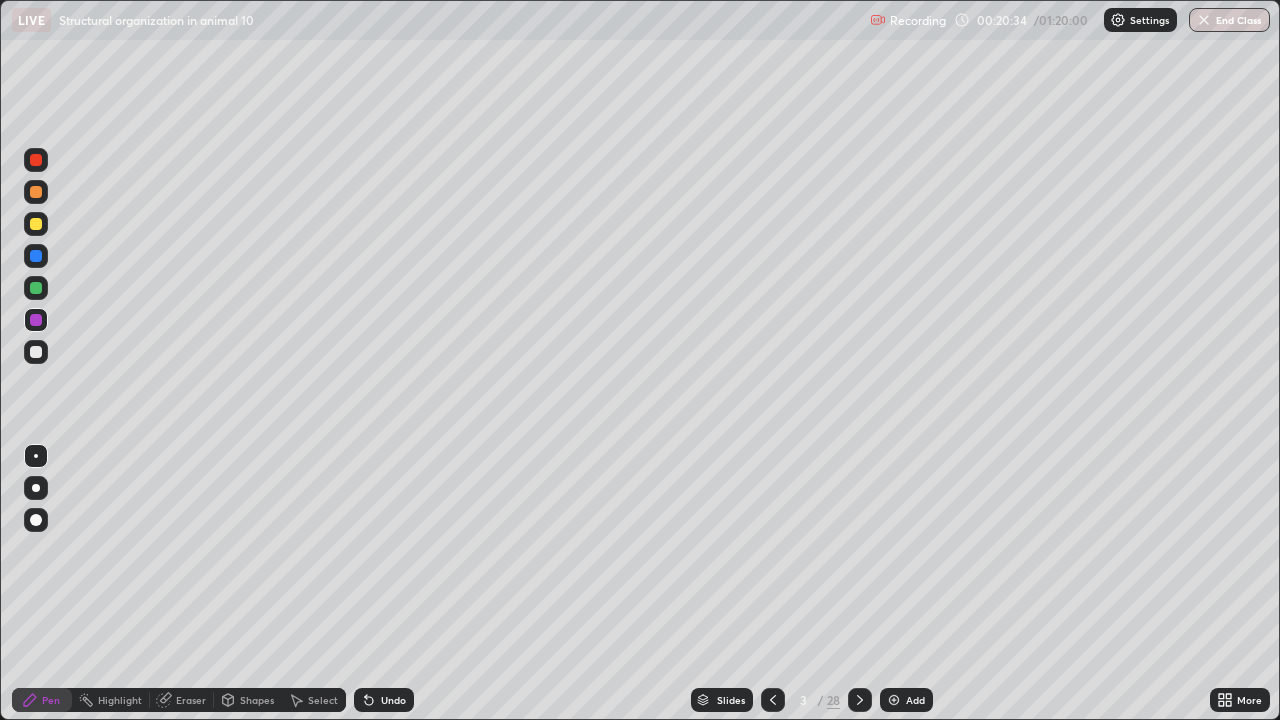 click at bounding box center [36, 288] 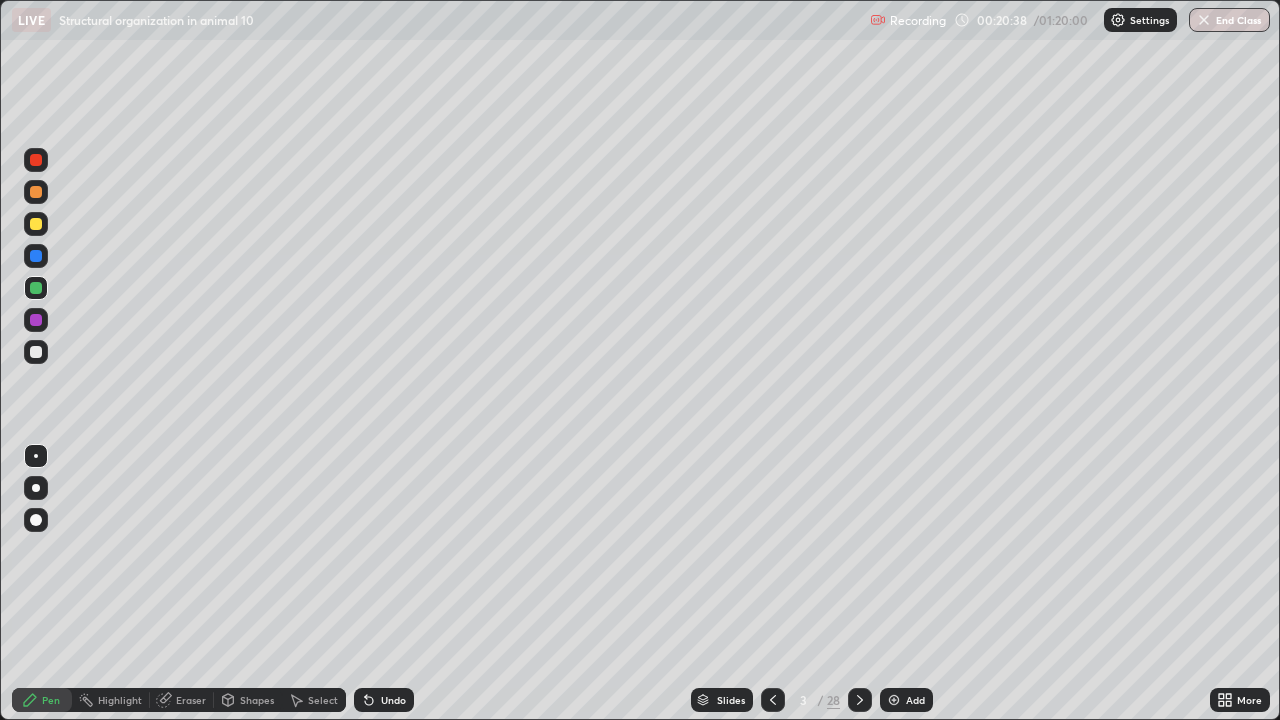 click at bounding box center (36, 352) 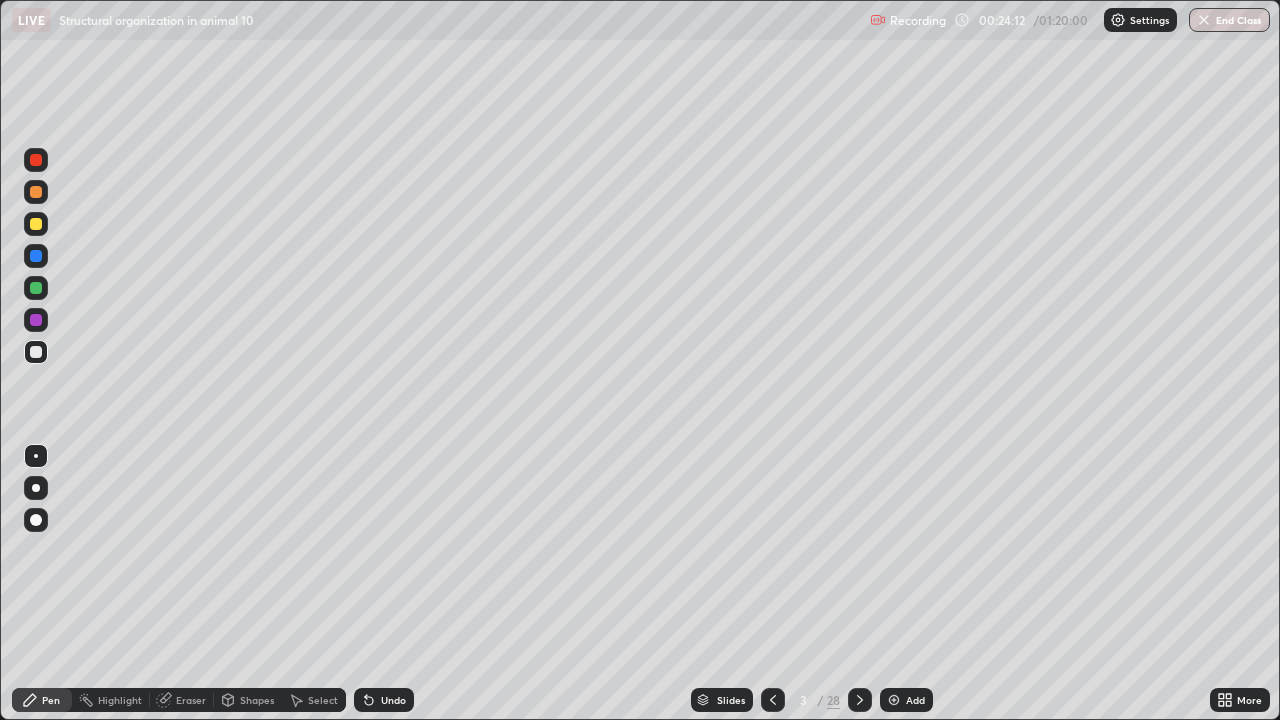 click at bounding box center [894, 700] 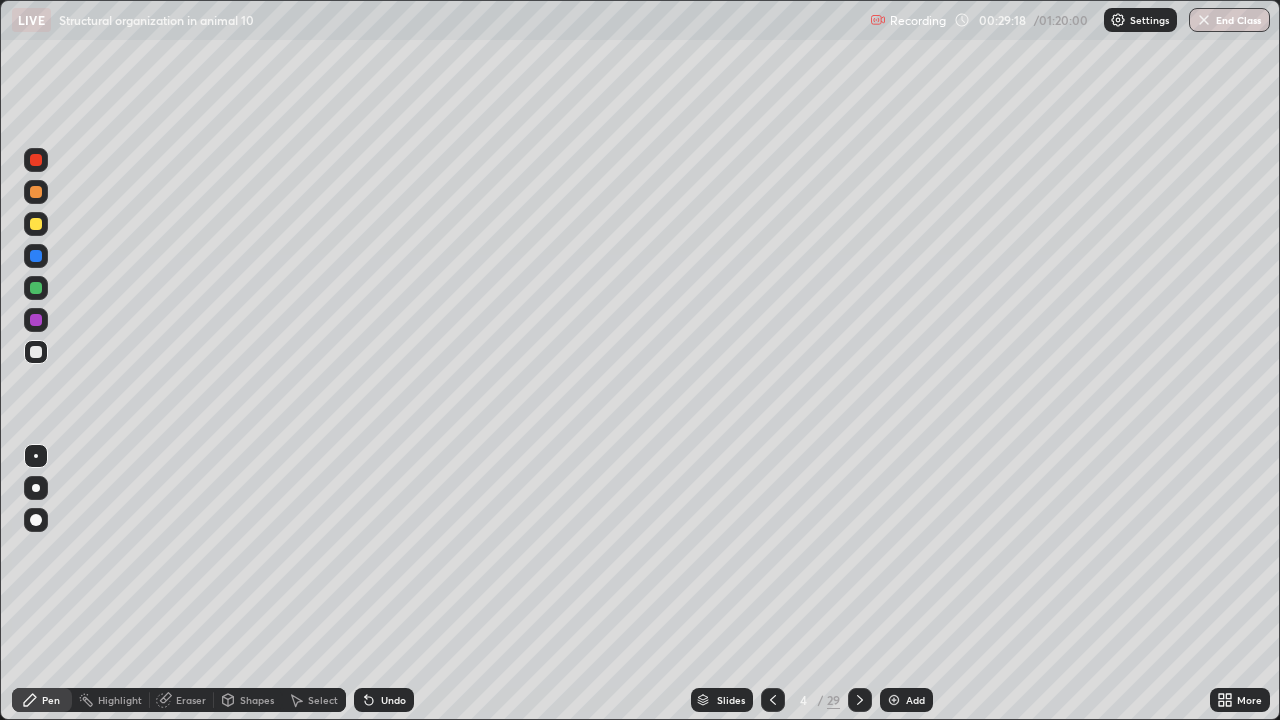 click on "Eraser" at bounding box center [191, 700] 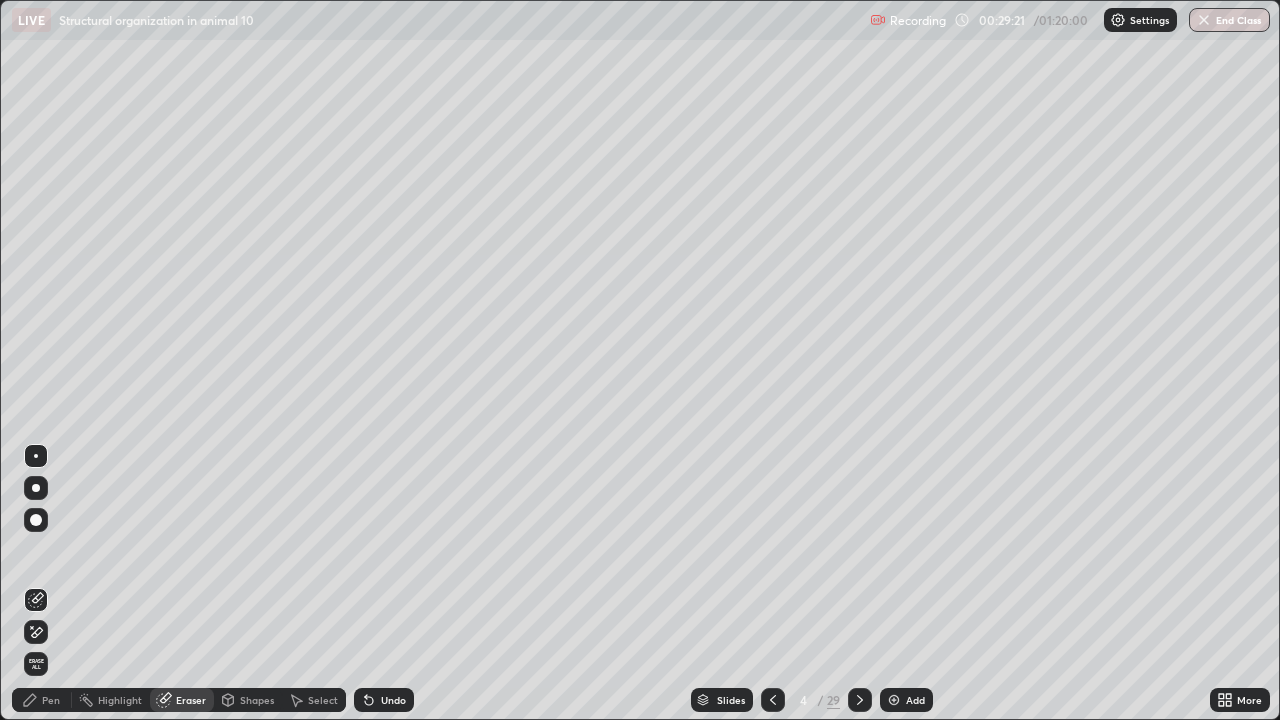 click on "Pen" at bounding box center (51, 700) 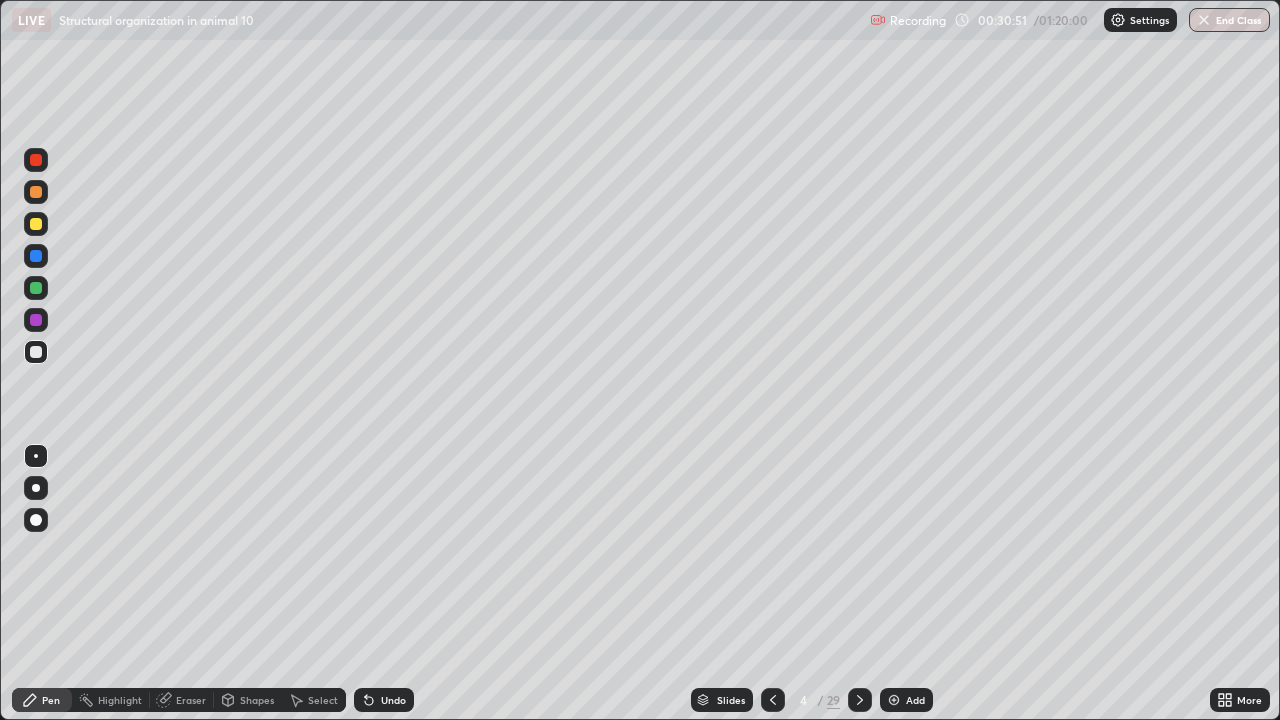 click at bounding box center (36, 352) 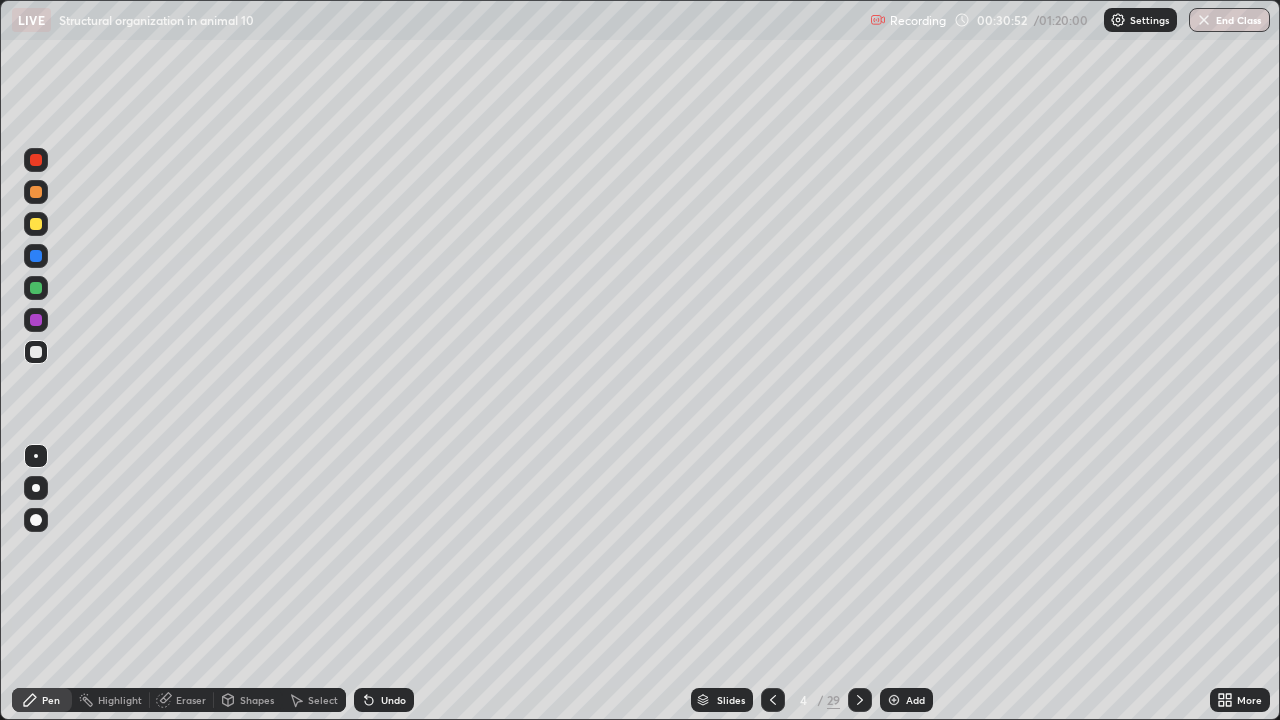 click at bounding box center (36, 288) 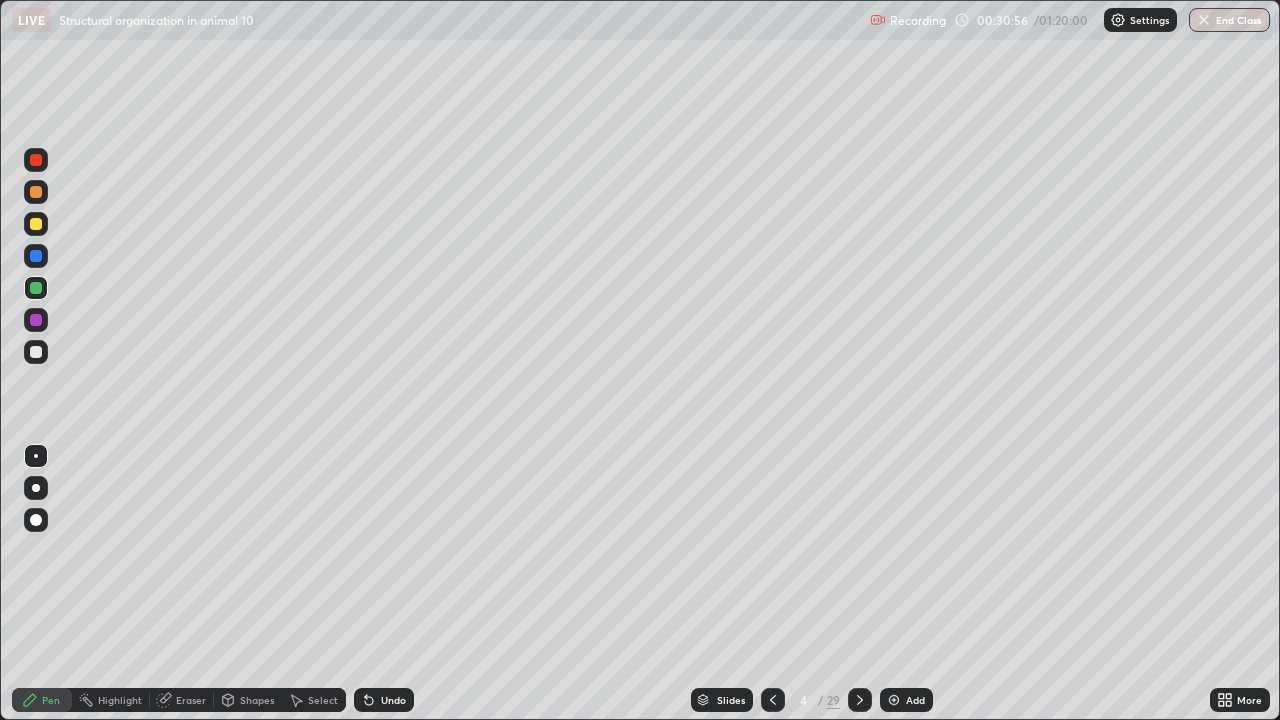 click at bounding box center [36, 320] 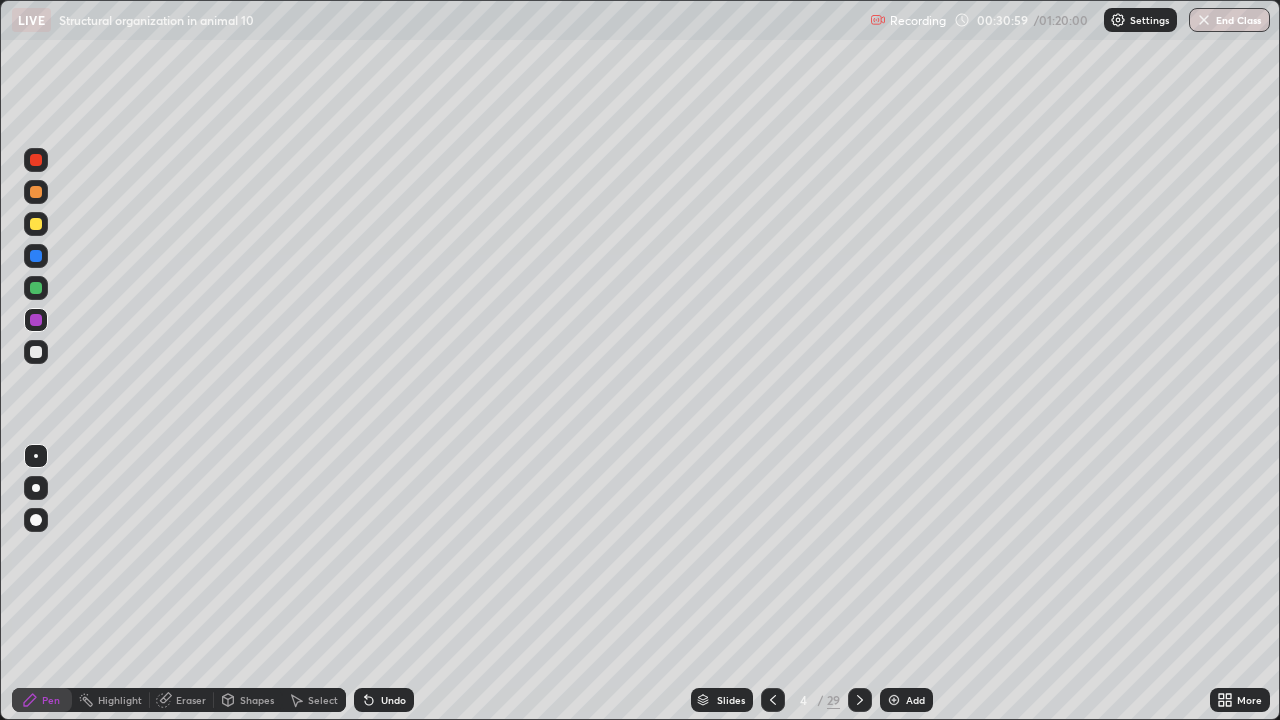 click at bounding box center [36, 352] 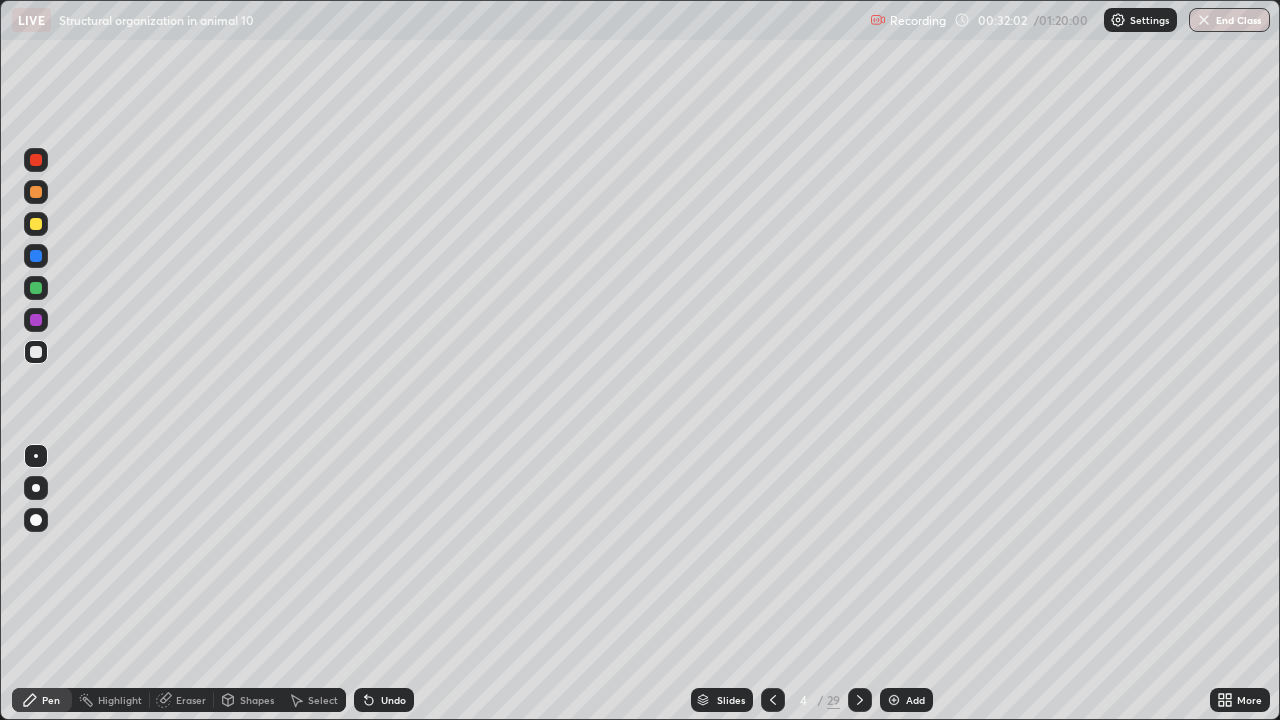 click at bounding box center (894, 700) 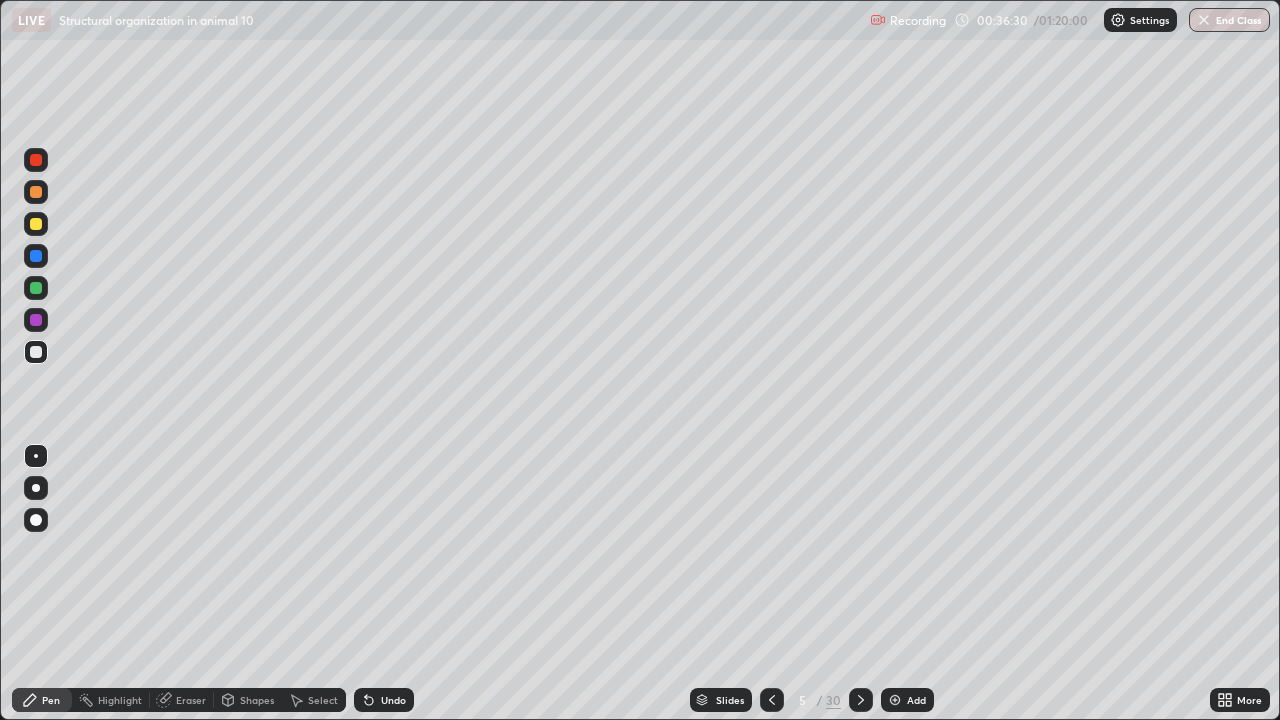 click on "/" at bounding box center [819, 700] 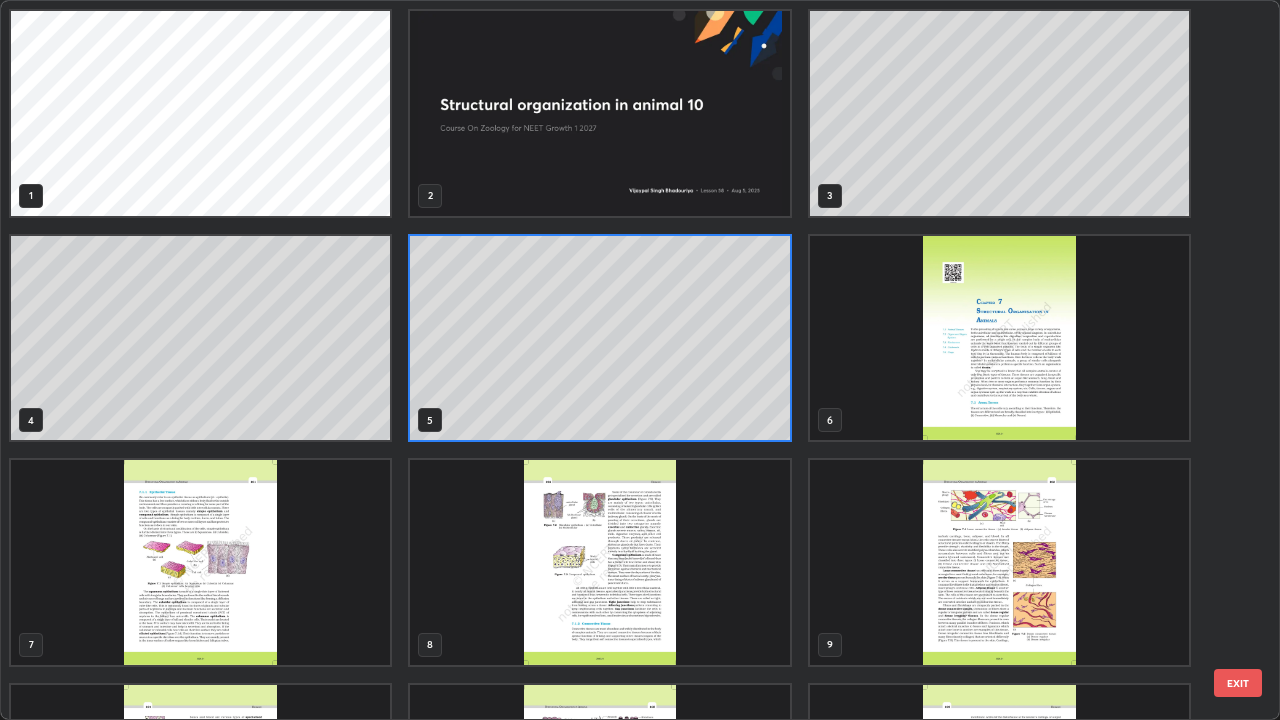 scroll, scrollTop: 7, scrollLeft: 11, axis: both 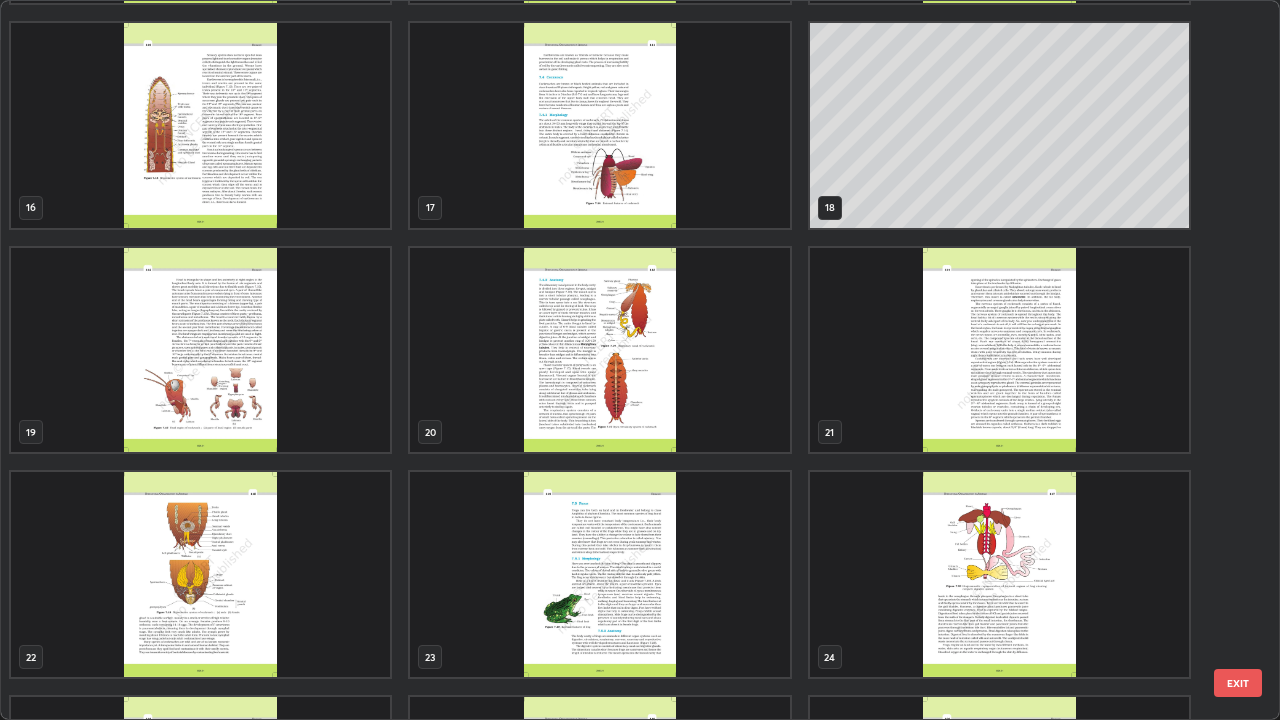 click at bounding box center [200, 350] 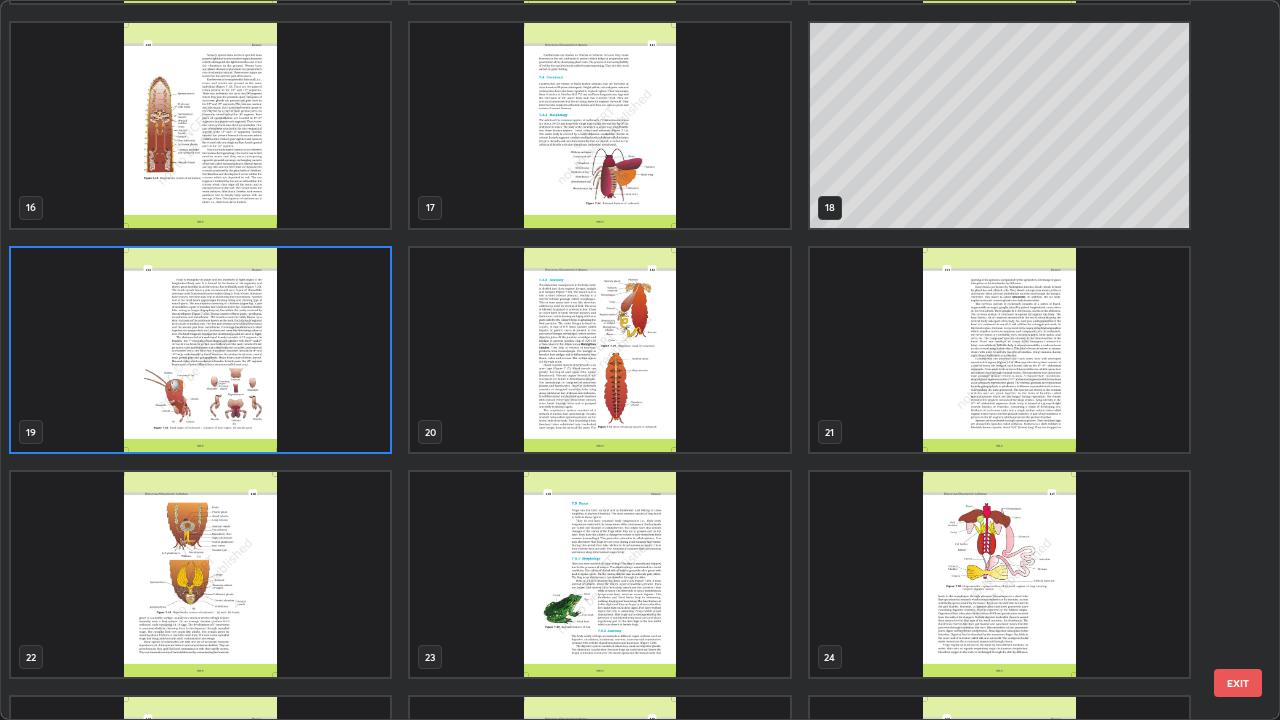 click at bounding box center [200, 350] 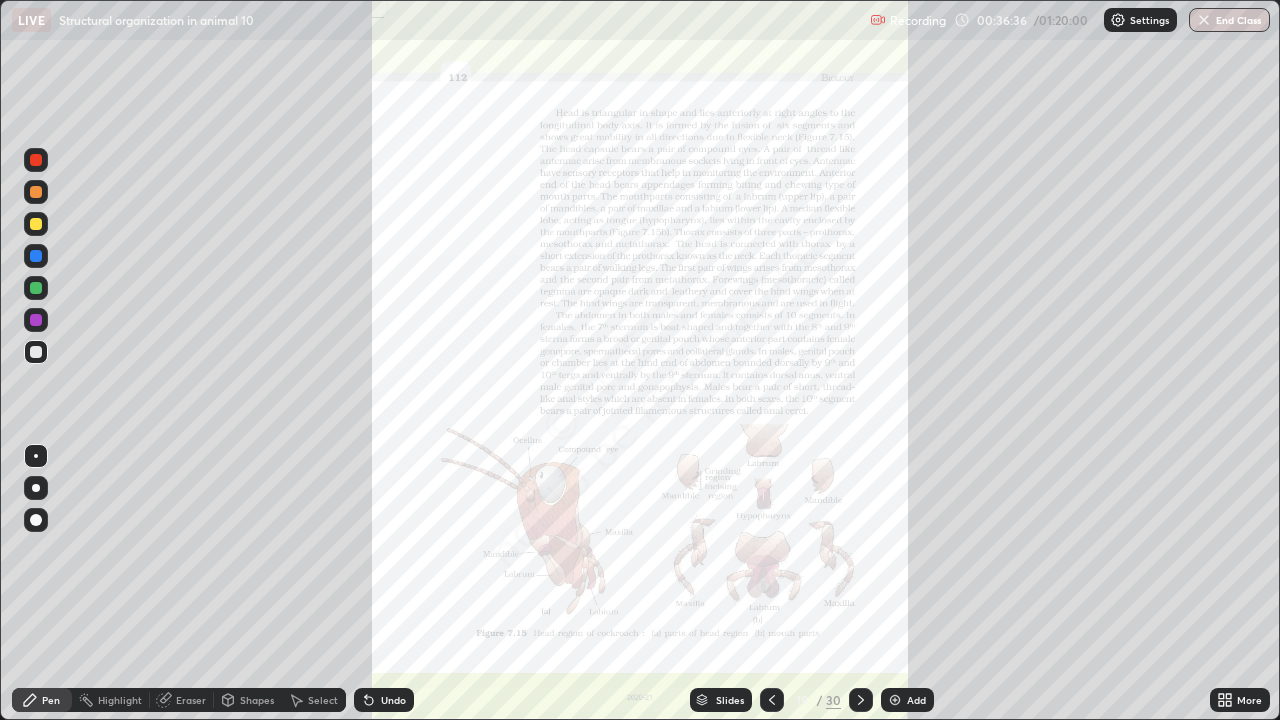 click 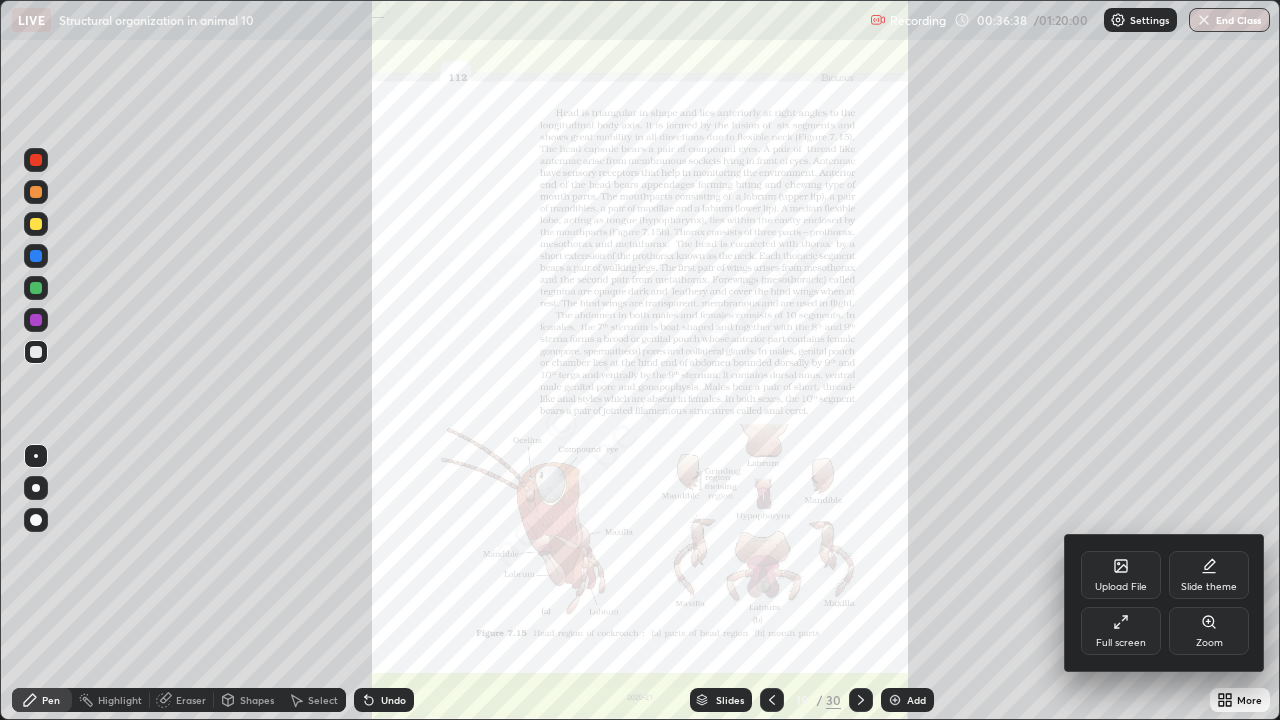 click on "Zoom" at bounding box center (1209, 631) 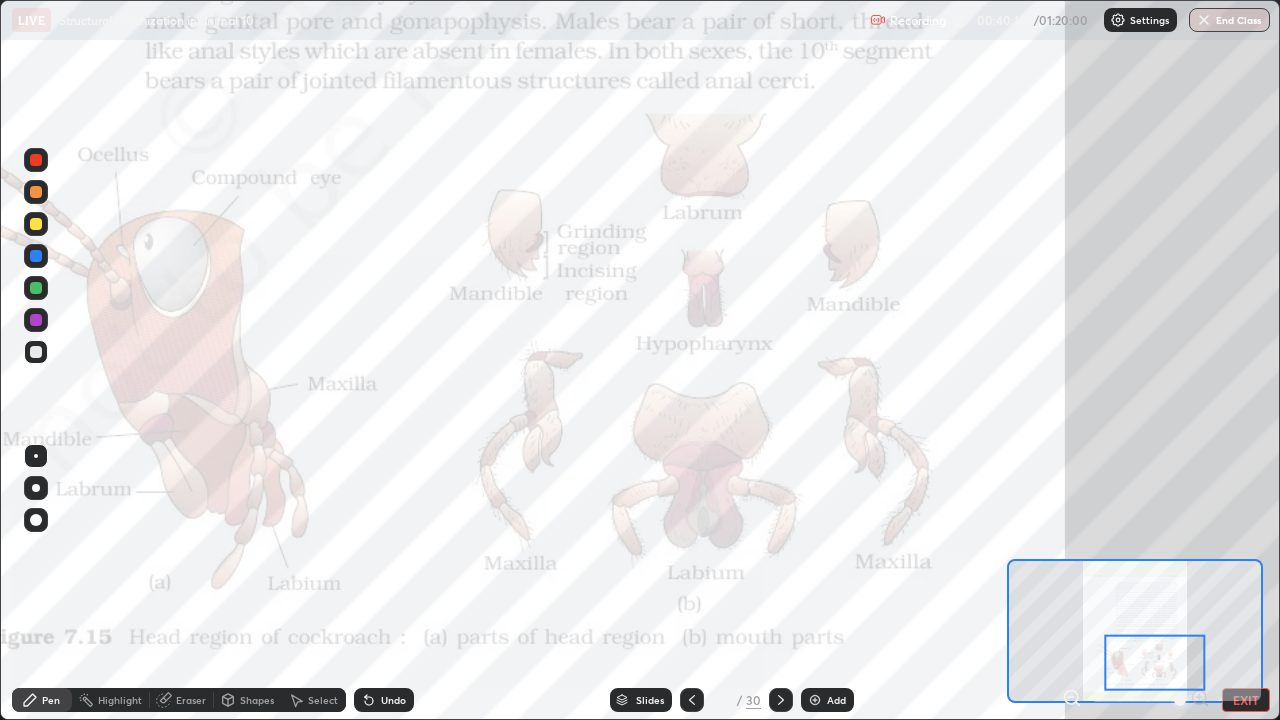 click on "Slides" at bounding box center (650, 700) 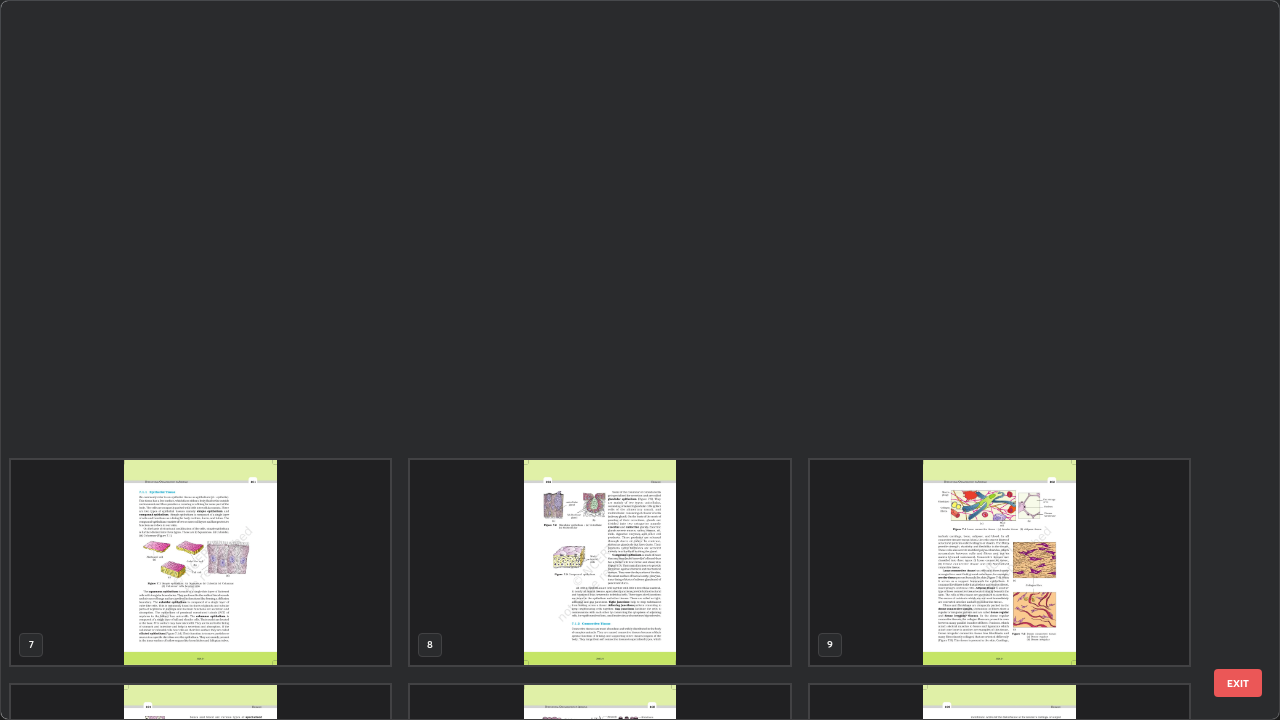scroll, scrollTop: 854, scrollLeft: 0, axis: vertical 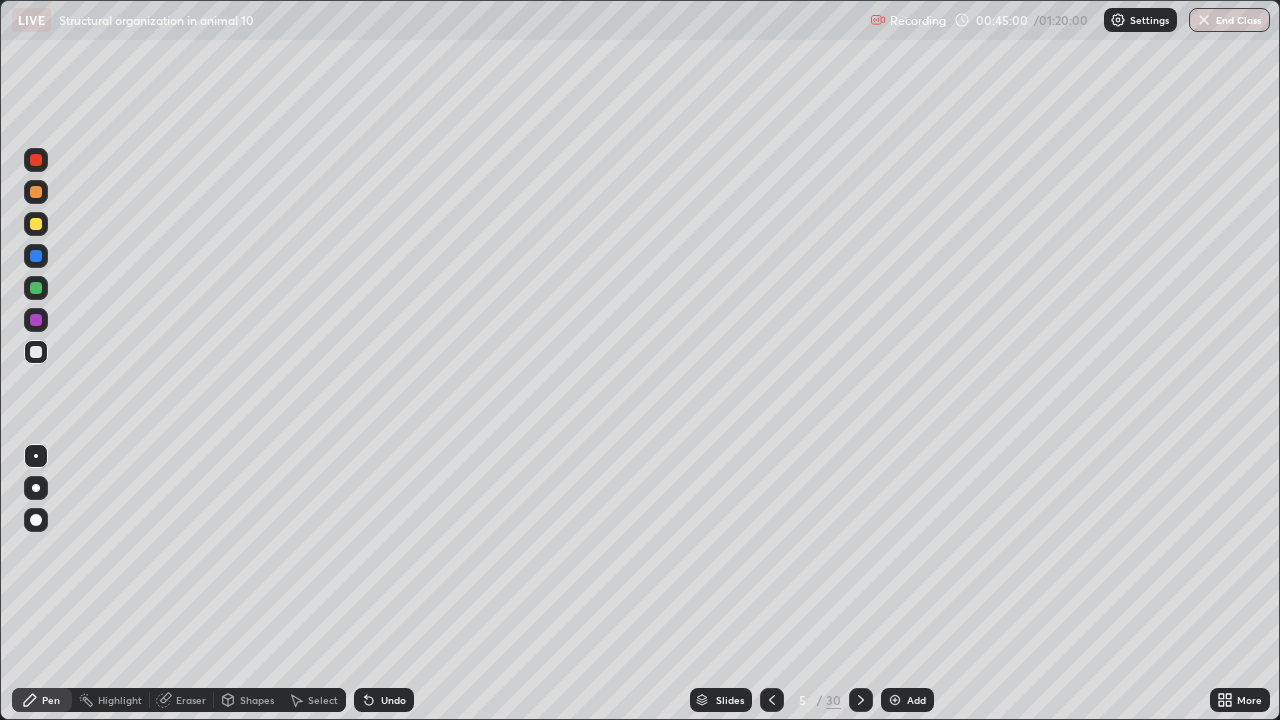 click at bounding box center [895, 700] 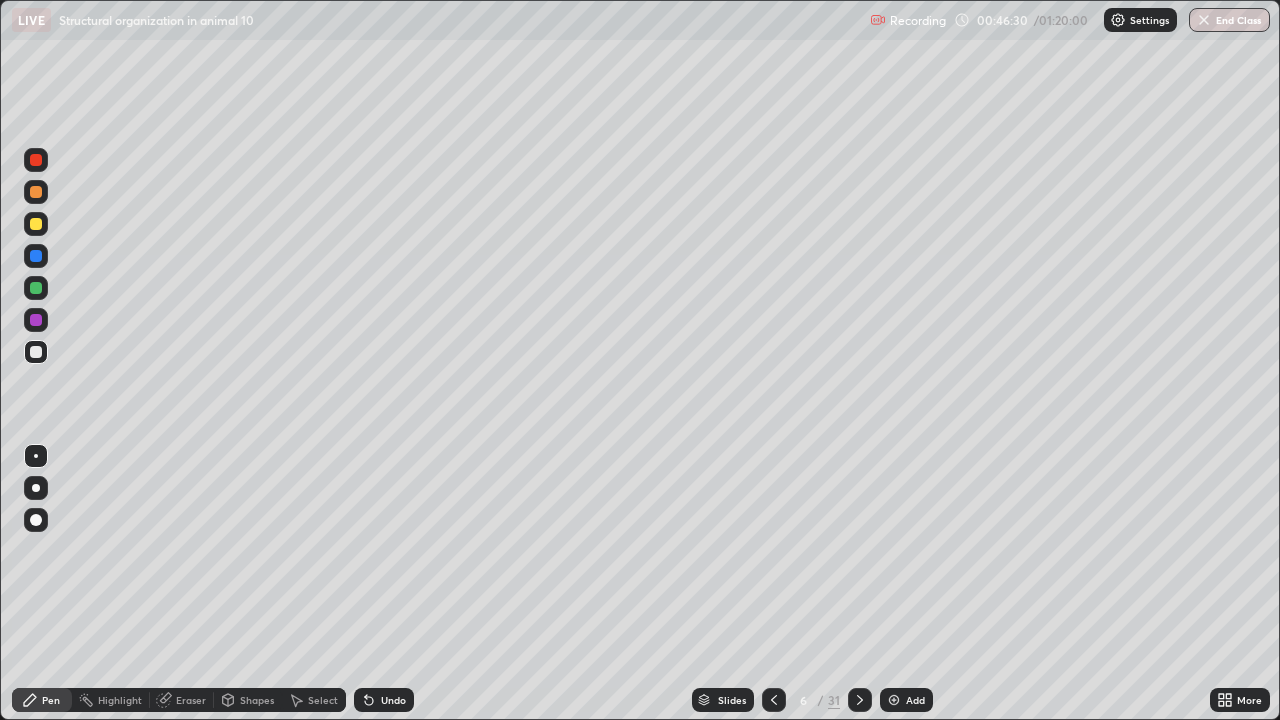 click on "Undo" at bounding box center [393, 700] 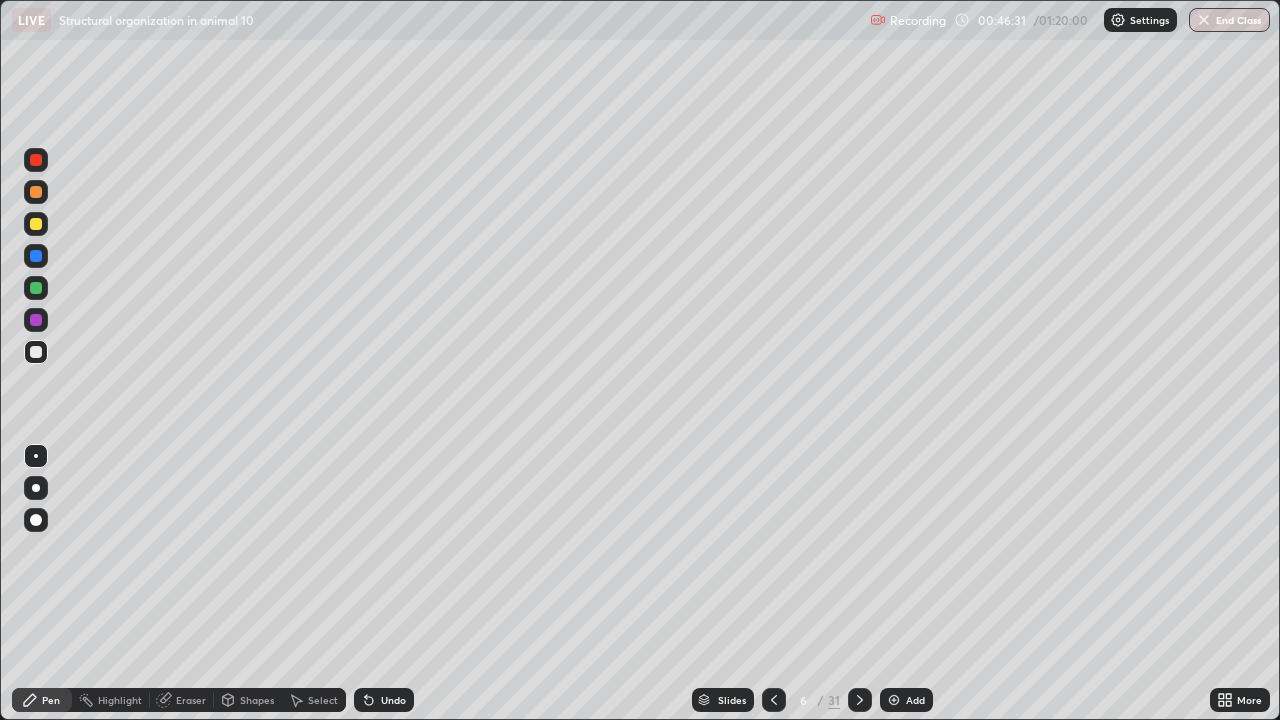 click on "Undo" at bounding box center (384, 700) 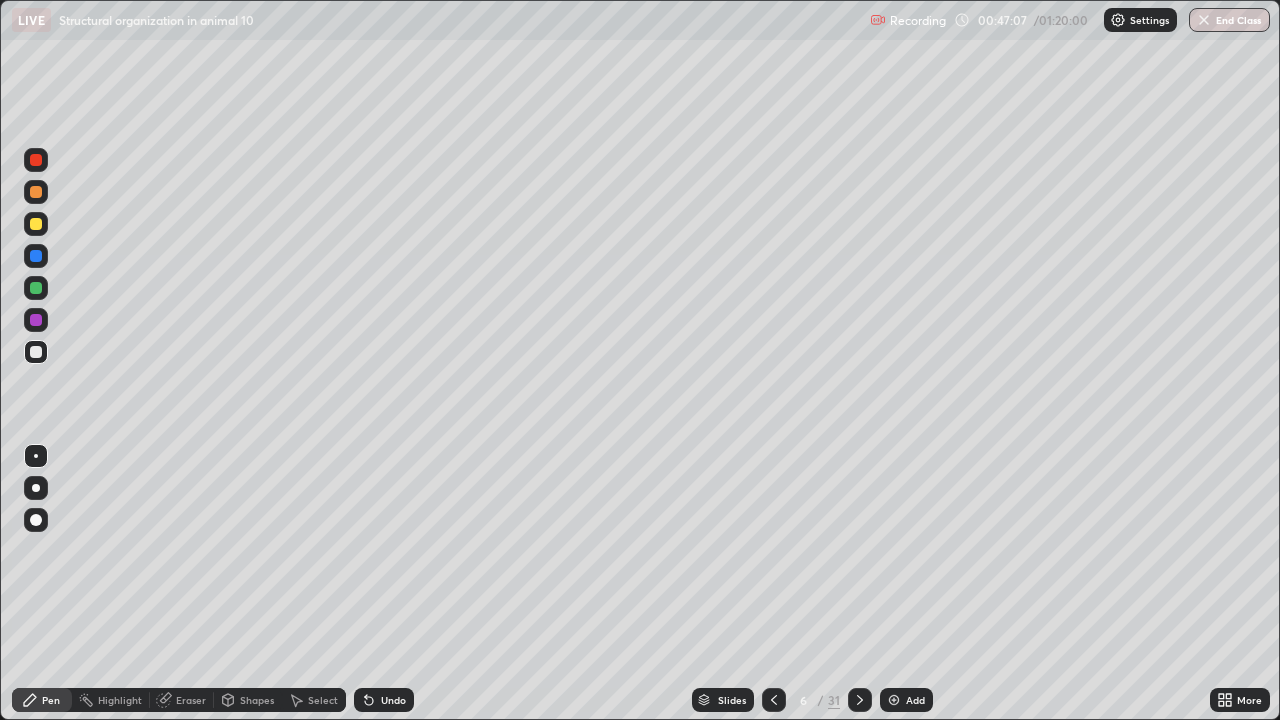 click on "Undo" at bounding box center (393, 700) 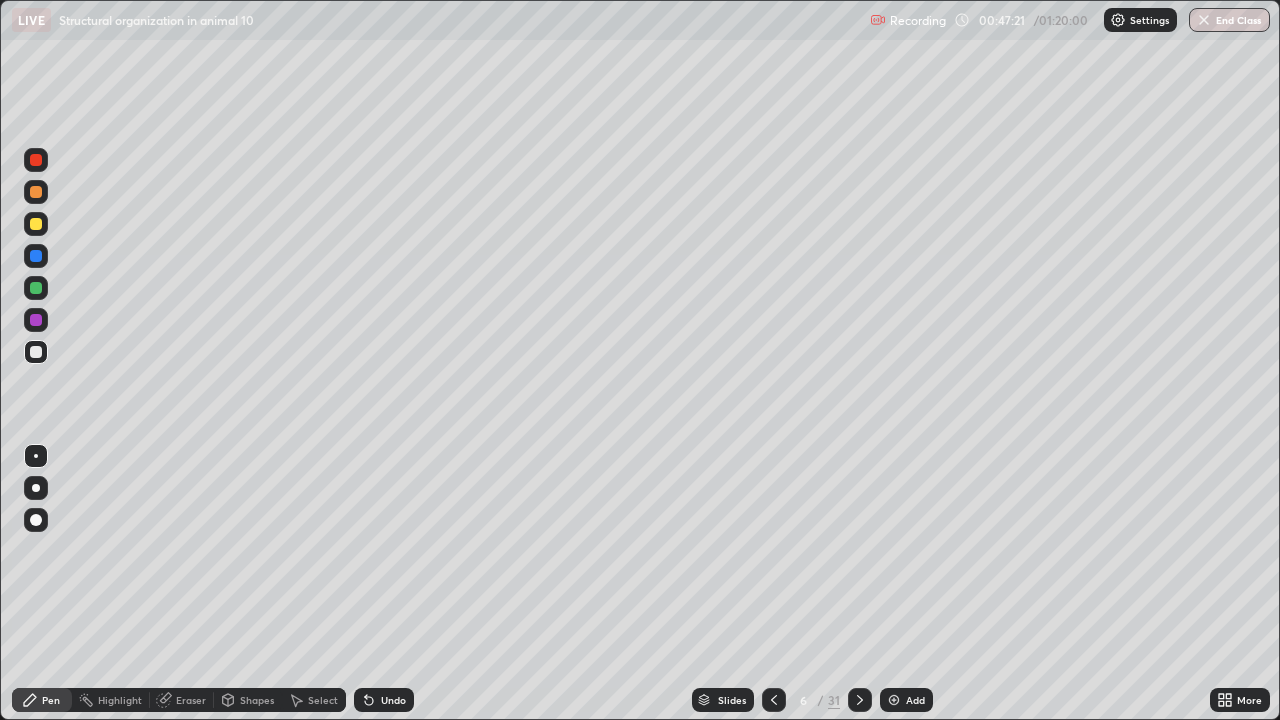 click on "Undo" at bounding box center (393, 700) 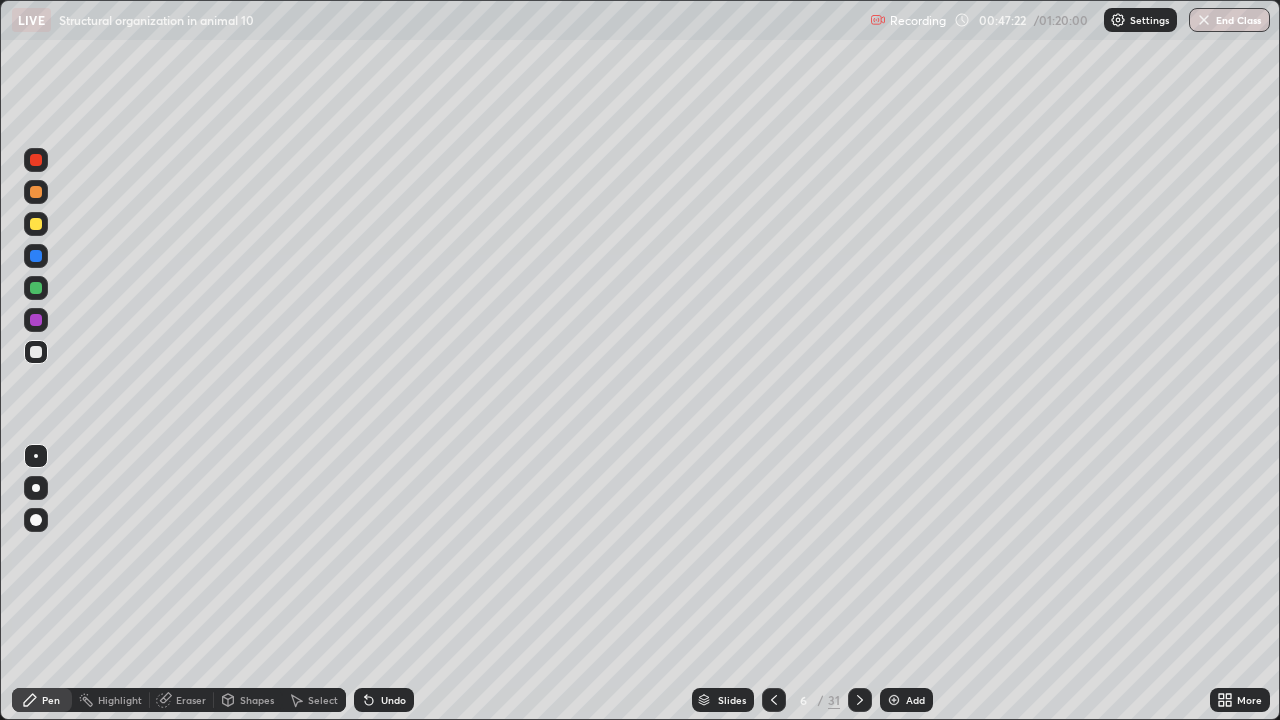 click on "Undo" at bounding box center (393, 700) 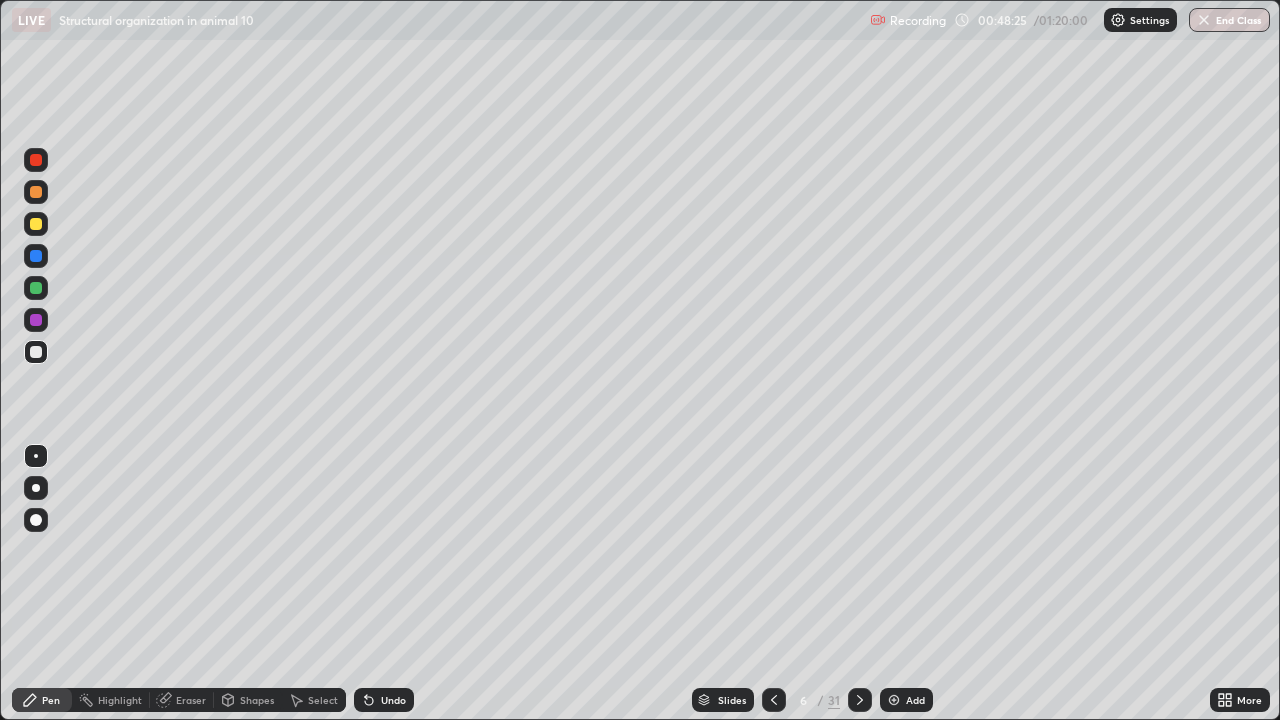 click at bounding box center [894, 700] 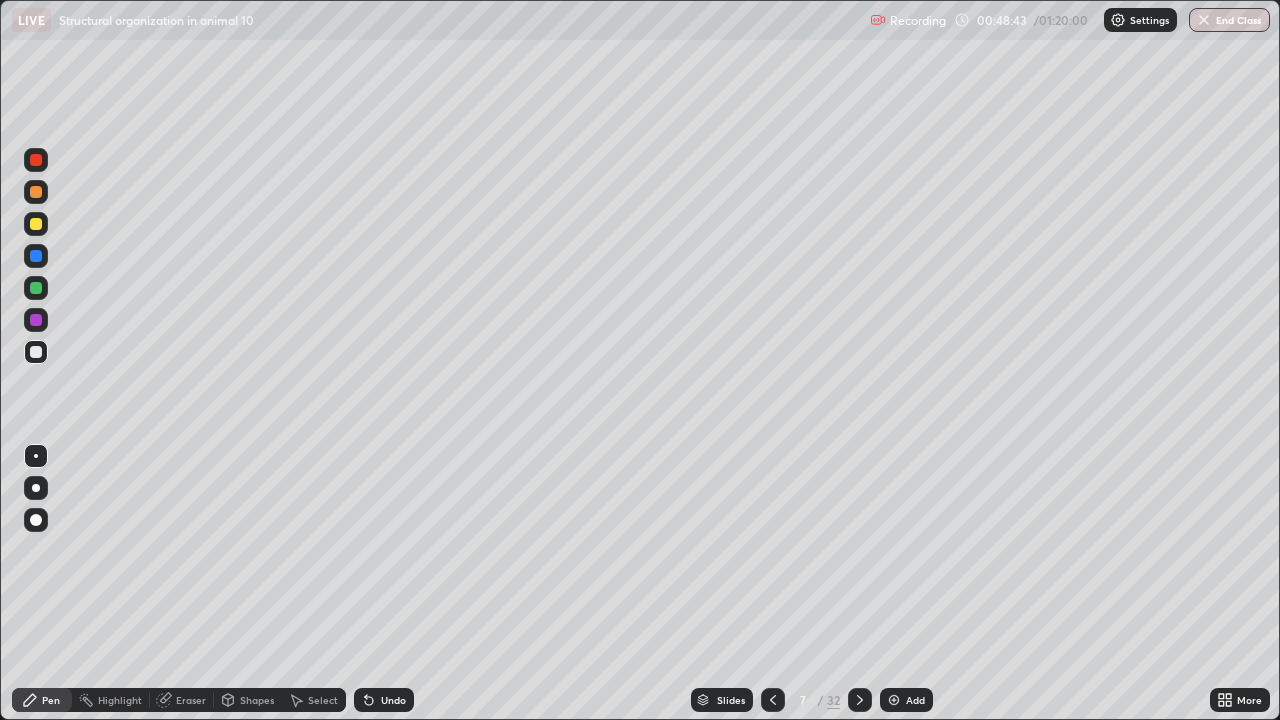 click 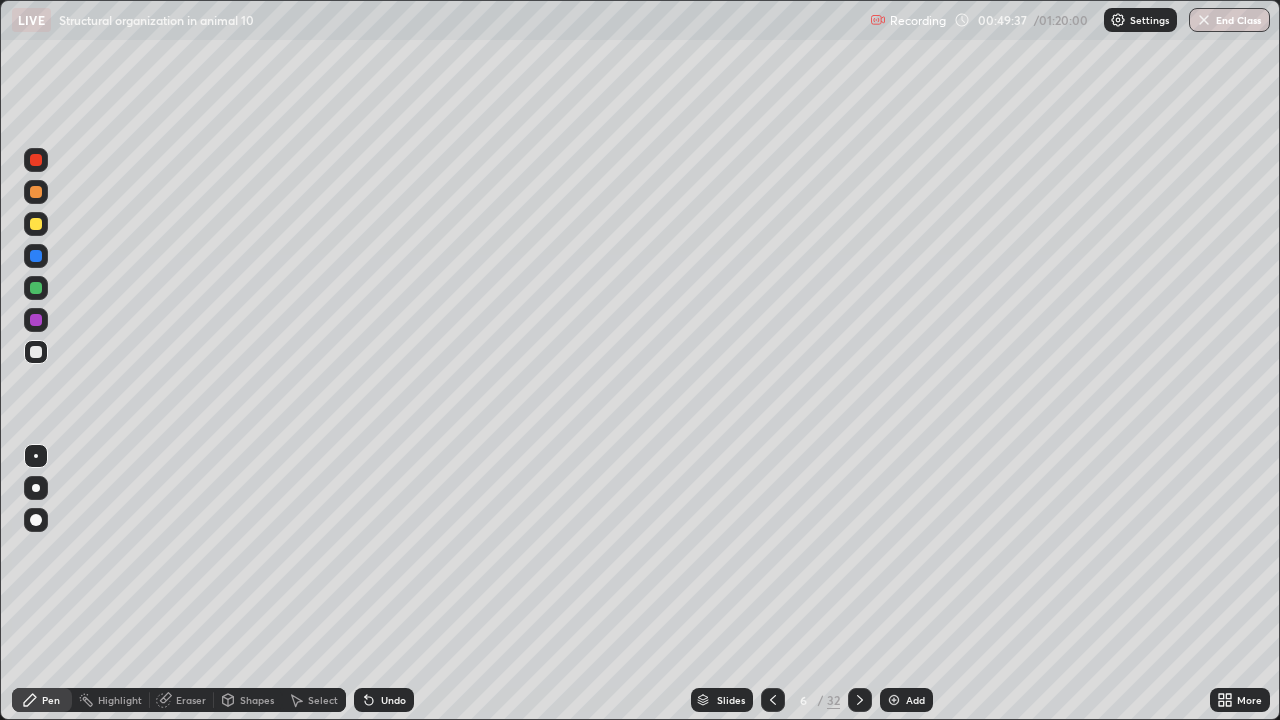 click 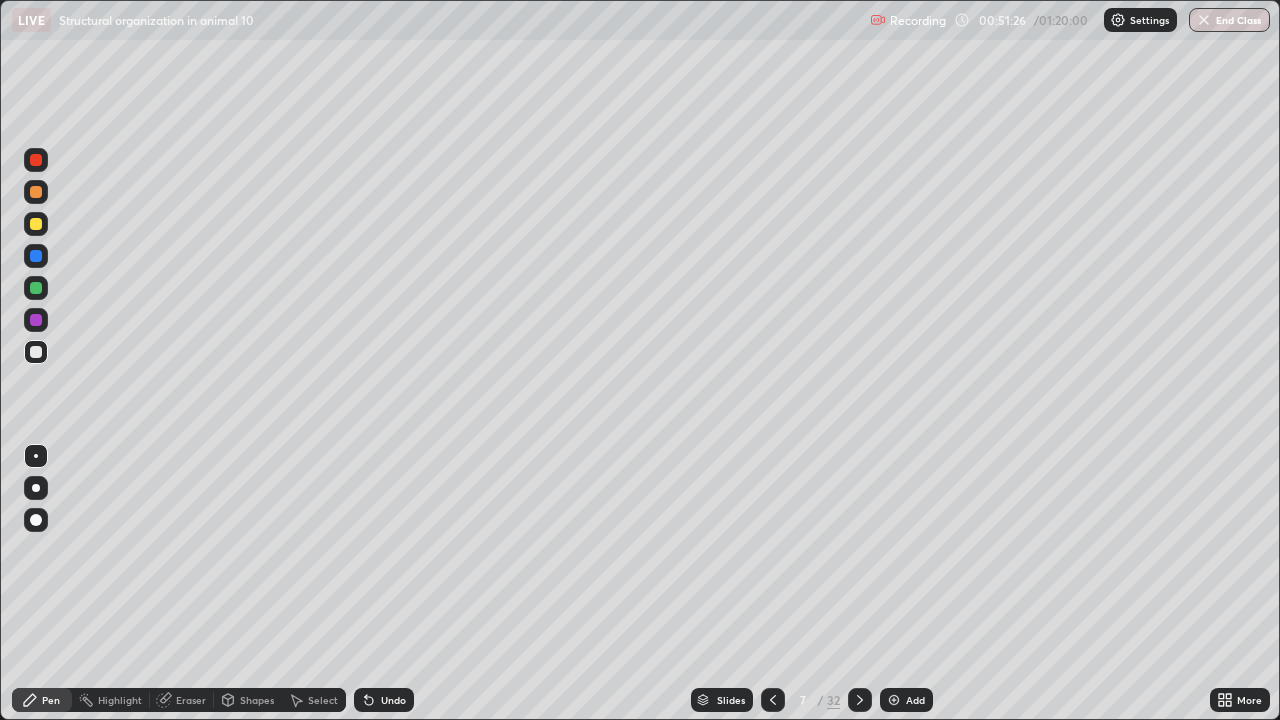 click on "Eraser" at bounding box center [191, 700] 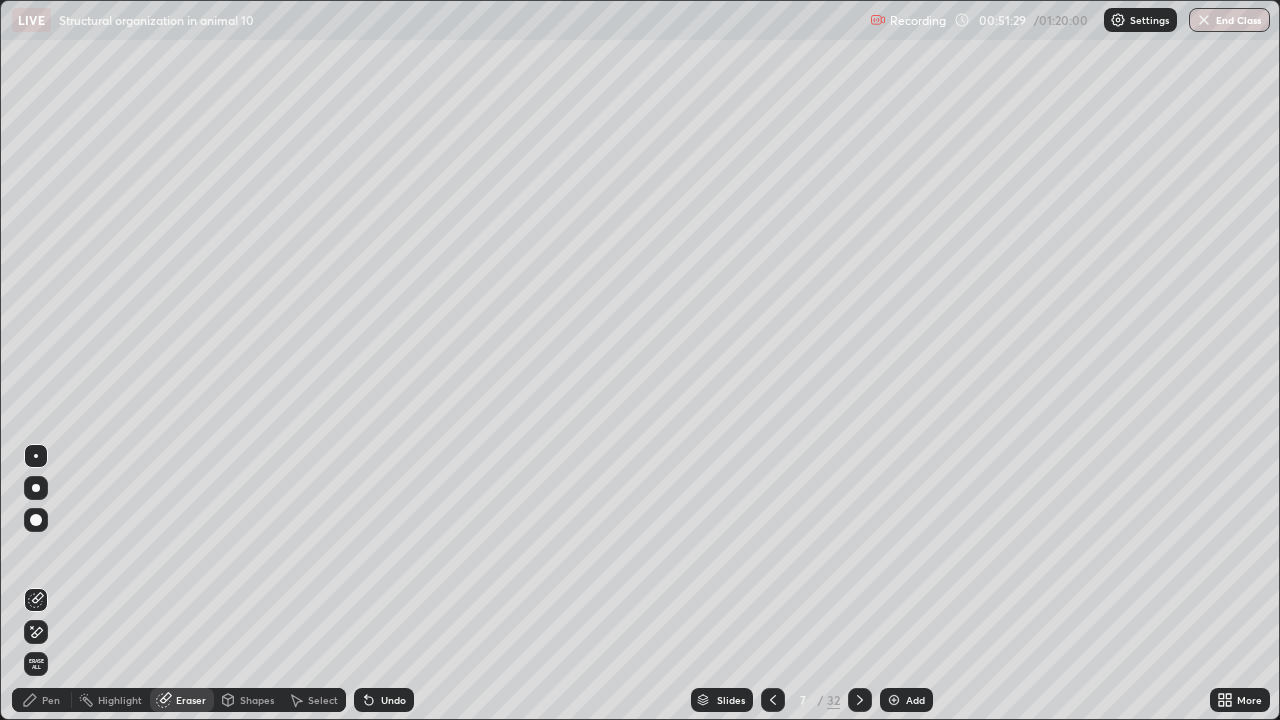 click on "Pen" at bounding box center [51, 700] 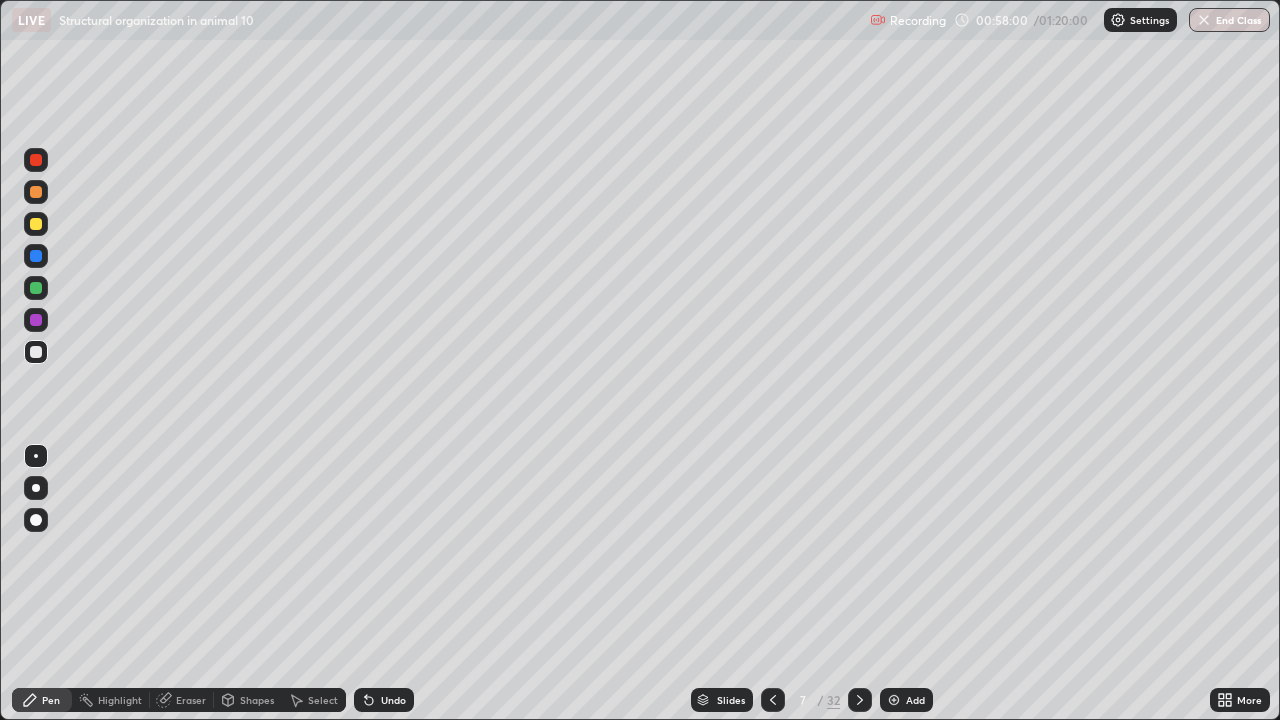 click at bounding box center [894, 700] 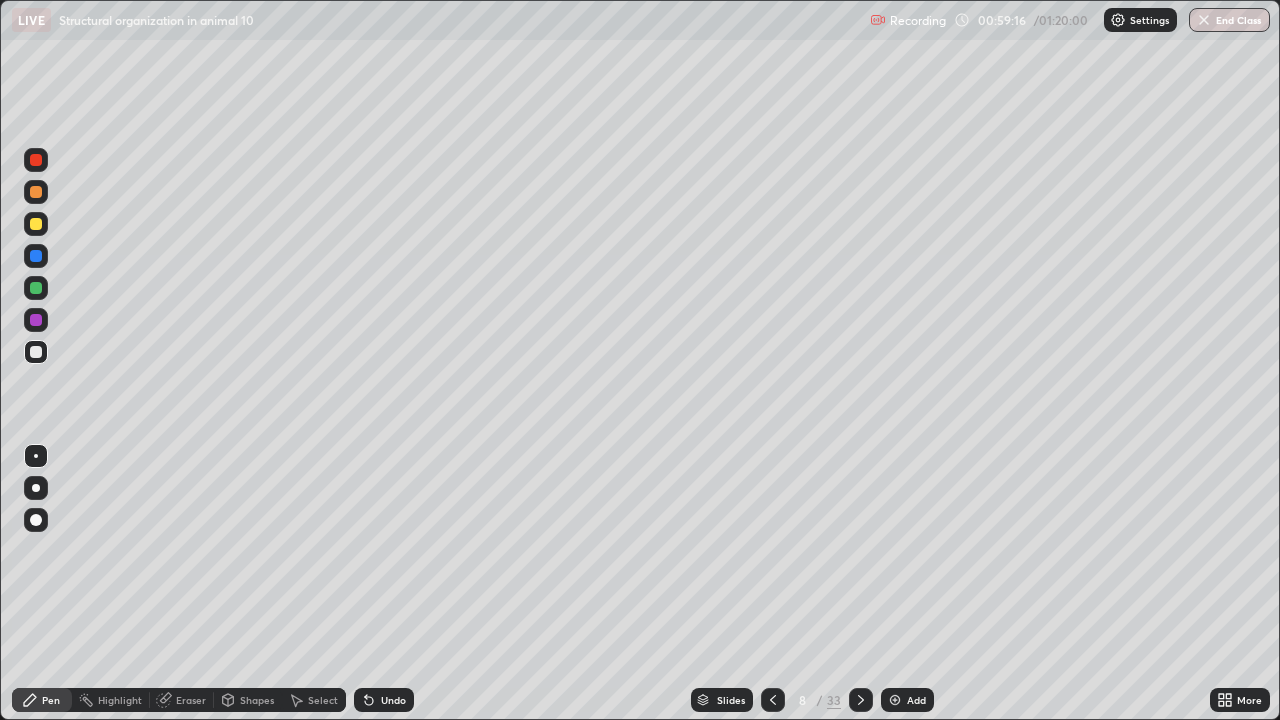 click 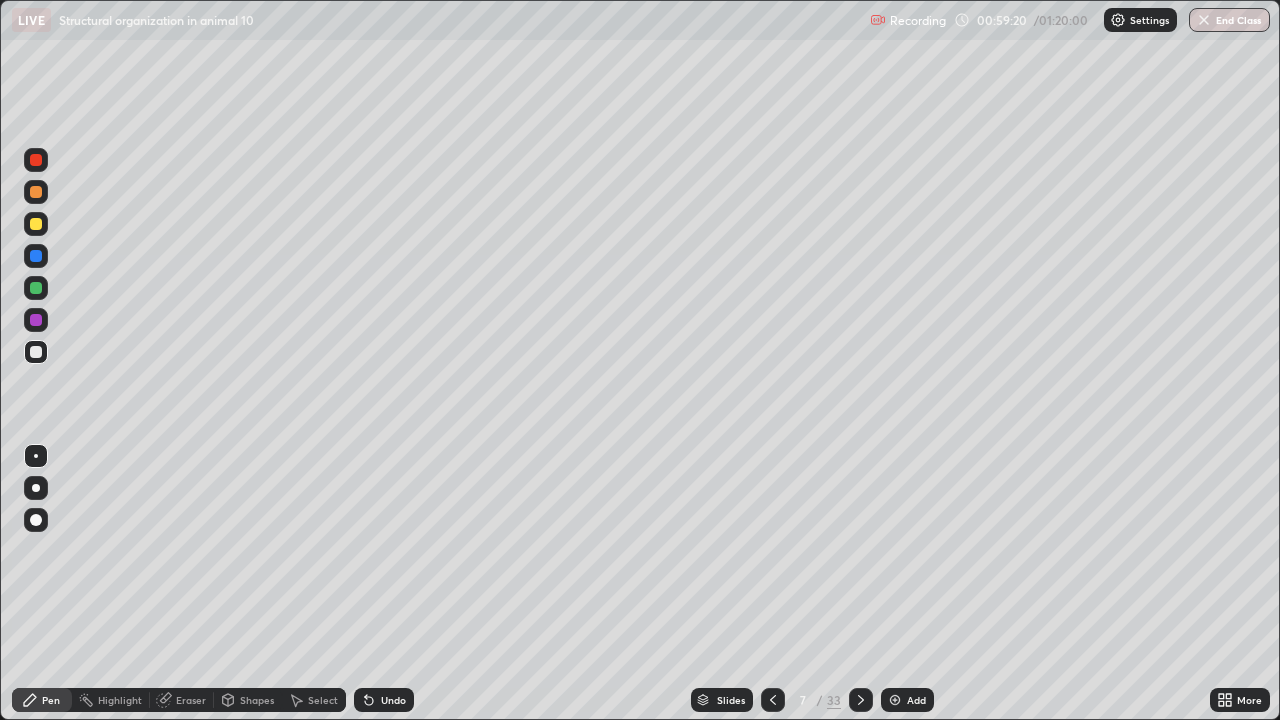 click 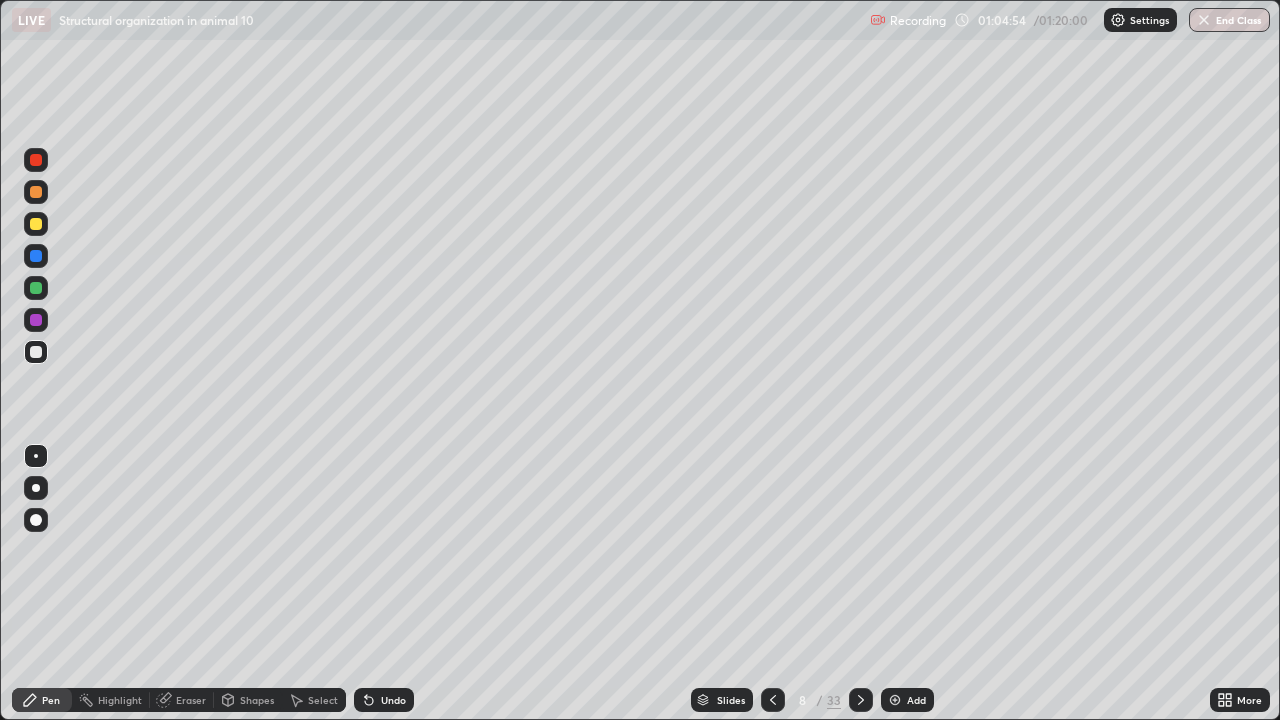 click on "Select" at bounding box center (323, 700) 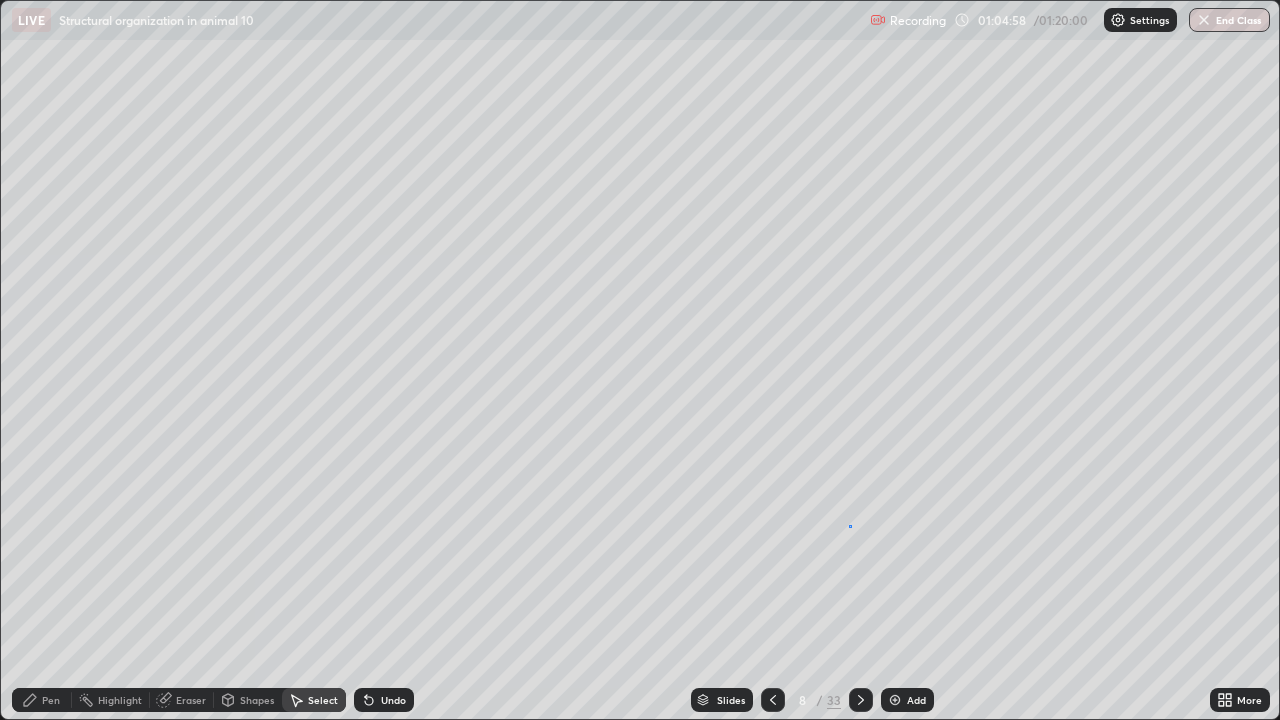 click on "0 ° Undo Copy Duplicate Duplicate to new slide Delete" at bounding box center (640, 360) 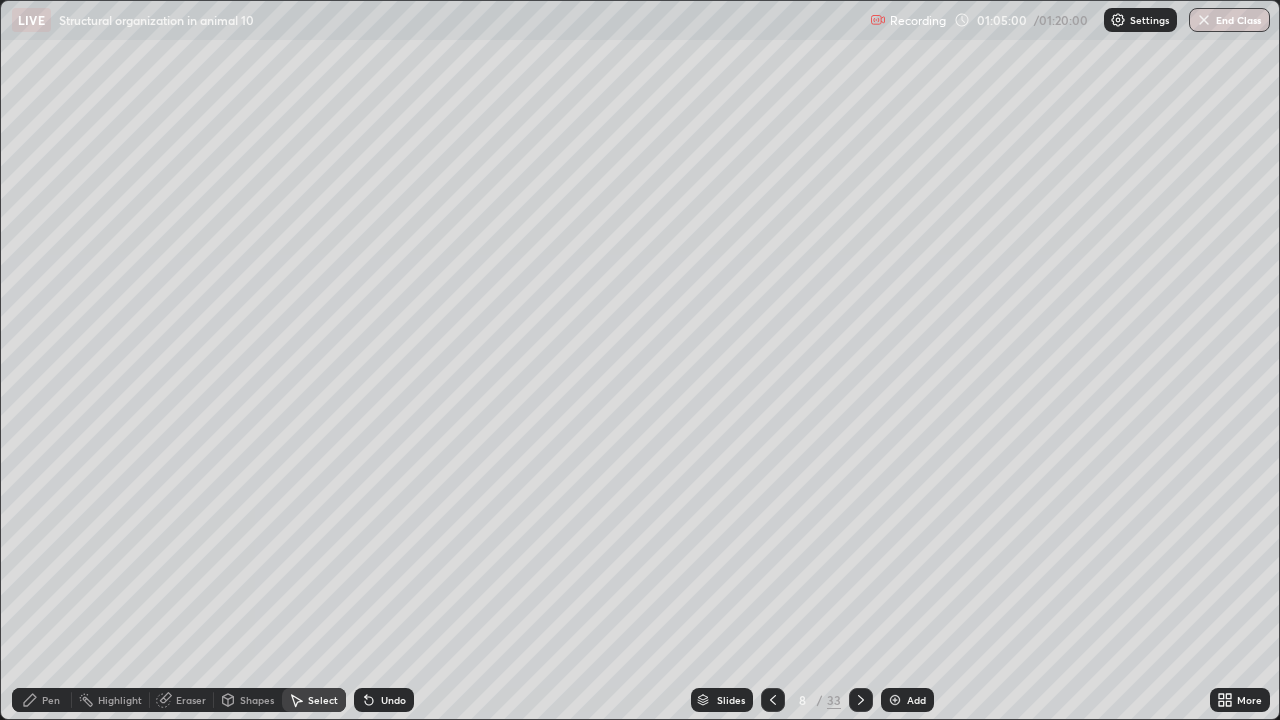 click on "Pen" at bounding box center (51, 700) 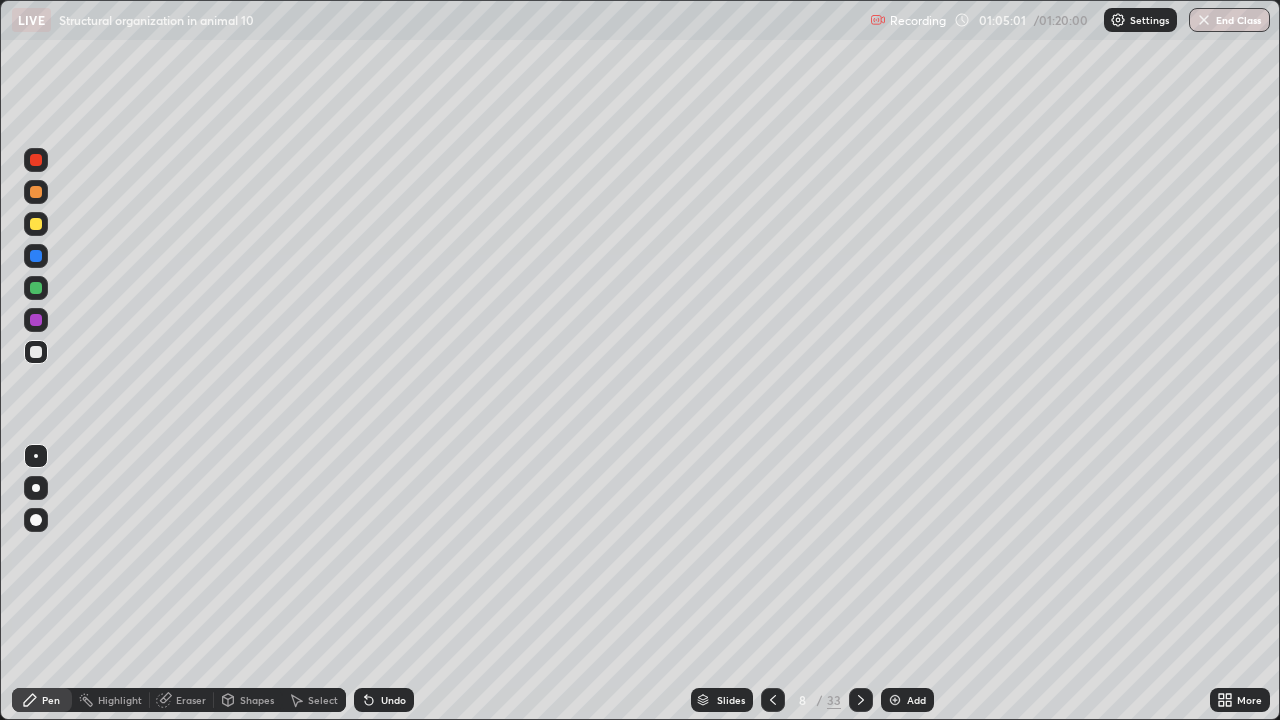 click at bounding box center (36, 320) 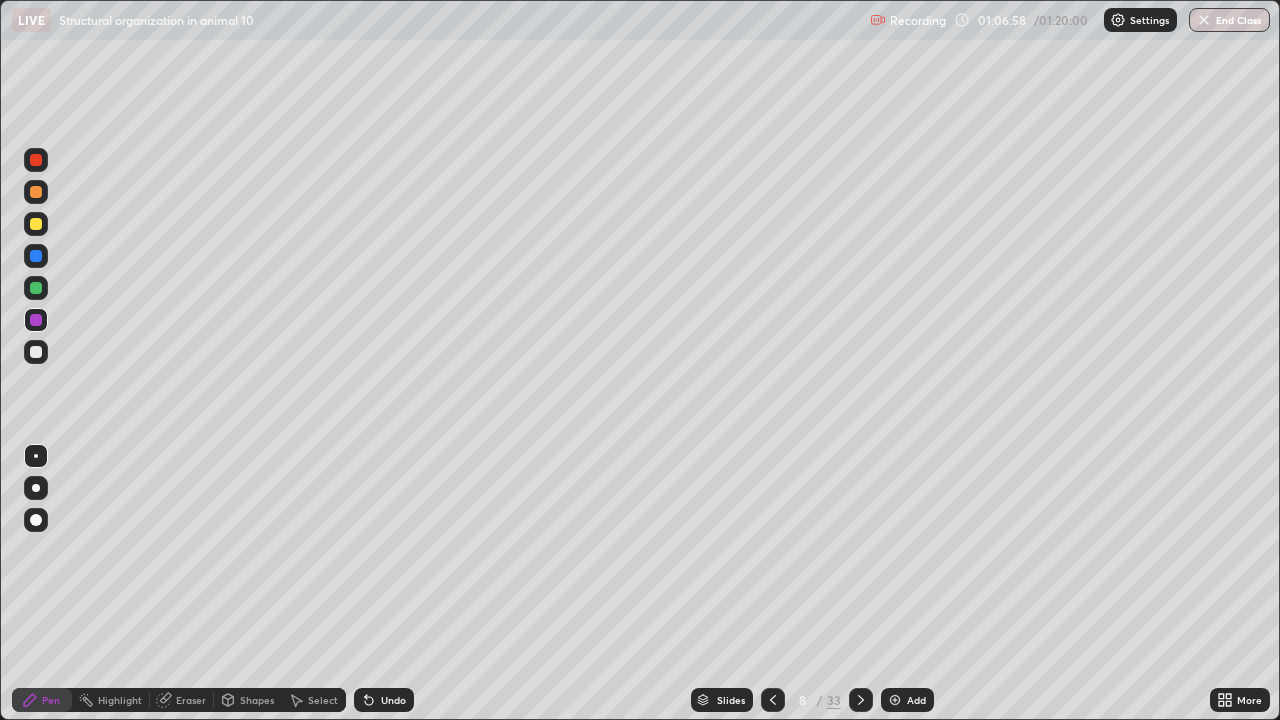 click on "8 / 33" at bounding box center (817, 700) 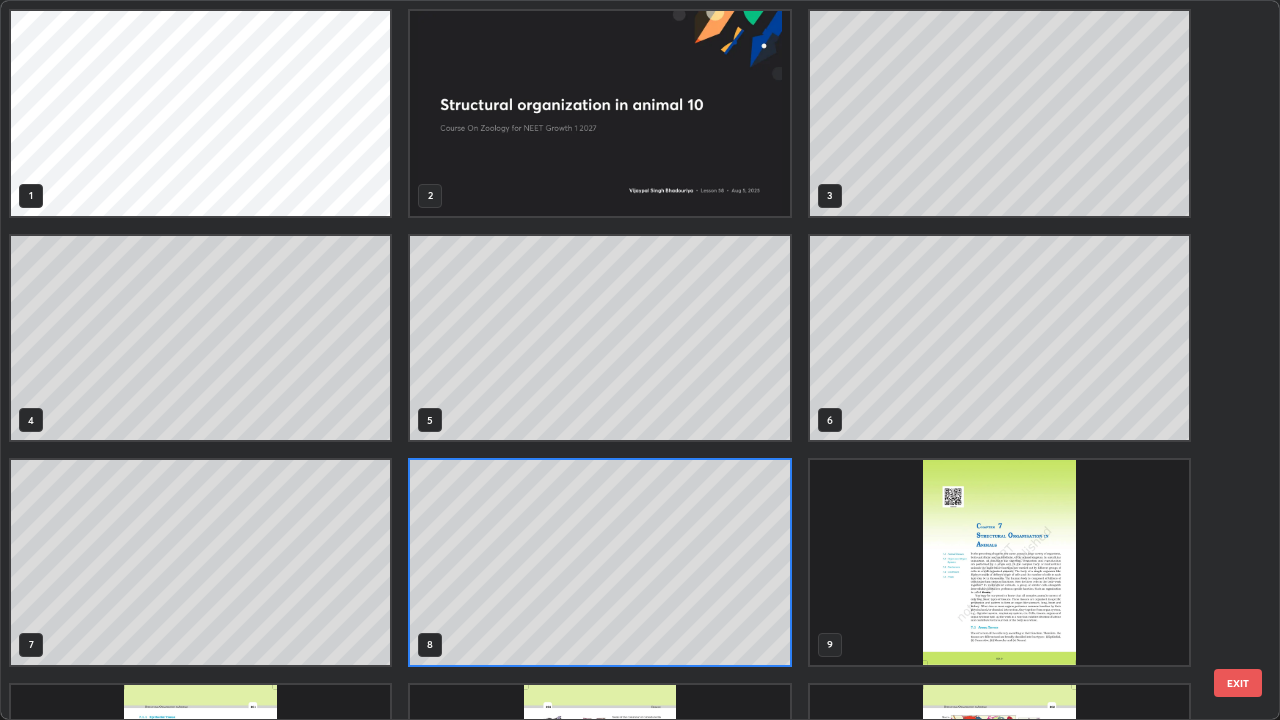scroll, scrollTop: 7, scrollLeft: 11, axis: both 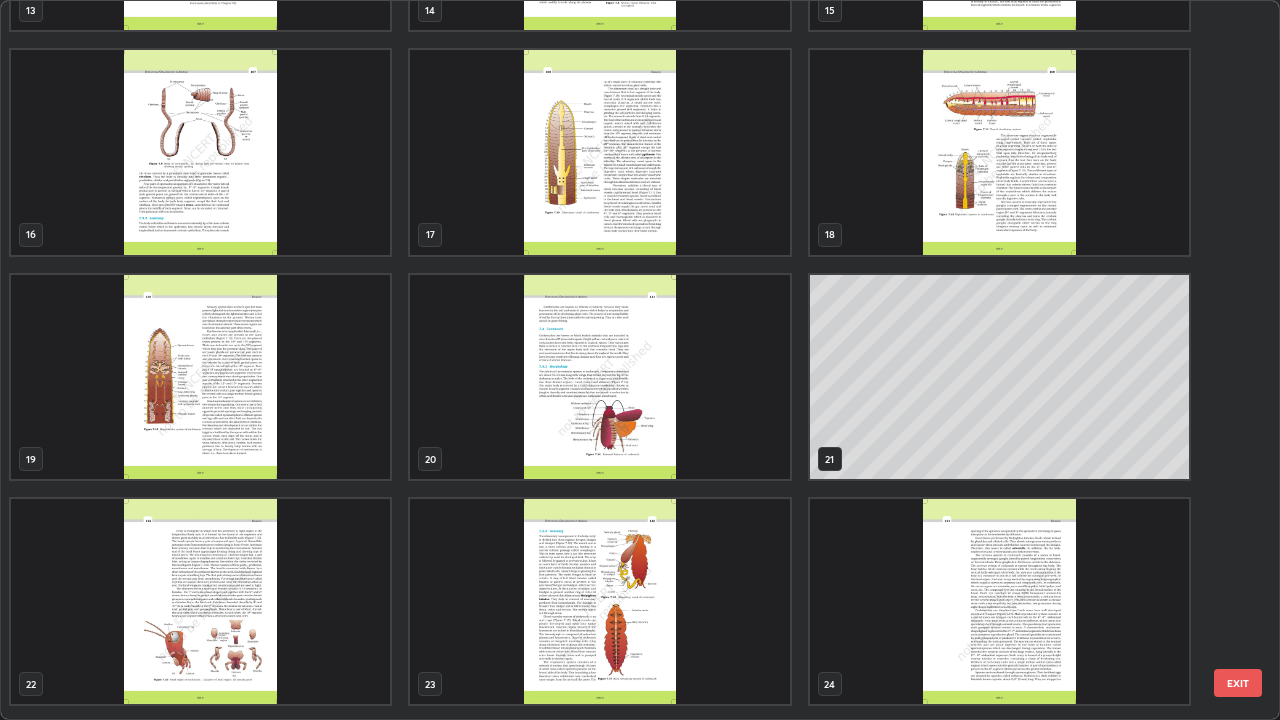 click at bounding box center [200, 601] 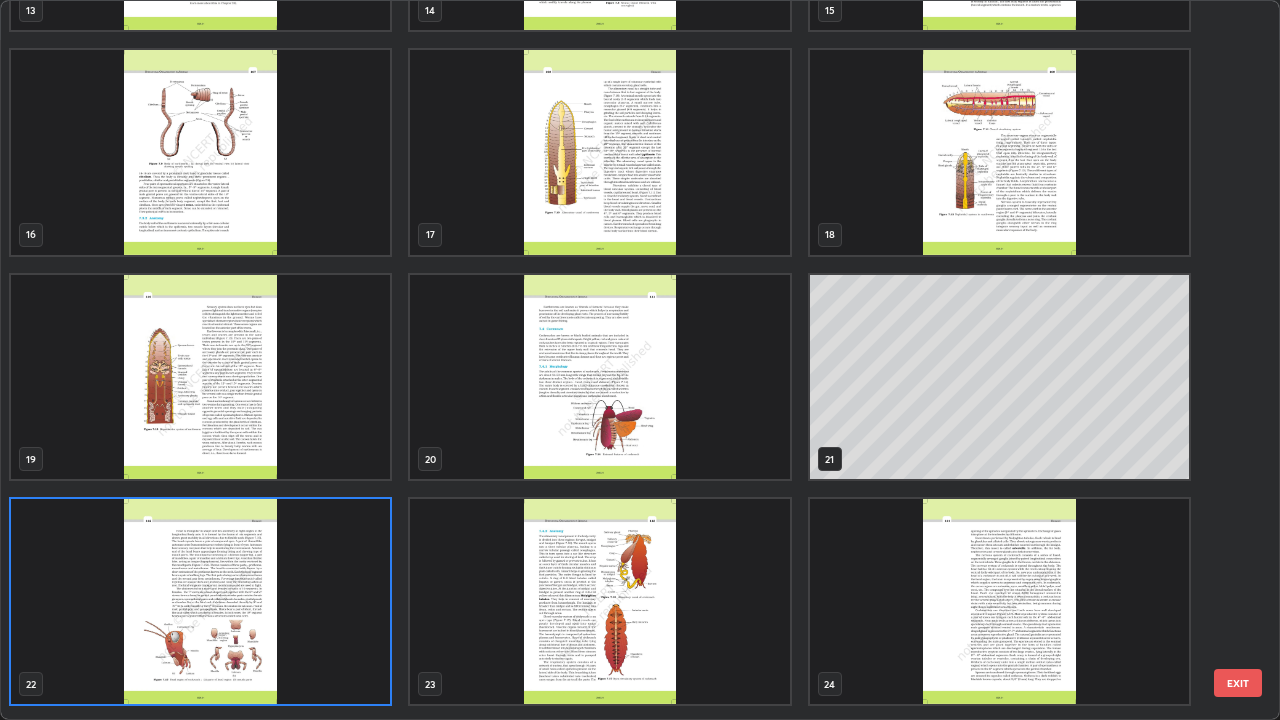 click at bounding box center (200, 601) 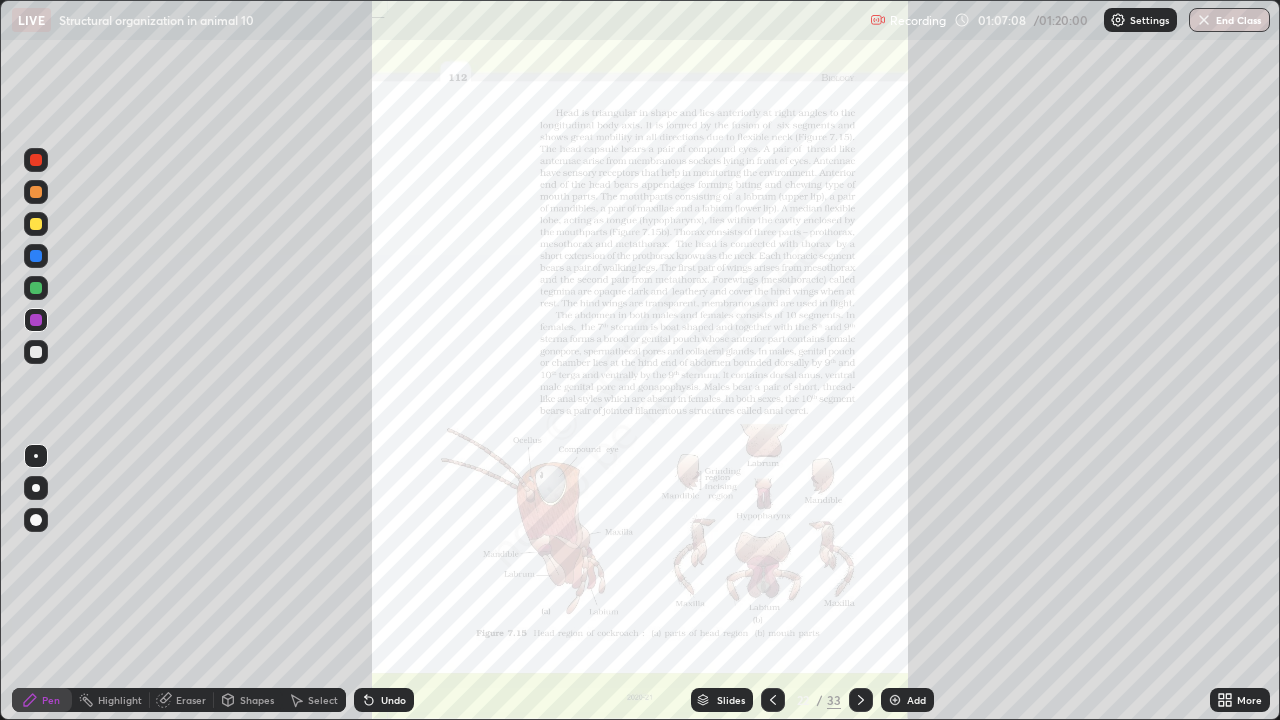 click 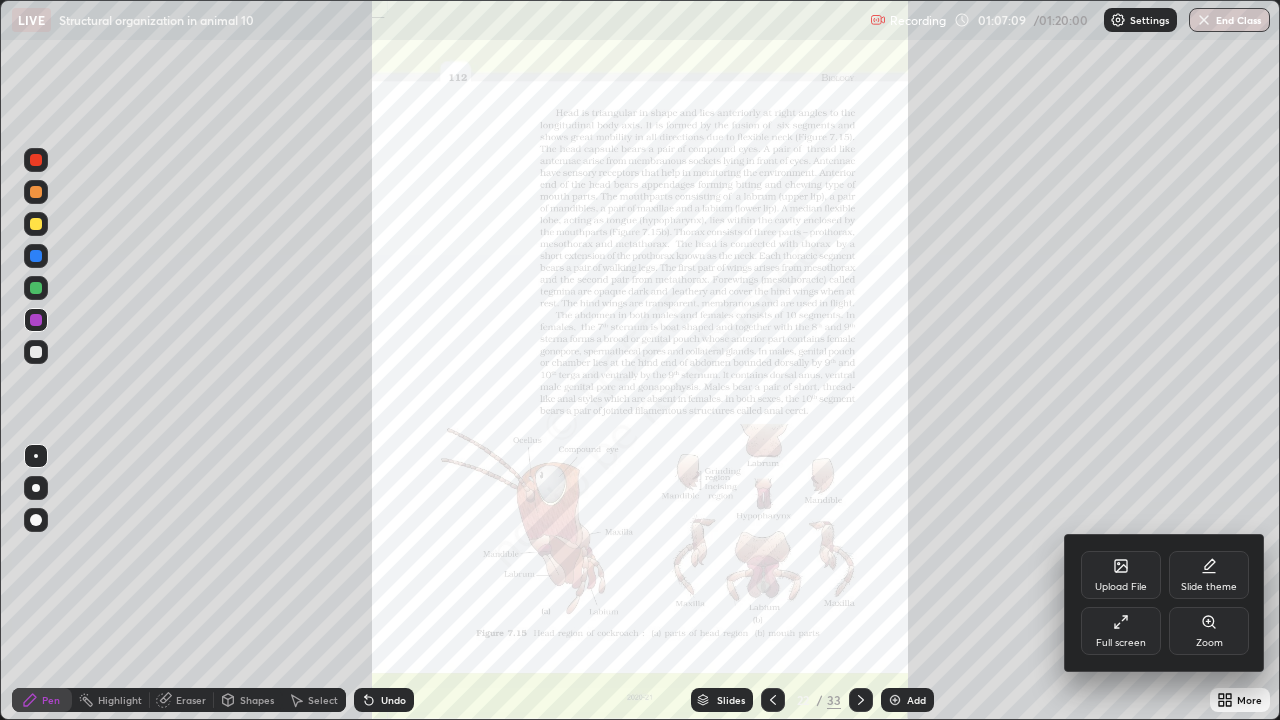 click on "Zoom" at bounding box center [1209, 631] 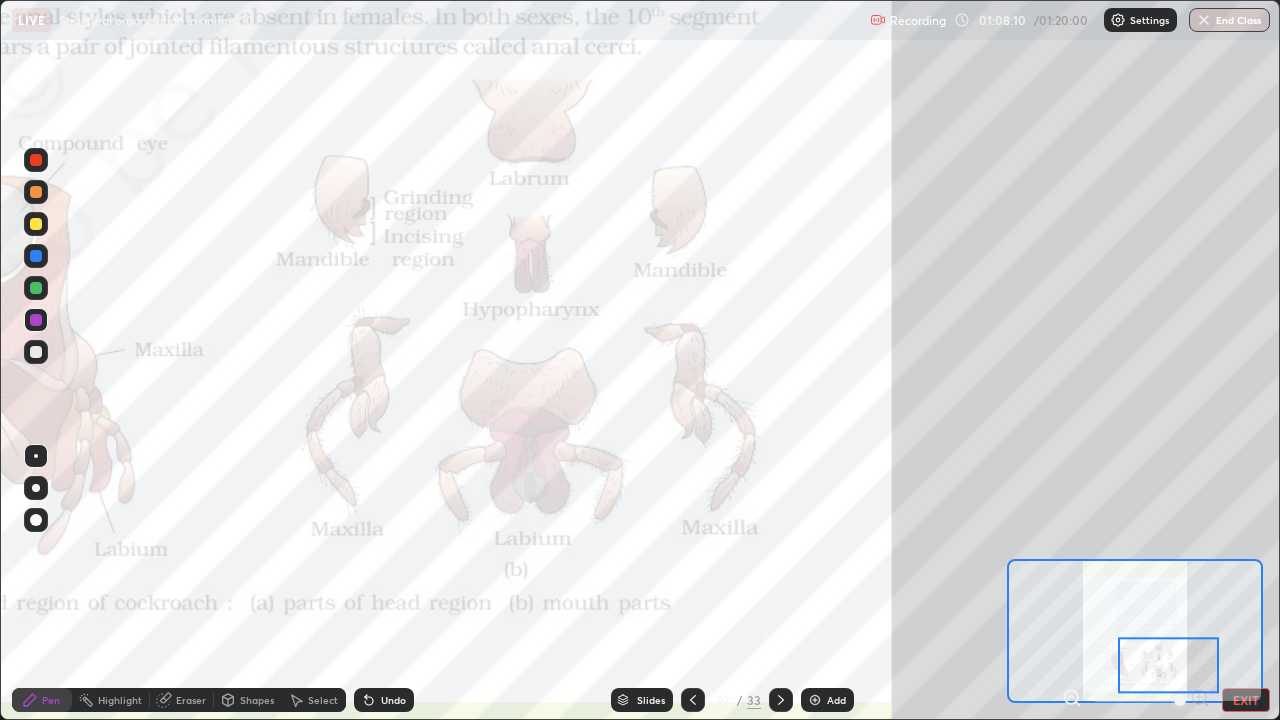 click at bounding box center (36, 352) 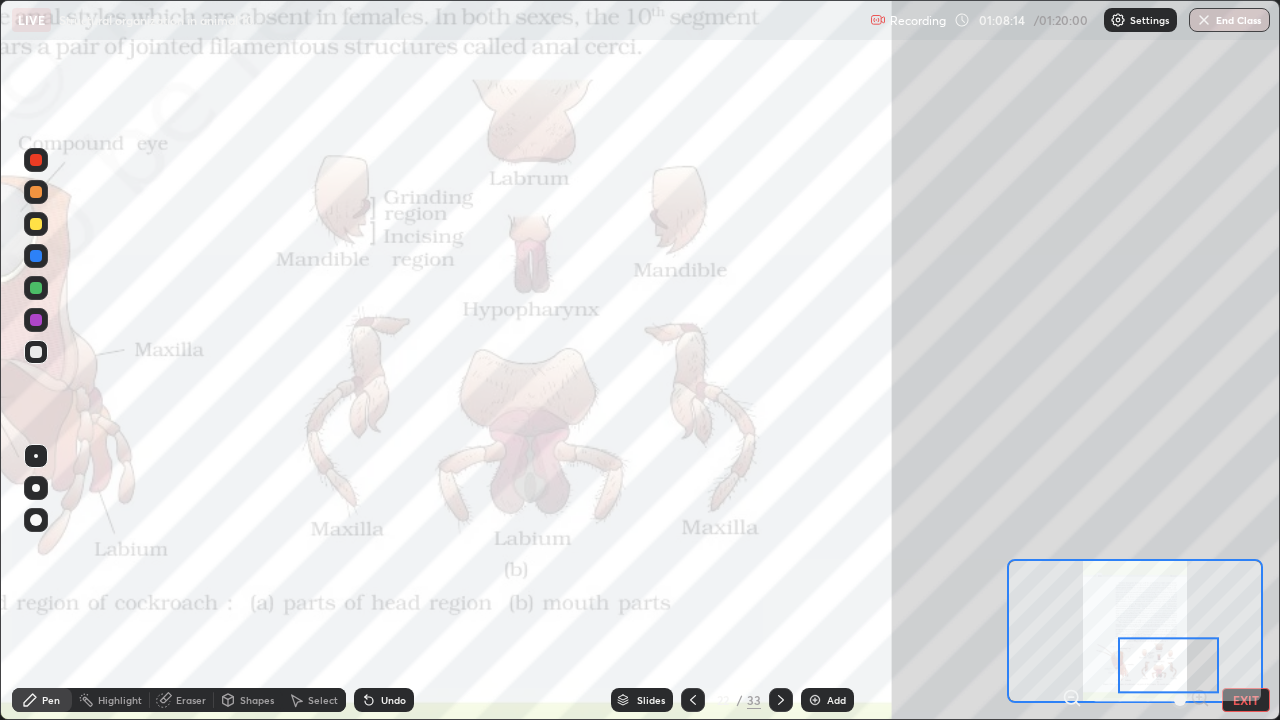 click at bounding box center [36, 192] 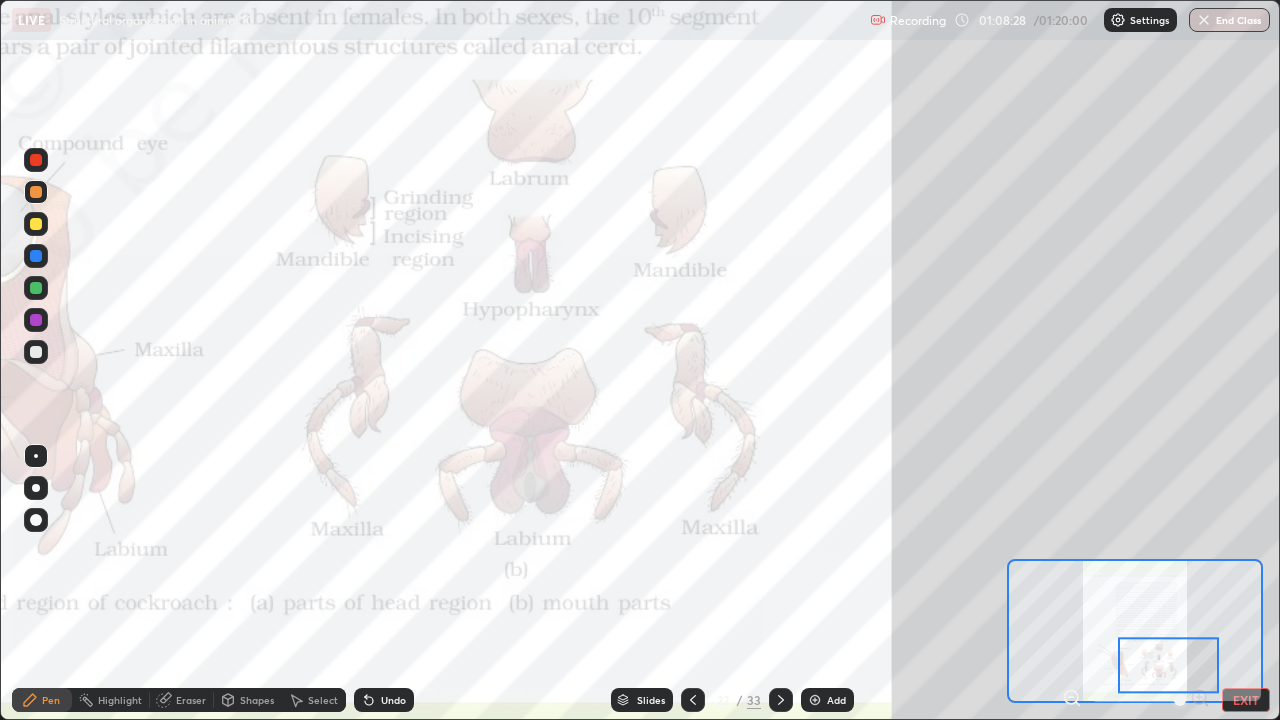click on "Eraser" at bounding box center (191, 700) 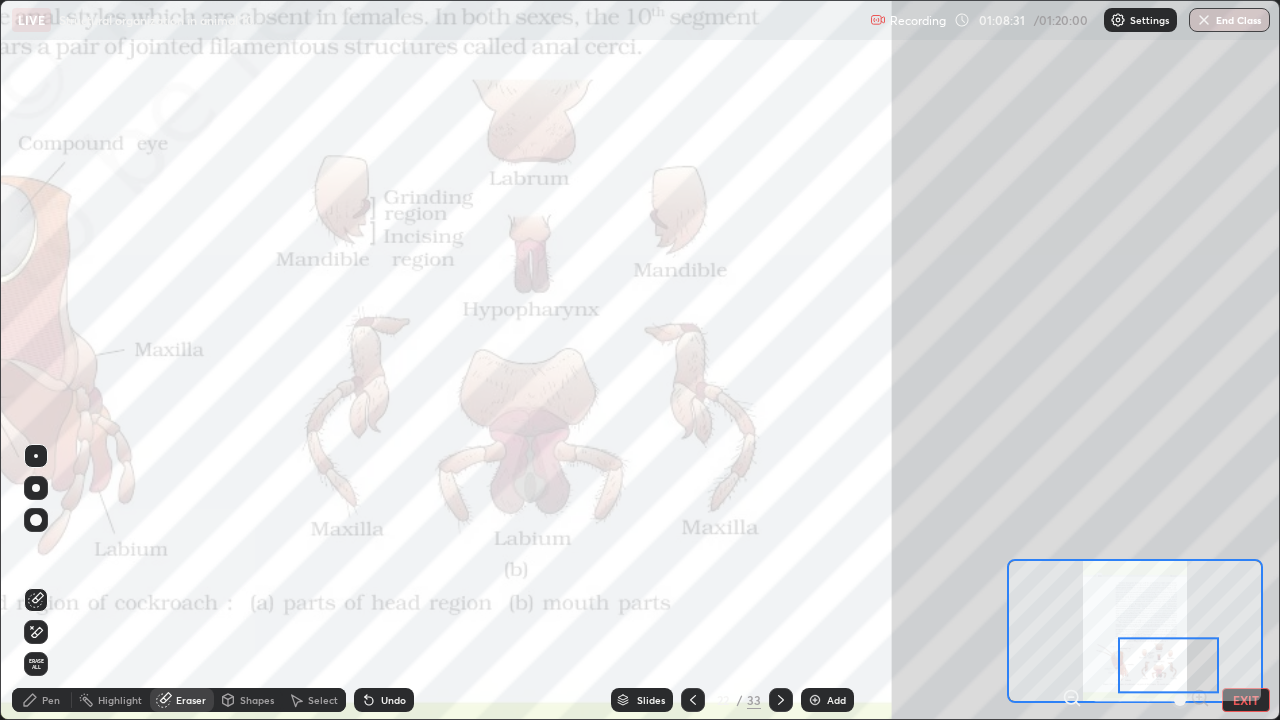 click on "Pen" at bounding box center [51, 700] 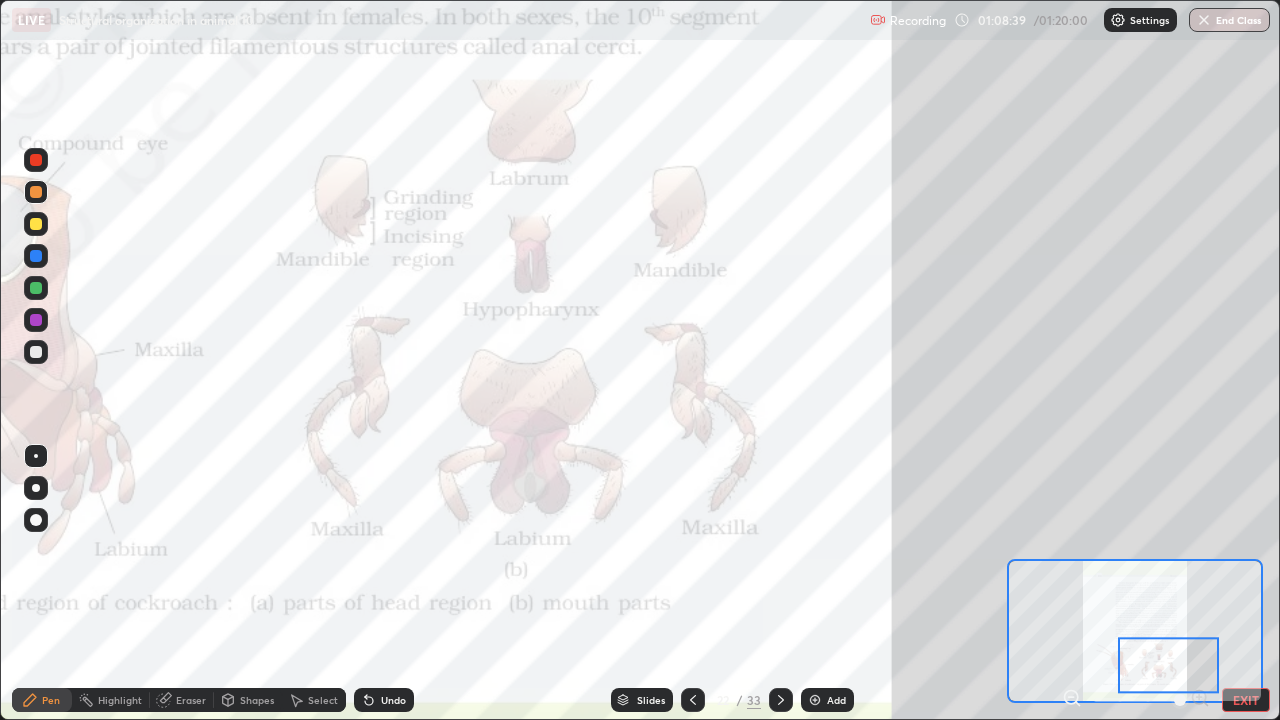 click at bounding box center [36, 160] 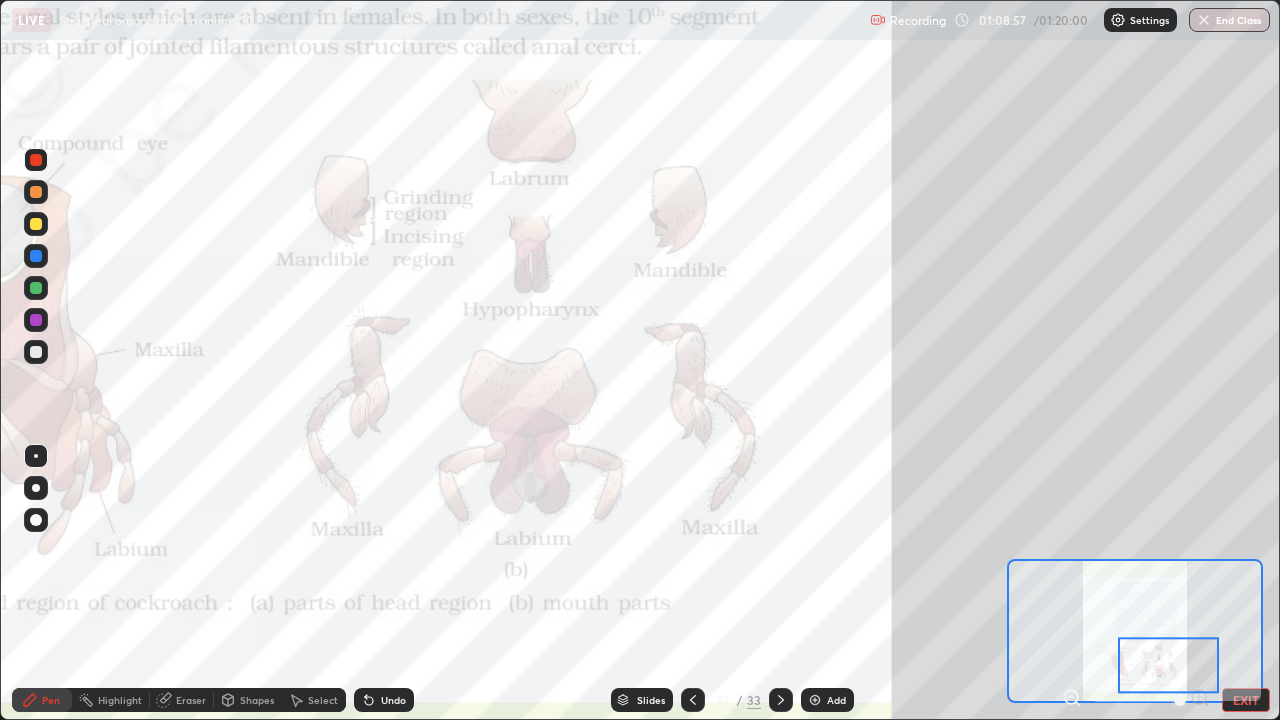 click on "Undo" at bounding box center [393, 700] 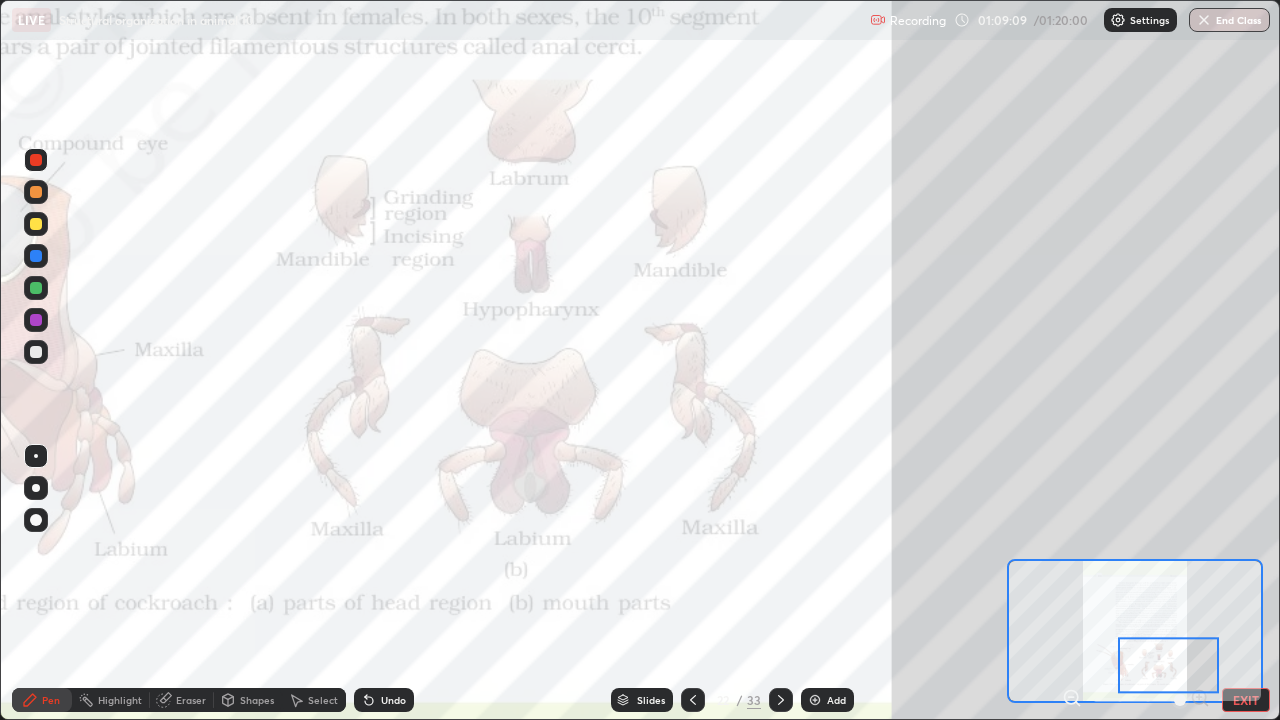 click on "Undo" at bounding box center (393, 700) 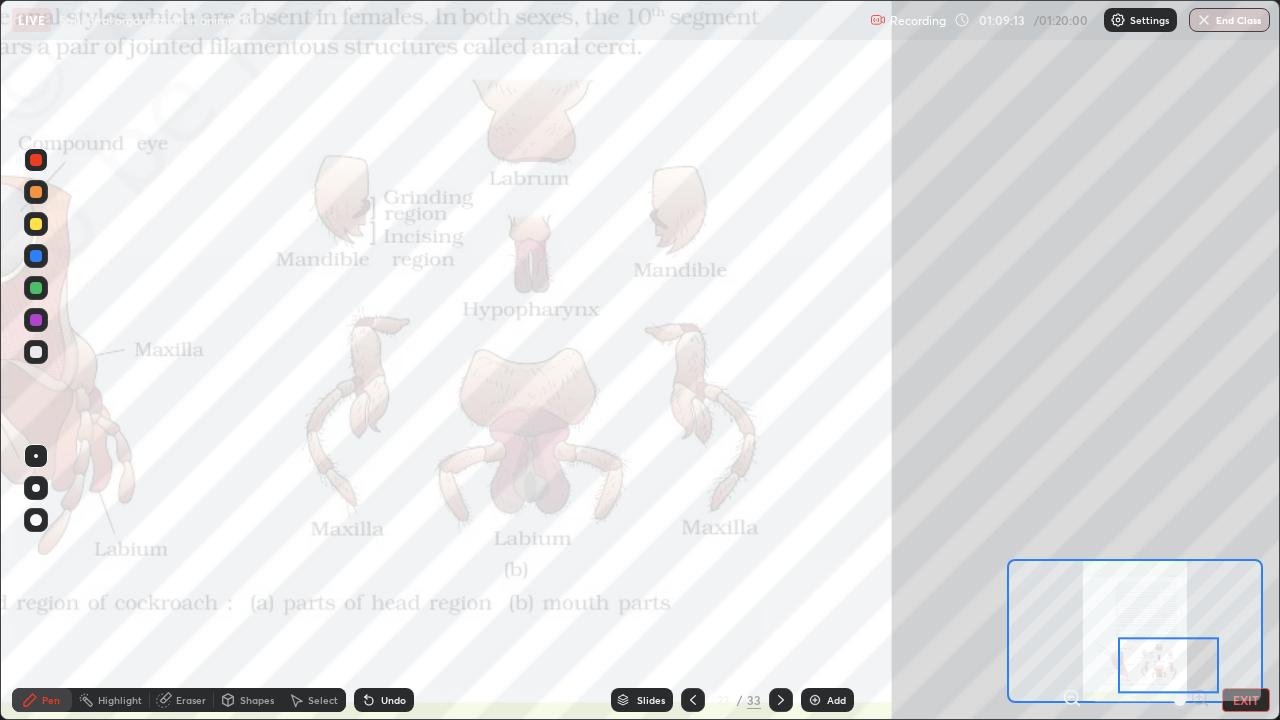 click on "Undo" at bounding box center (393, 700) 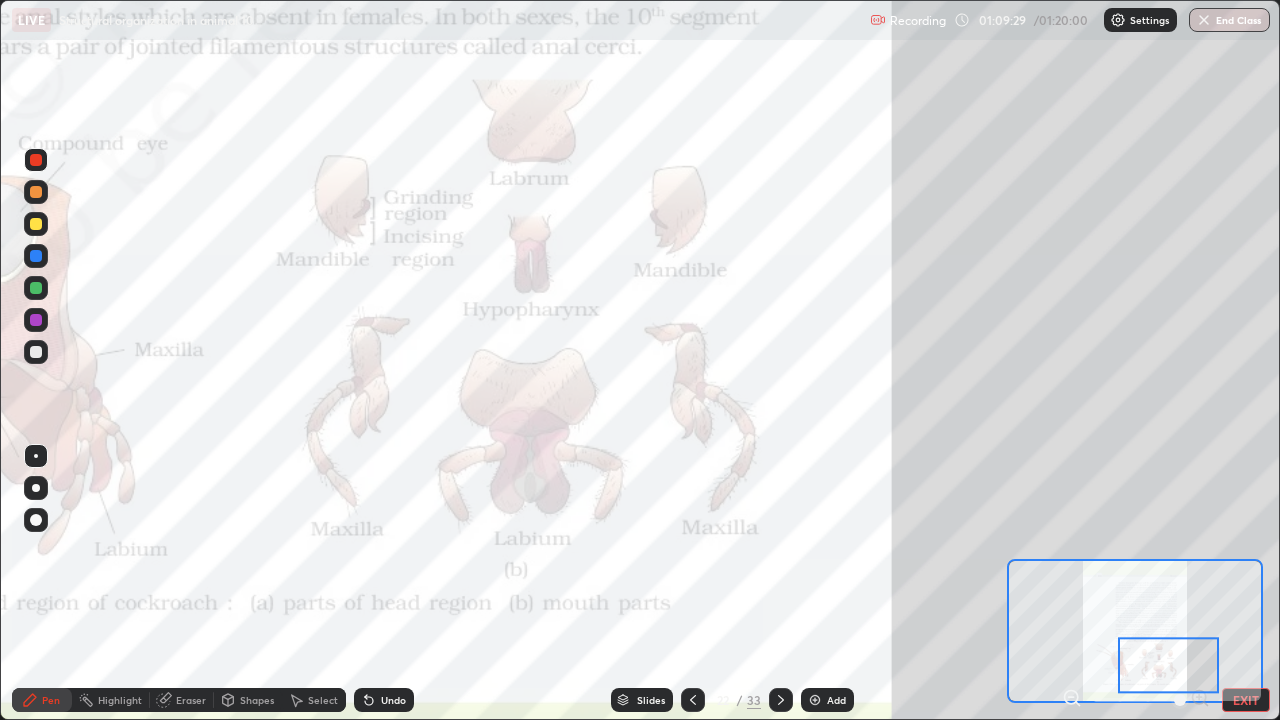 click on "Eraser" at bounding box center [191, 700] 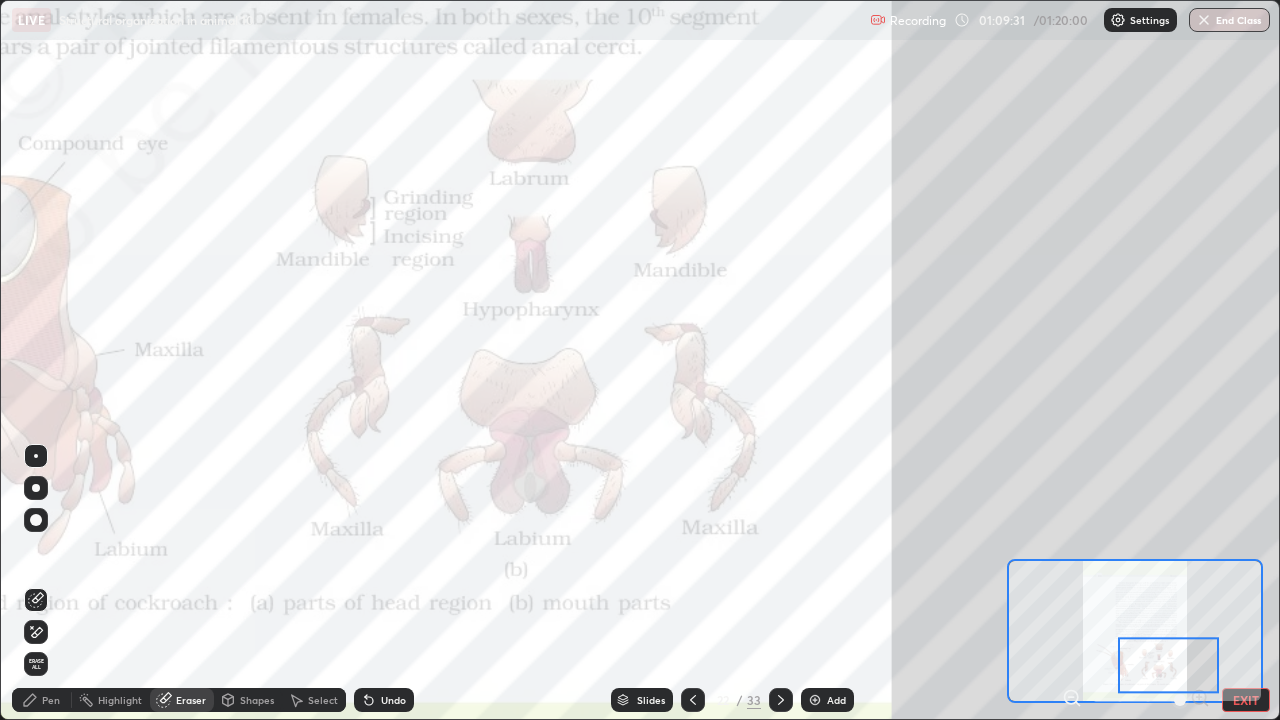 click on "Pen" at bounding box center [51, 700] 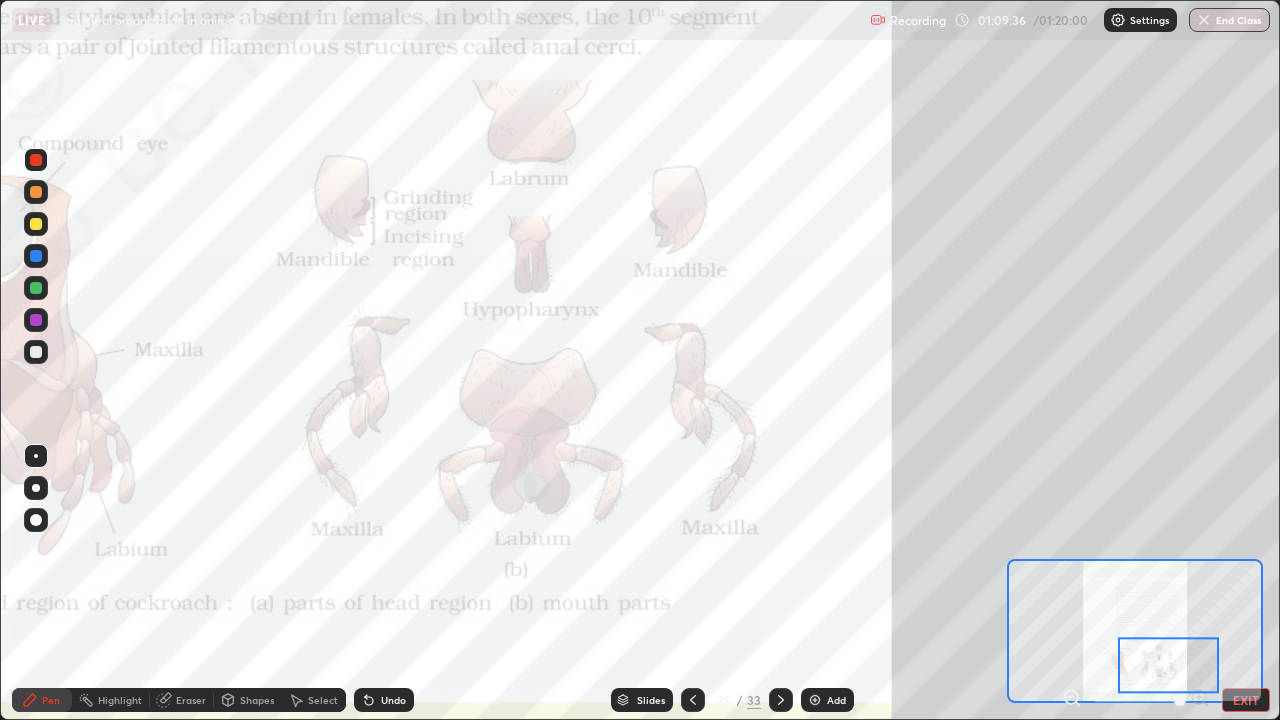 click on "Eraser" at bounding box center (191, 700) 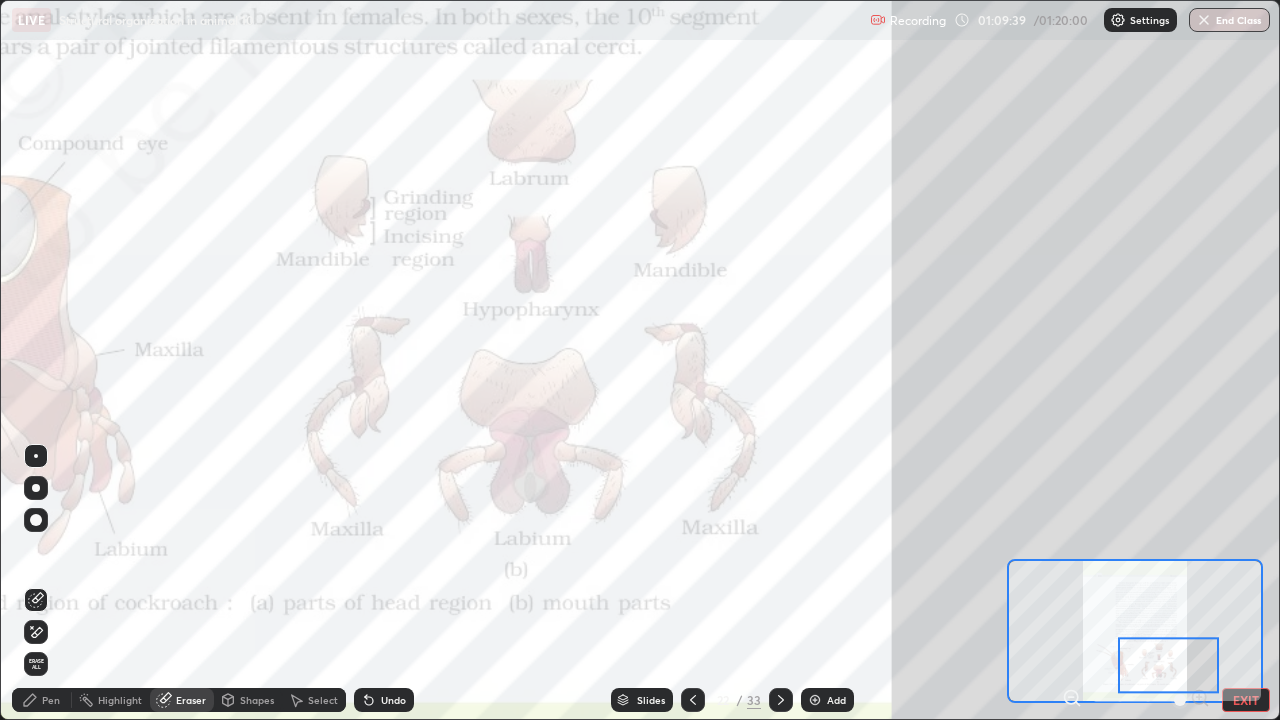 click on "Pen" at bounding box center [51, 700] 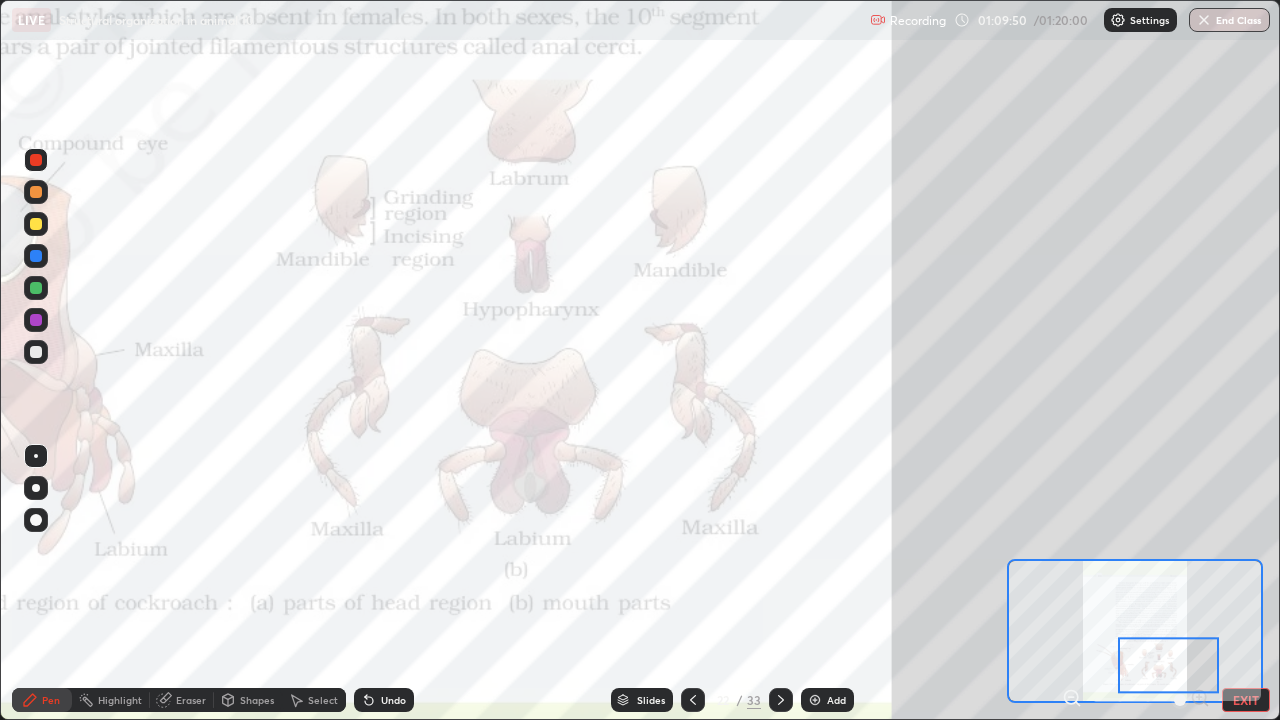 click at bounding box center (36, 192) 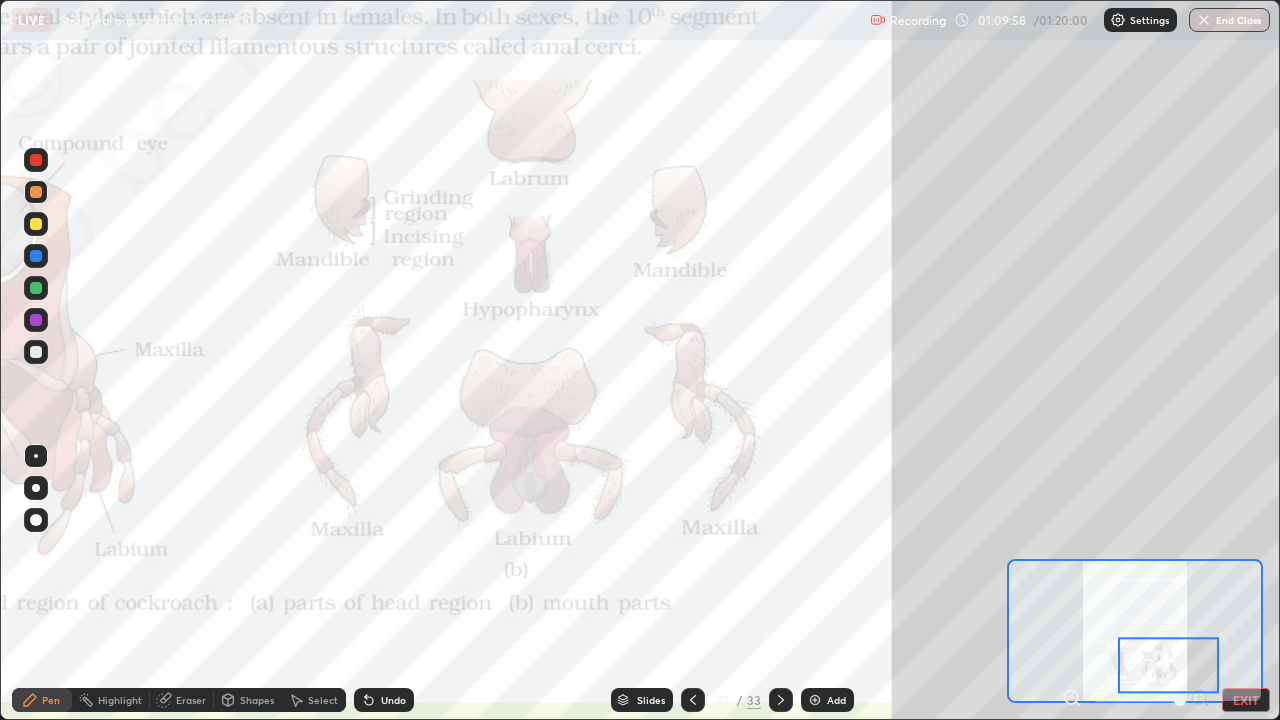 click at bounding box center [36, 160] 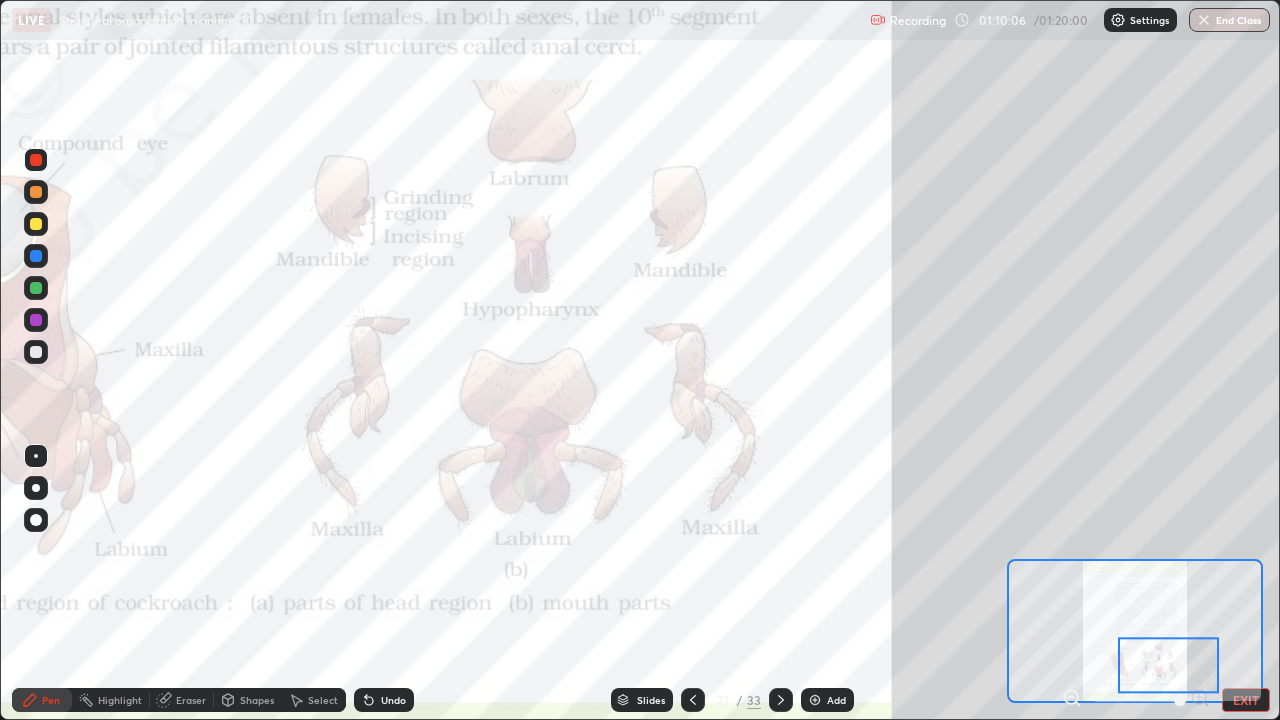 click at bounding box center (36, 224) 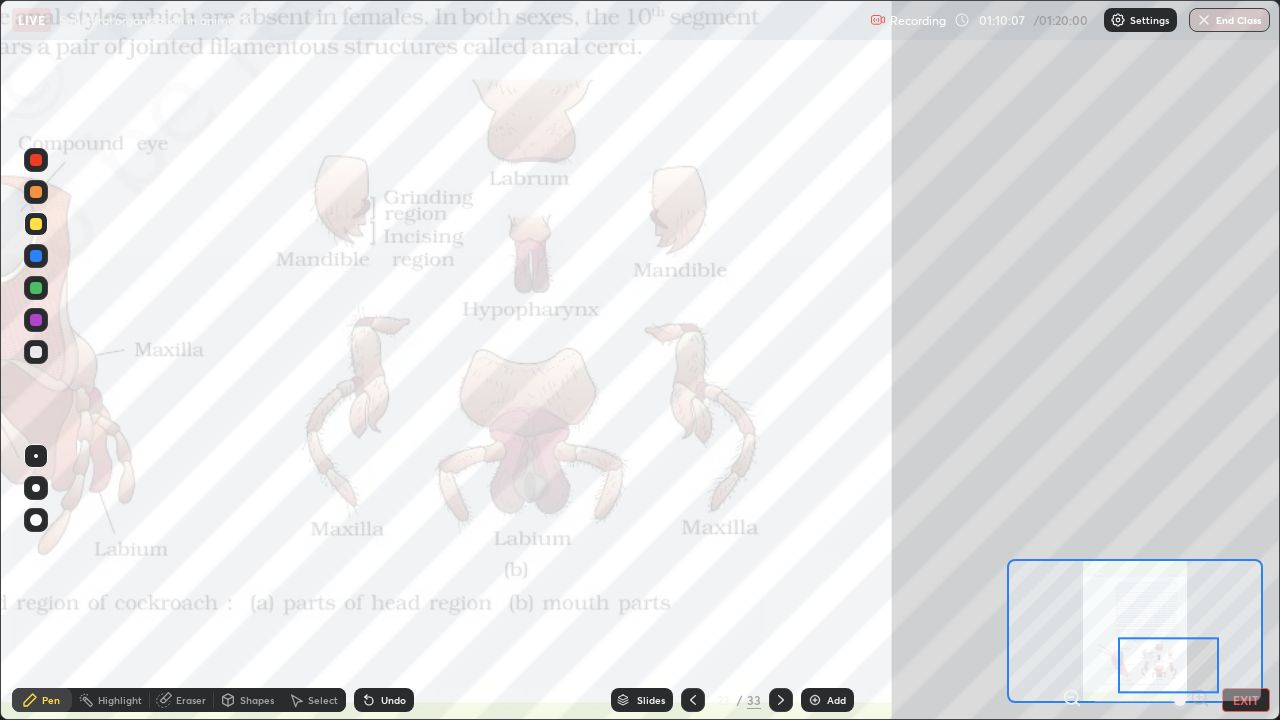 click at bounding box center (36, 192) 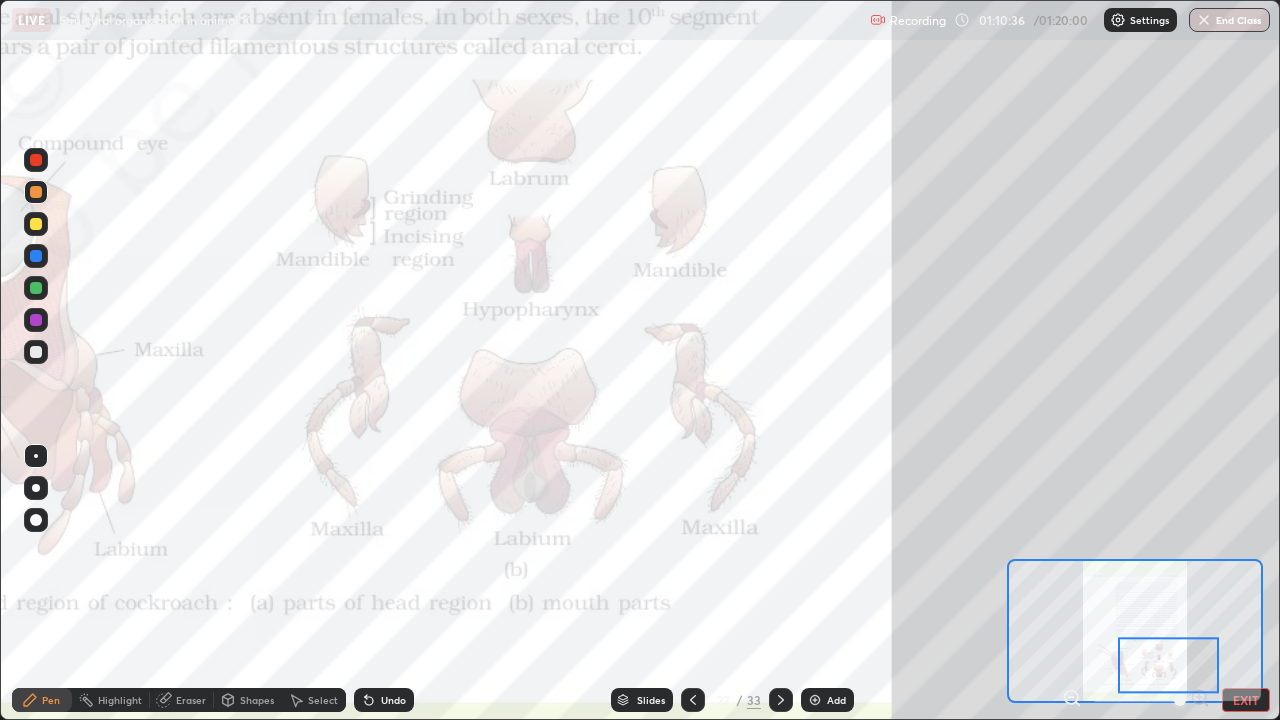 click at bounding box center (36, 288) 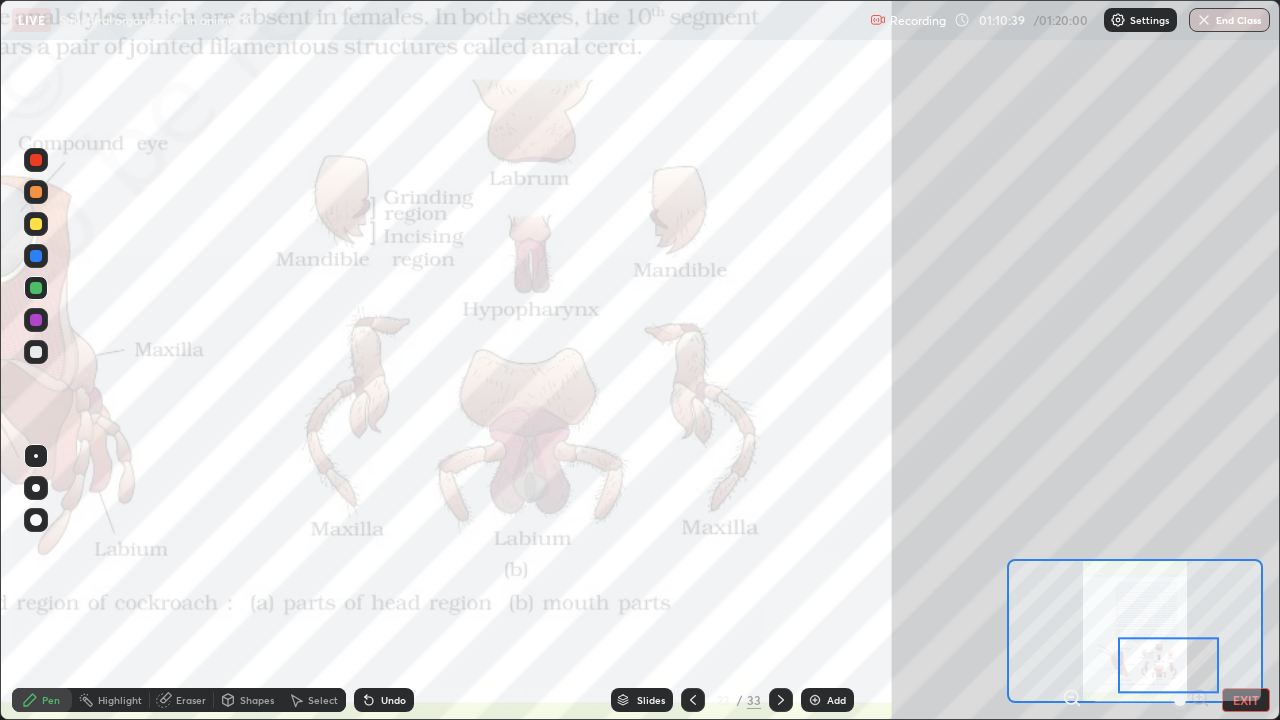 click at bounding box center (36, 456) 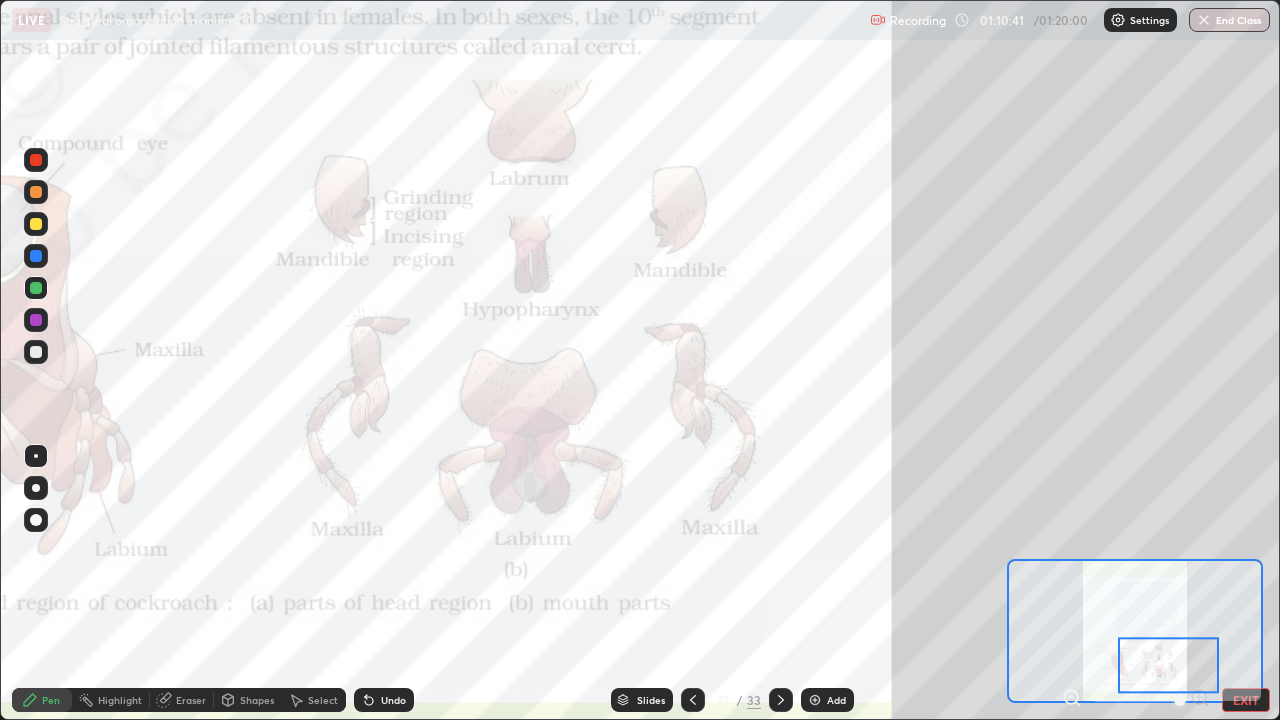 click at bounding box center [36, 456] 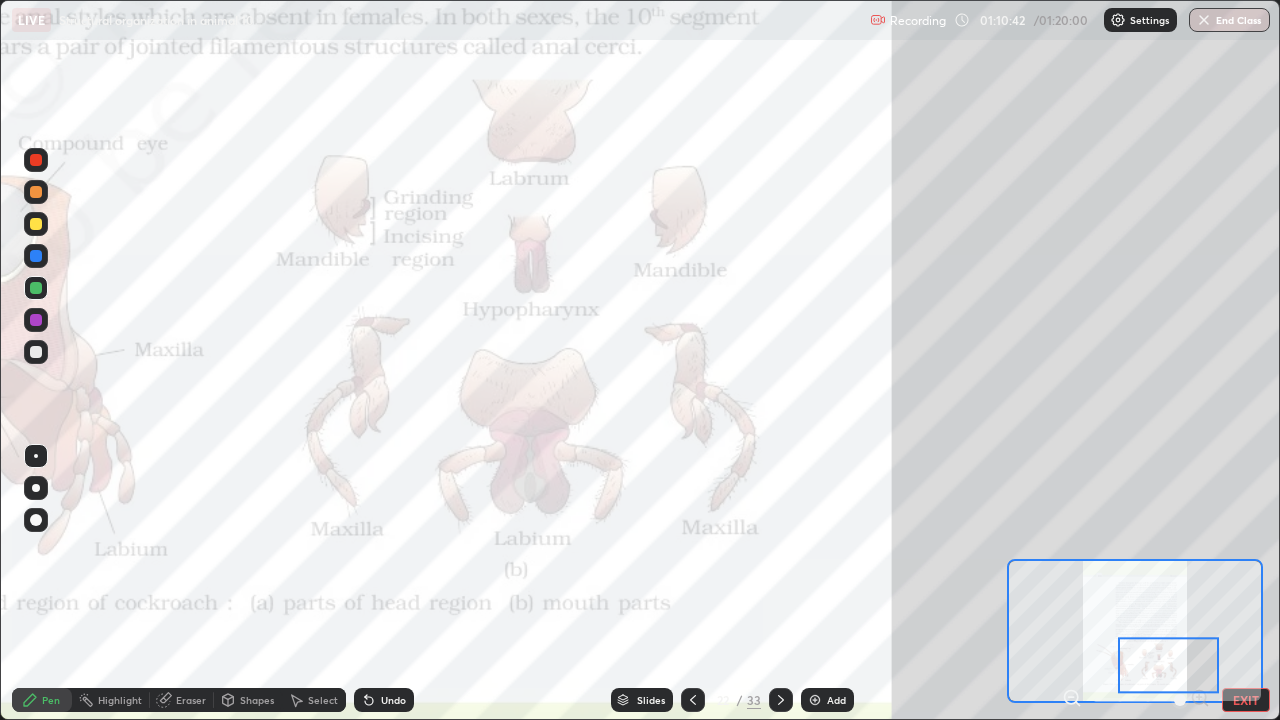 click at bounding box center (36, 520) 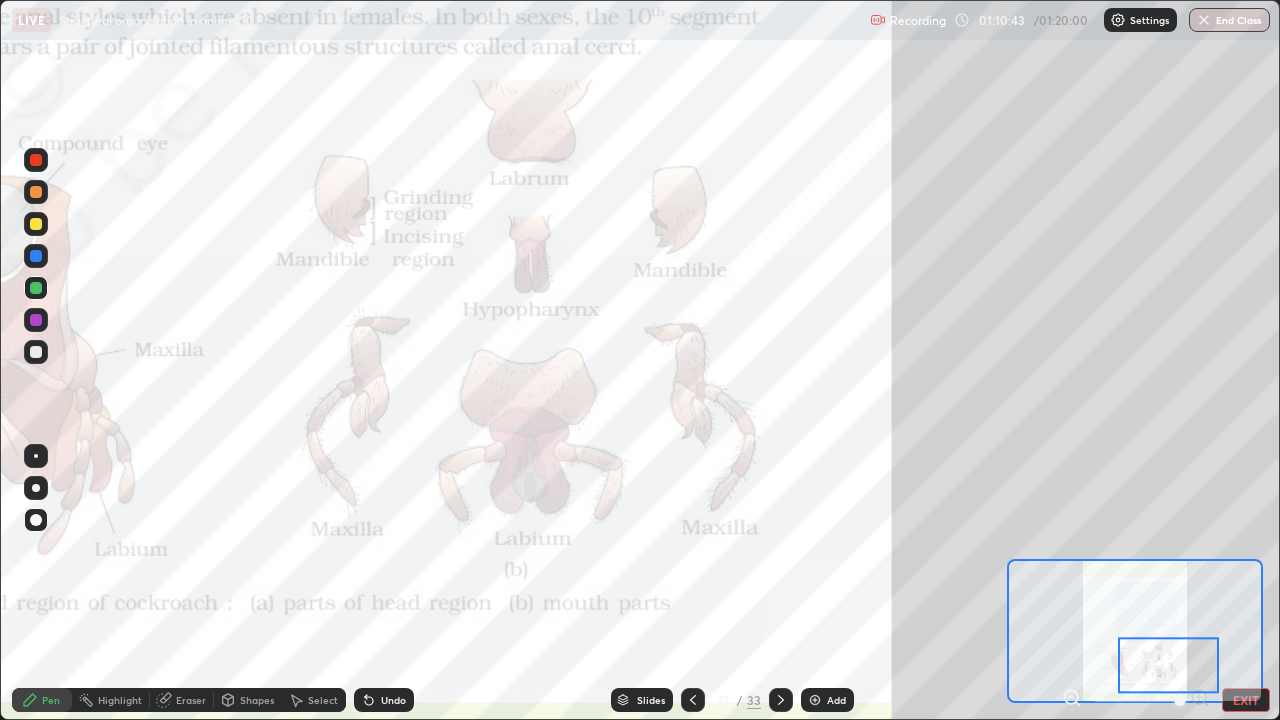 click at bounding box center (36, 456) 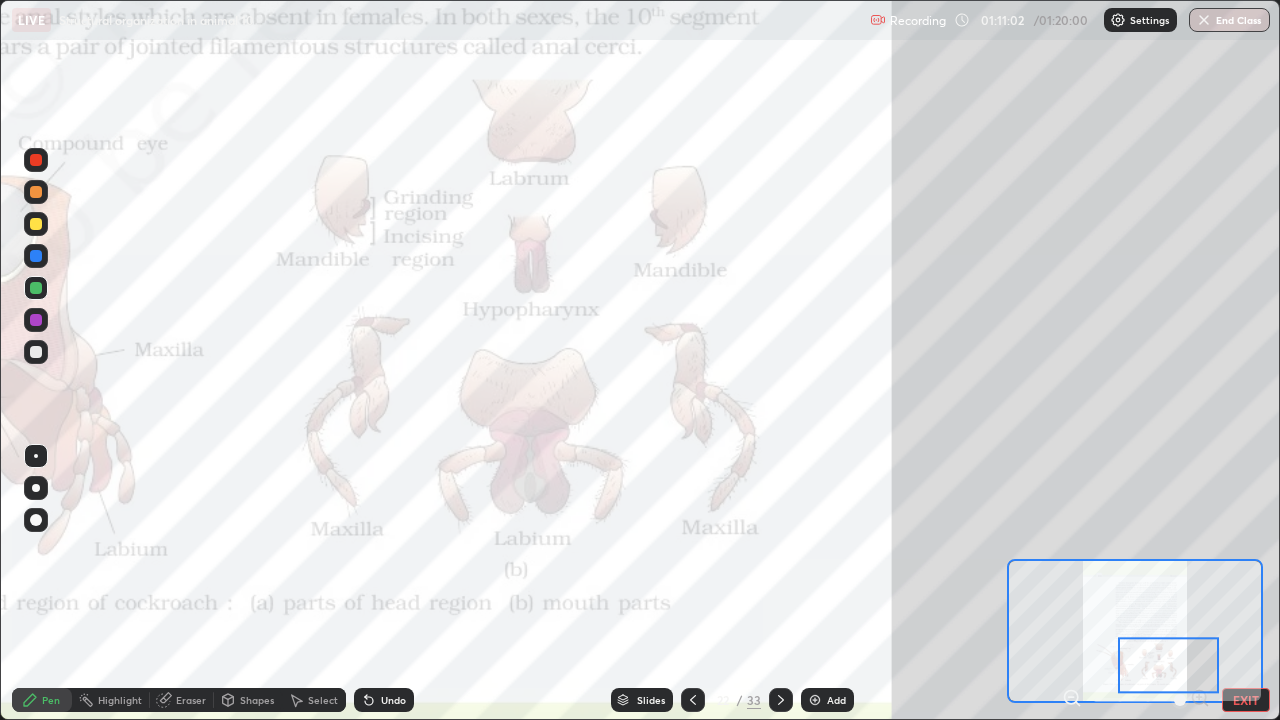 click at bounding box center [36, 352] 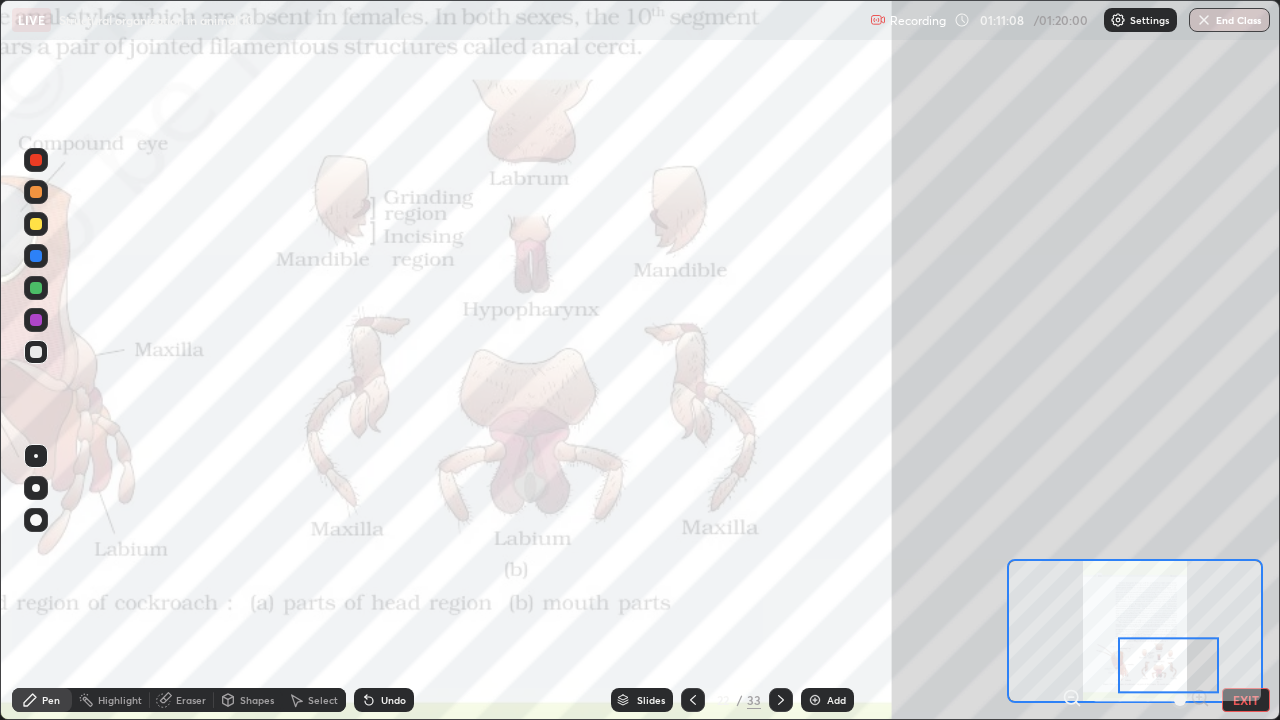 click at bounding box center [36, 256] 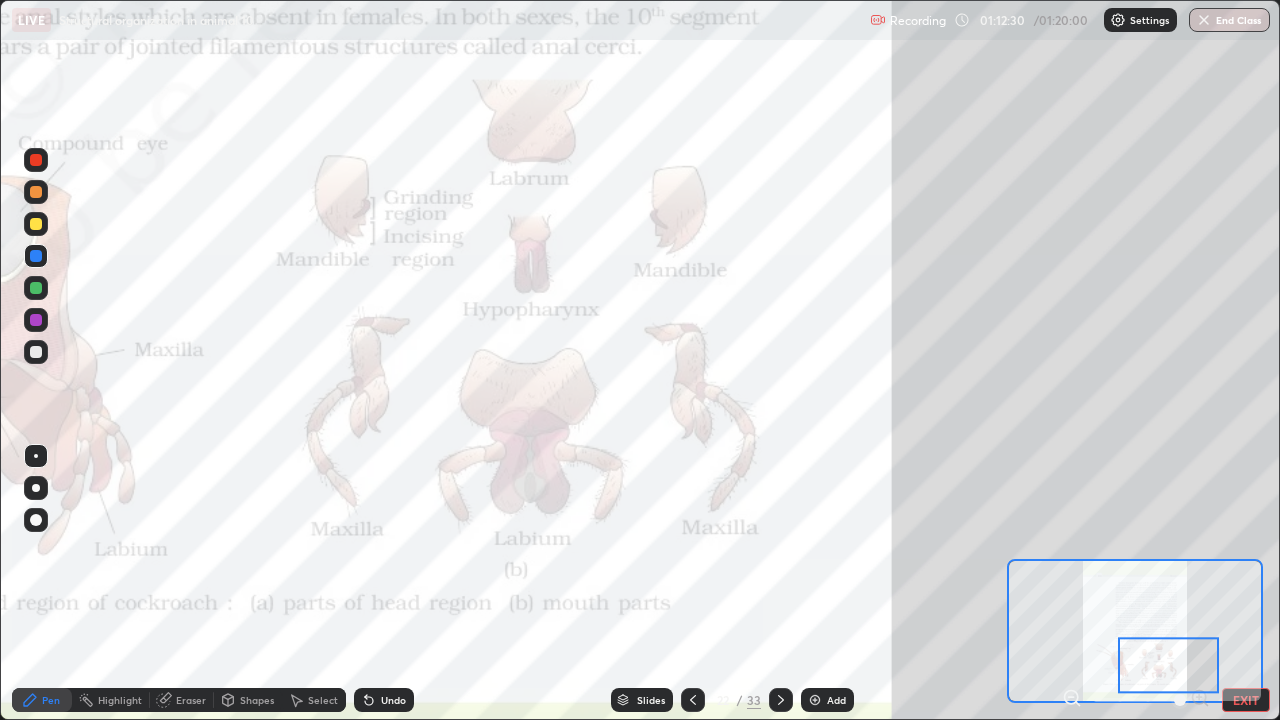 click at bounding box center (1204, 20) 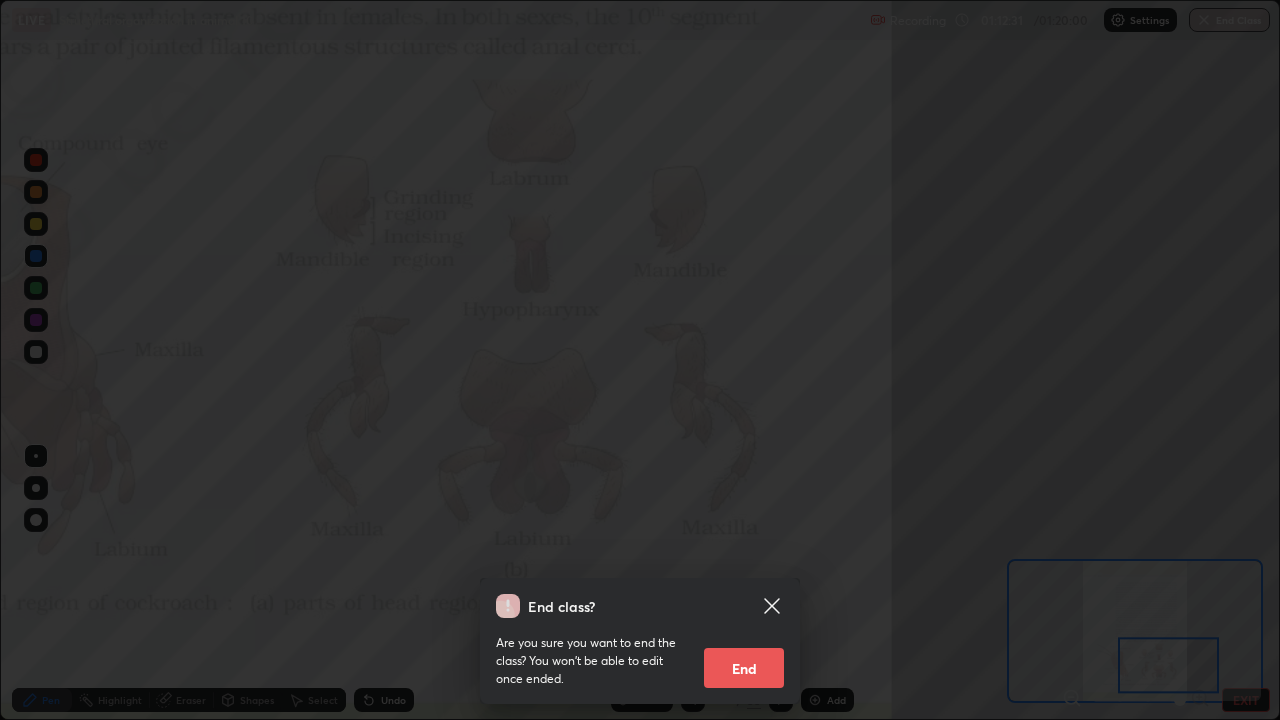 click on "End" at bounding box center (744, 668) 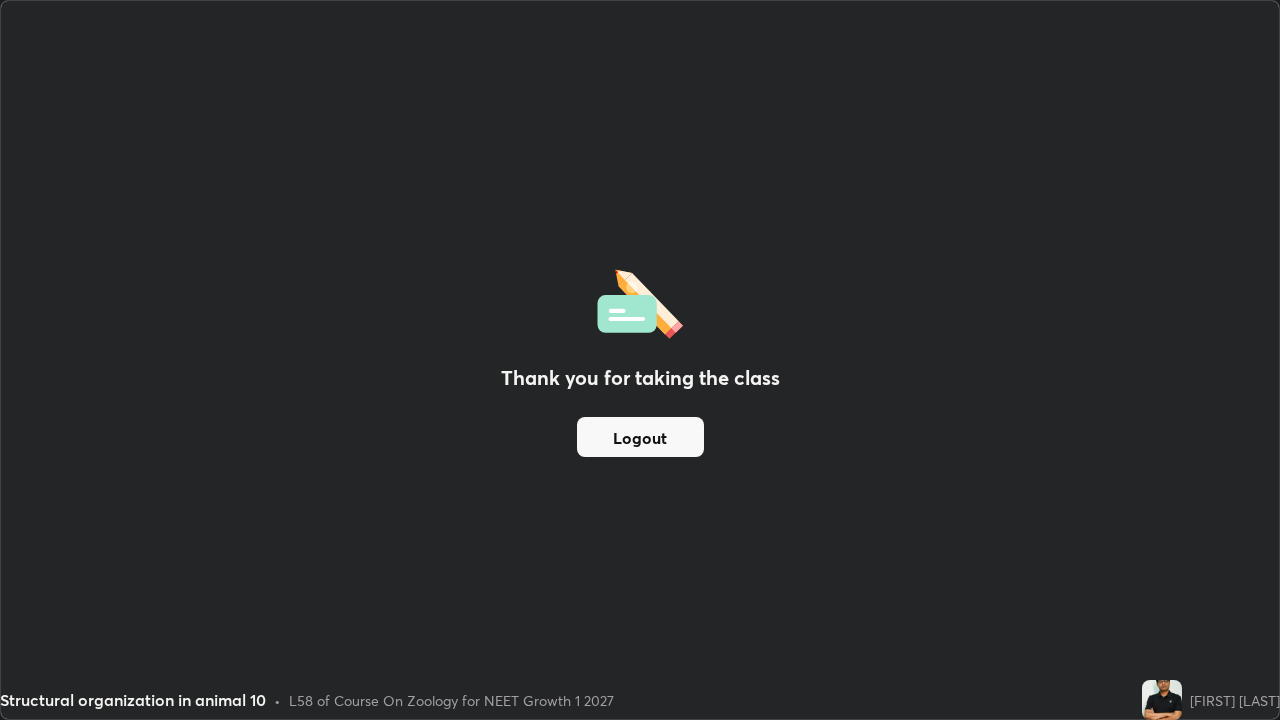 click on "Logout" at bounding box center (640, 437) 